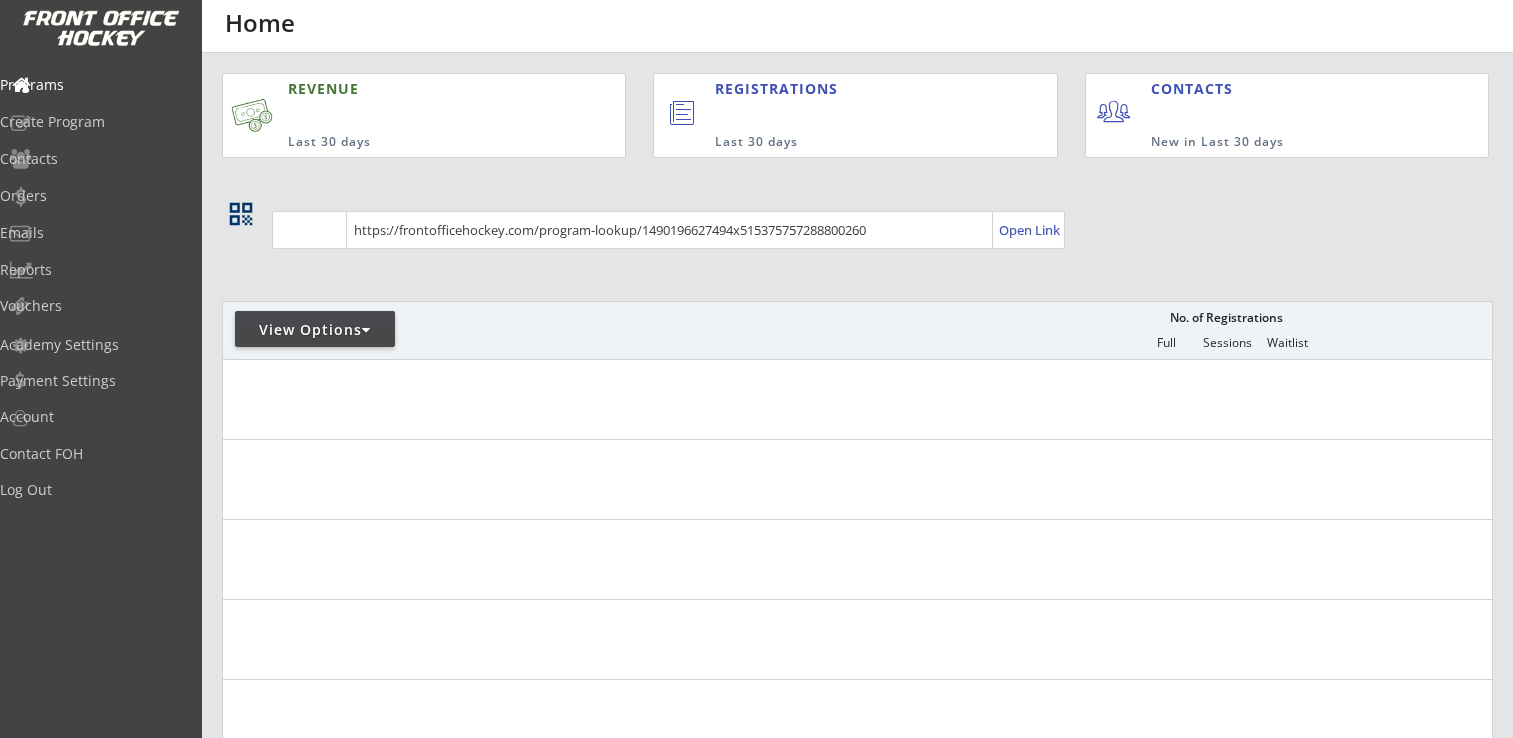 scroll, scrollTop: 0, scrollLeft: 0, axis: both 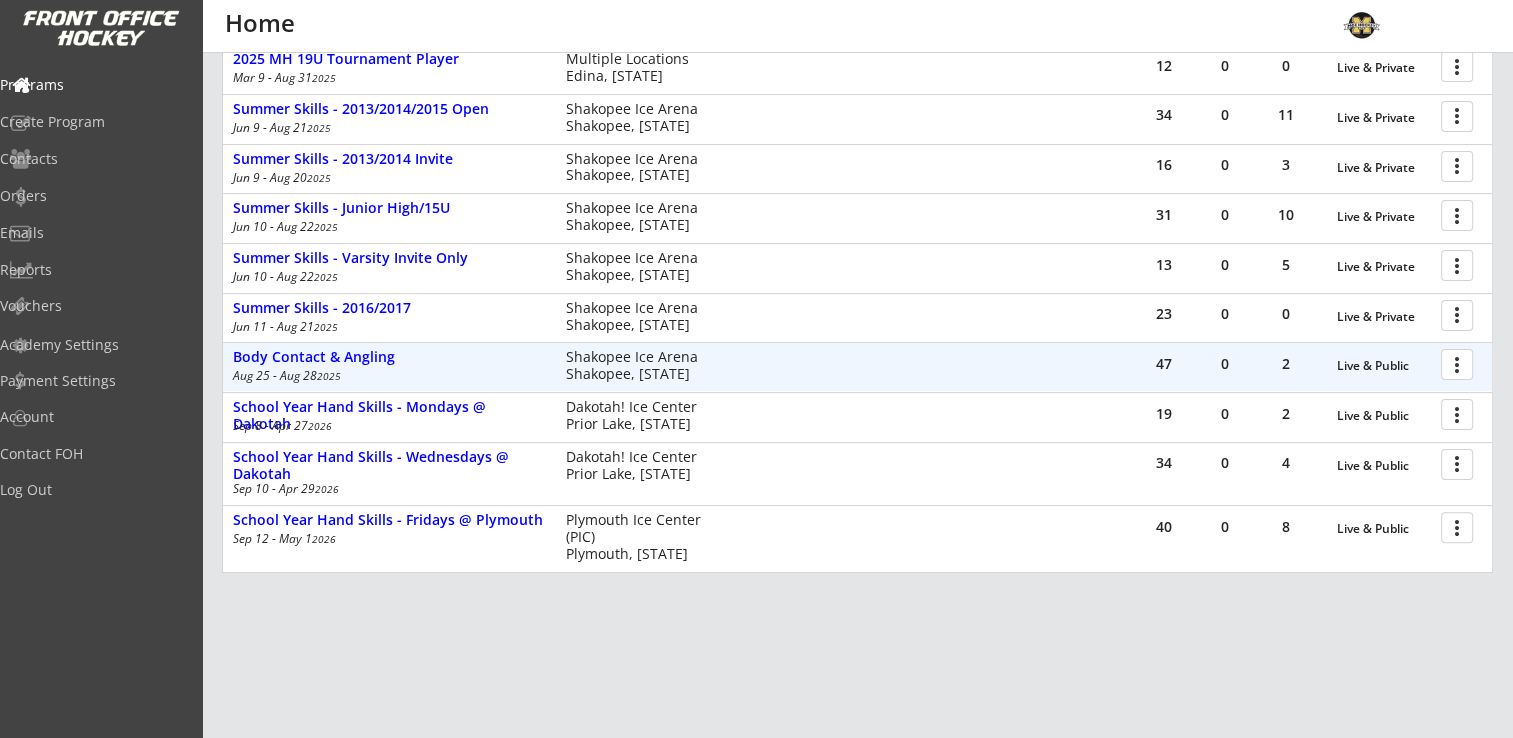click at bounding box center (1460, 363) 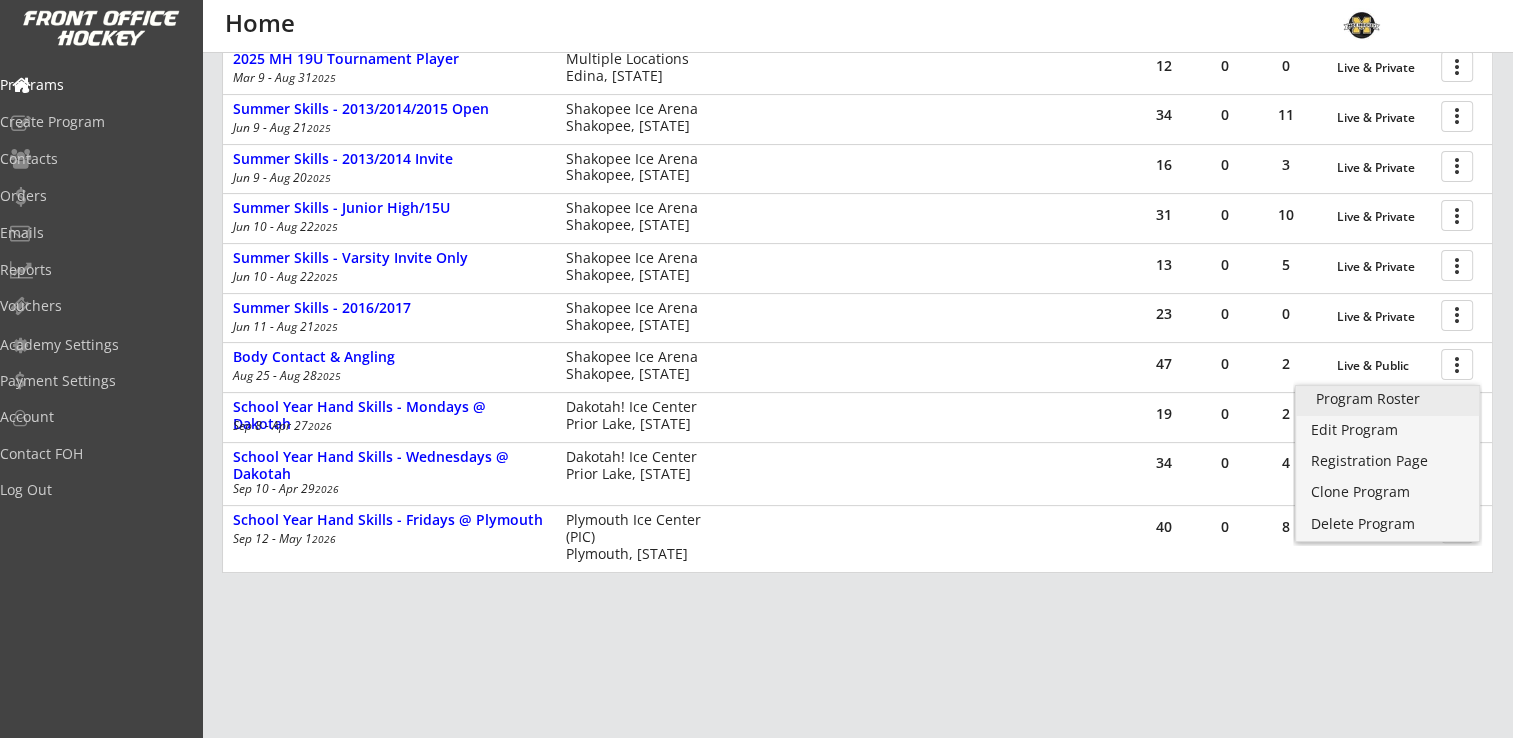 click on "Program Roster" at bounding box center [1387, 399] 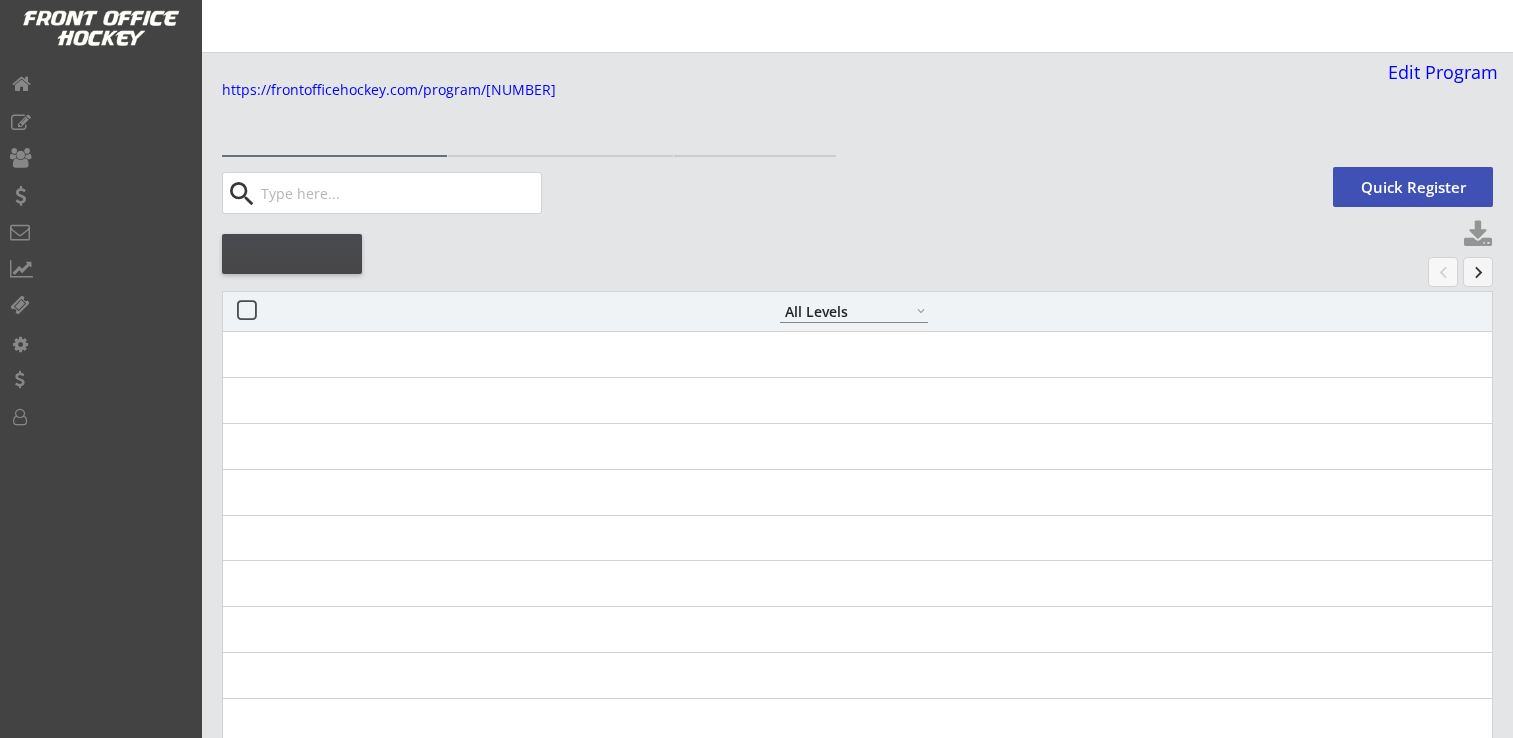 select on ""All Levels"" 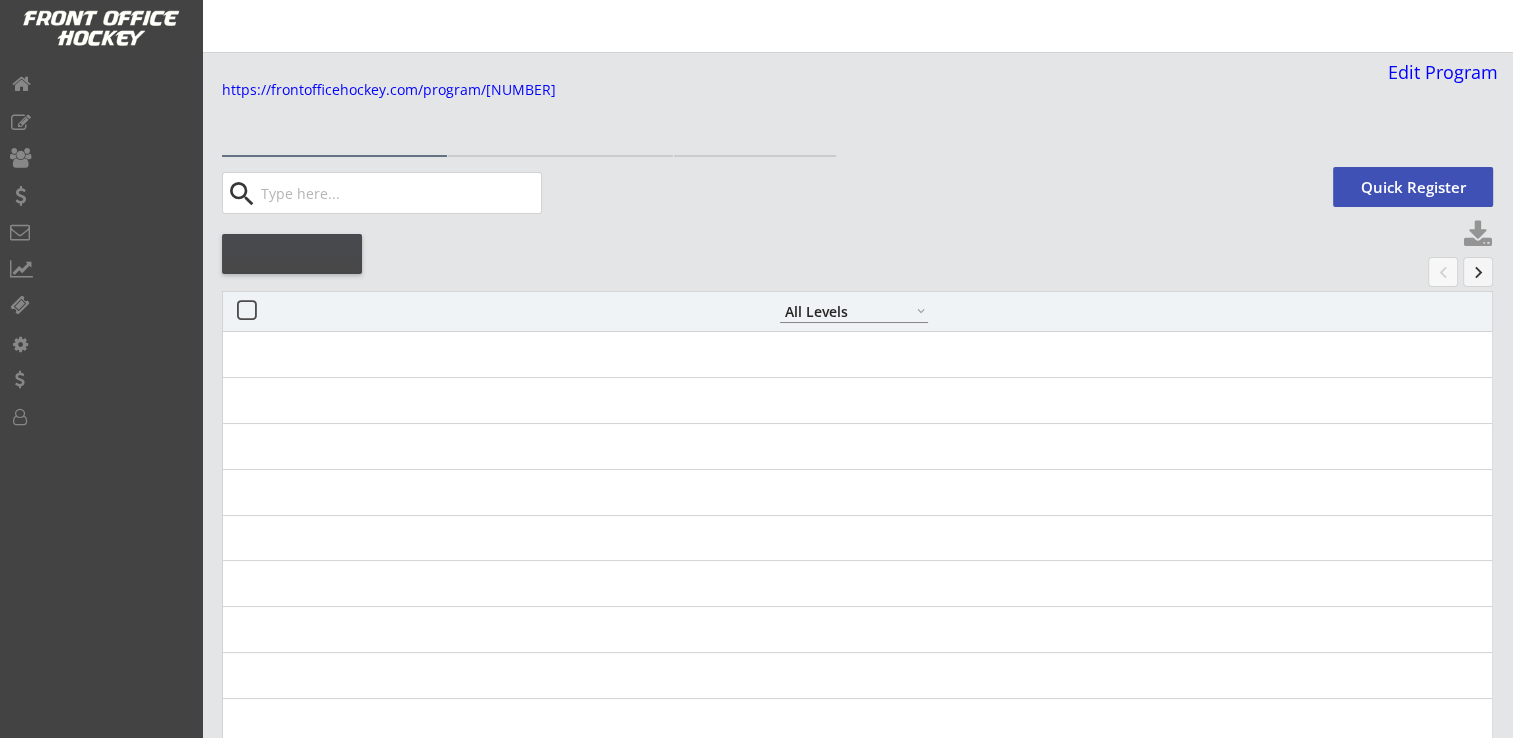 scroll, scrollTop: 0, scrollLeft: 0, axis: both 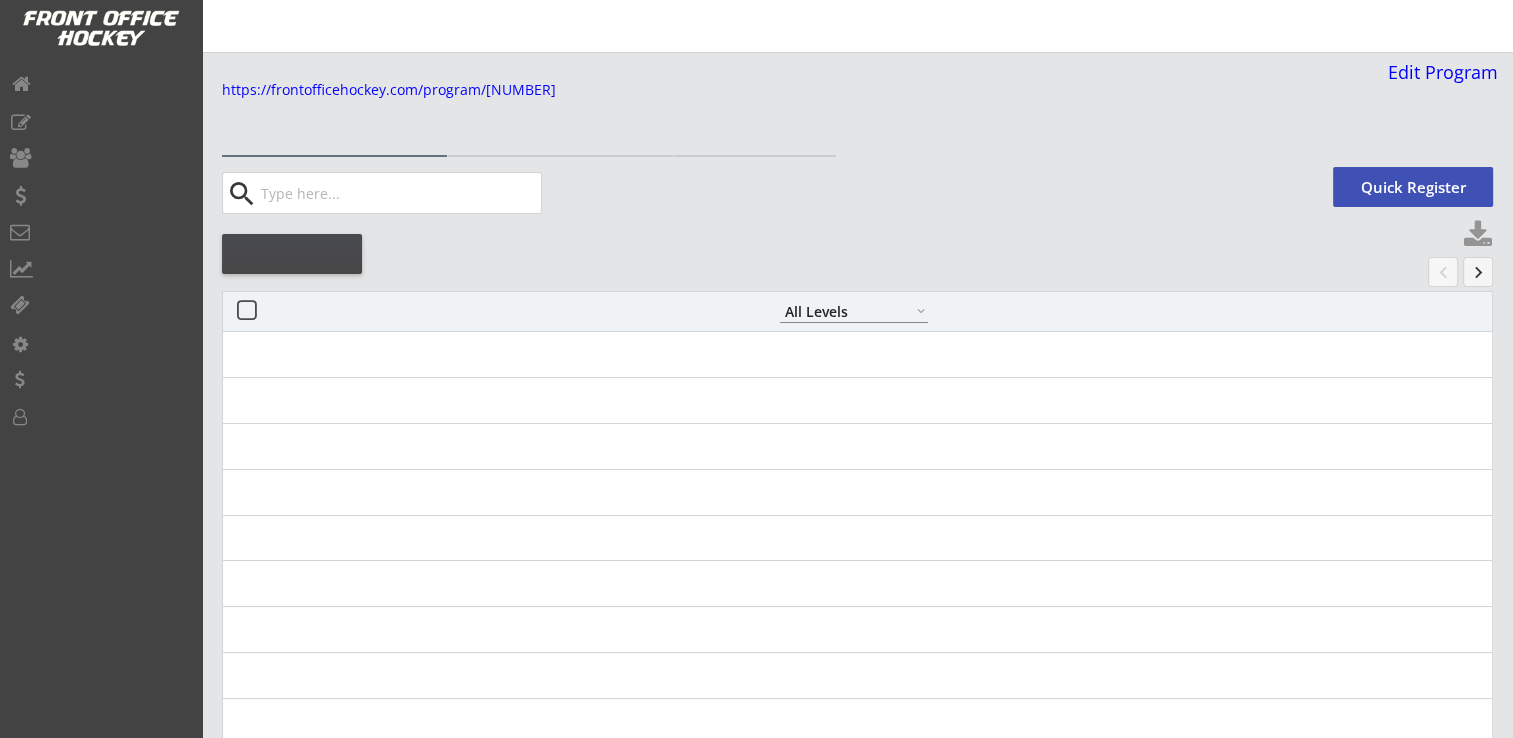 select on ""All Levels"" 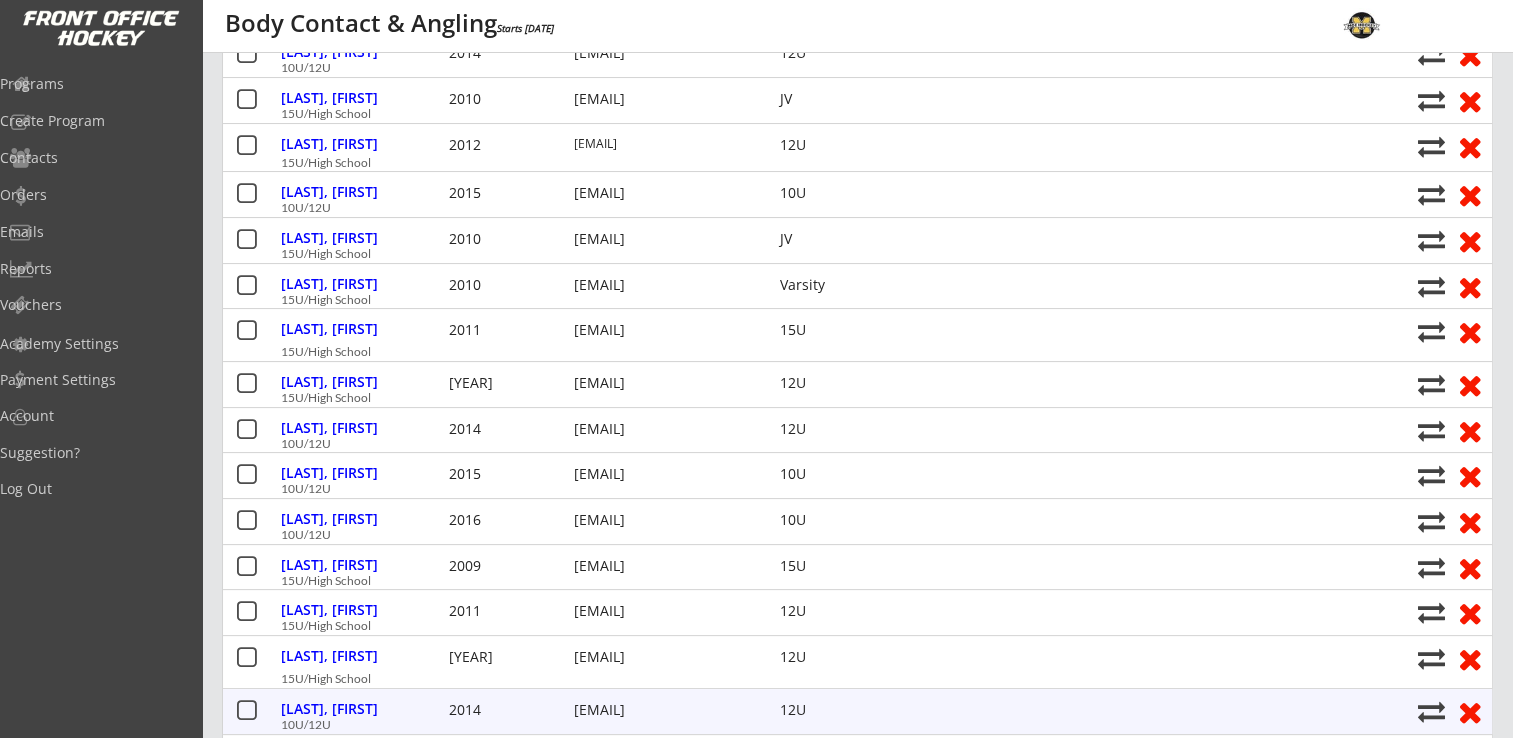 scroll, scrollTop: 0, scrollLeft: 0, axis: both 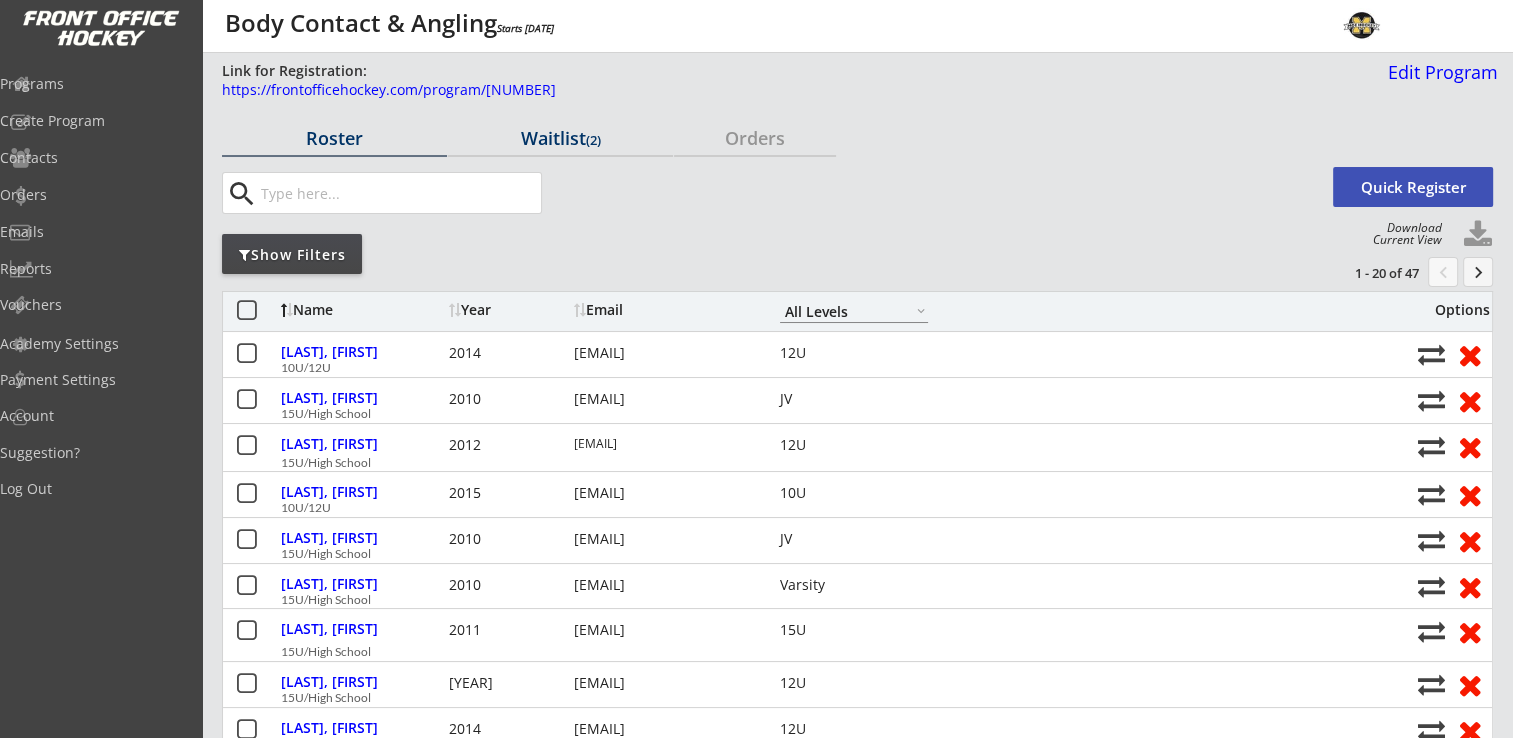 click on "Waitlist   (2)" at bounding box center [560, 138] 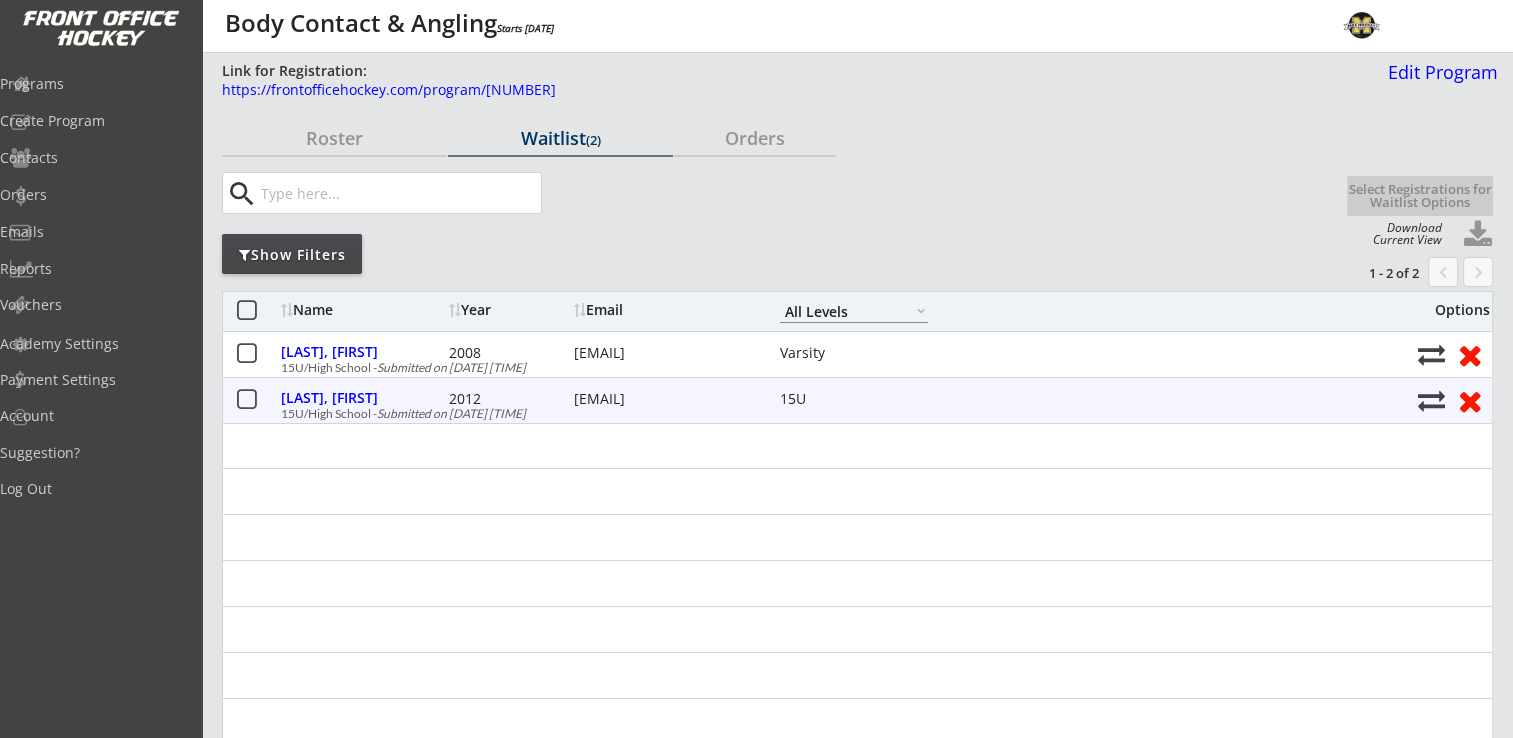 click at bounding box center [1431, 400] 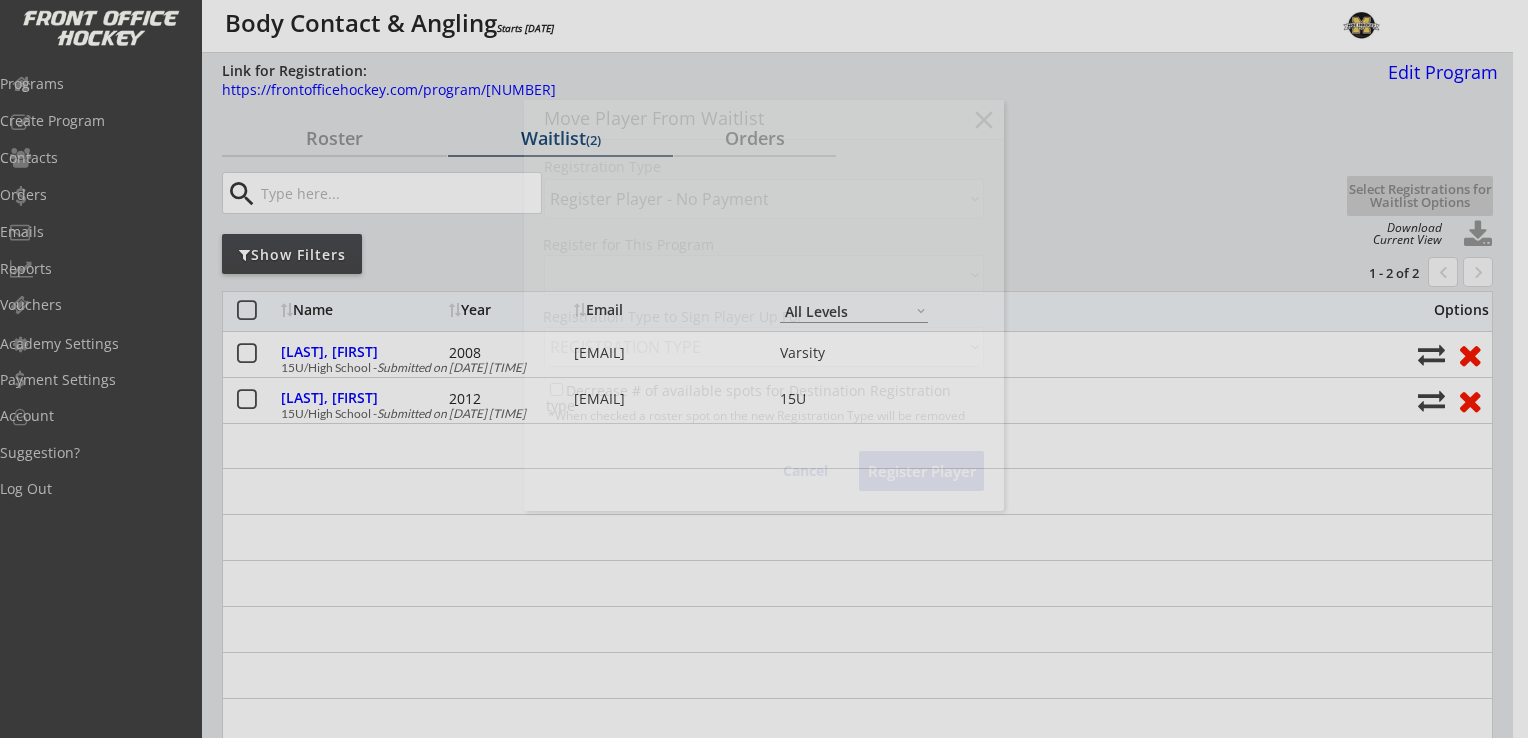 select on ""1348695171700984260__LOOKUP__1739211937118x371611692830818300"" 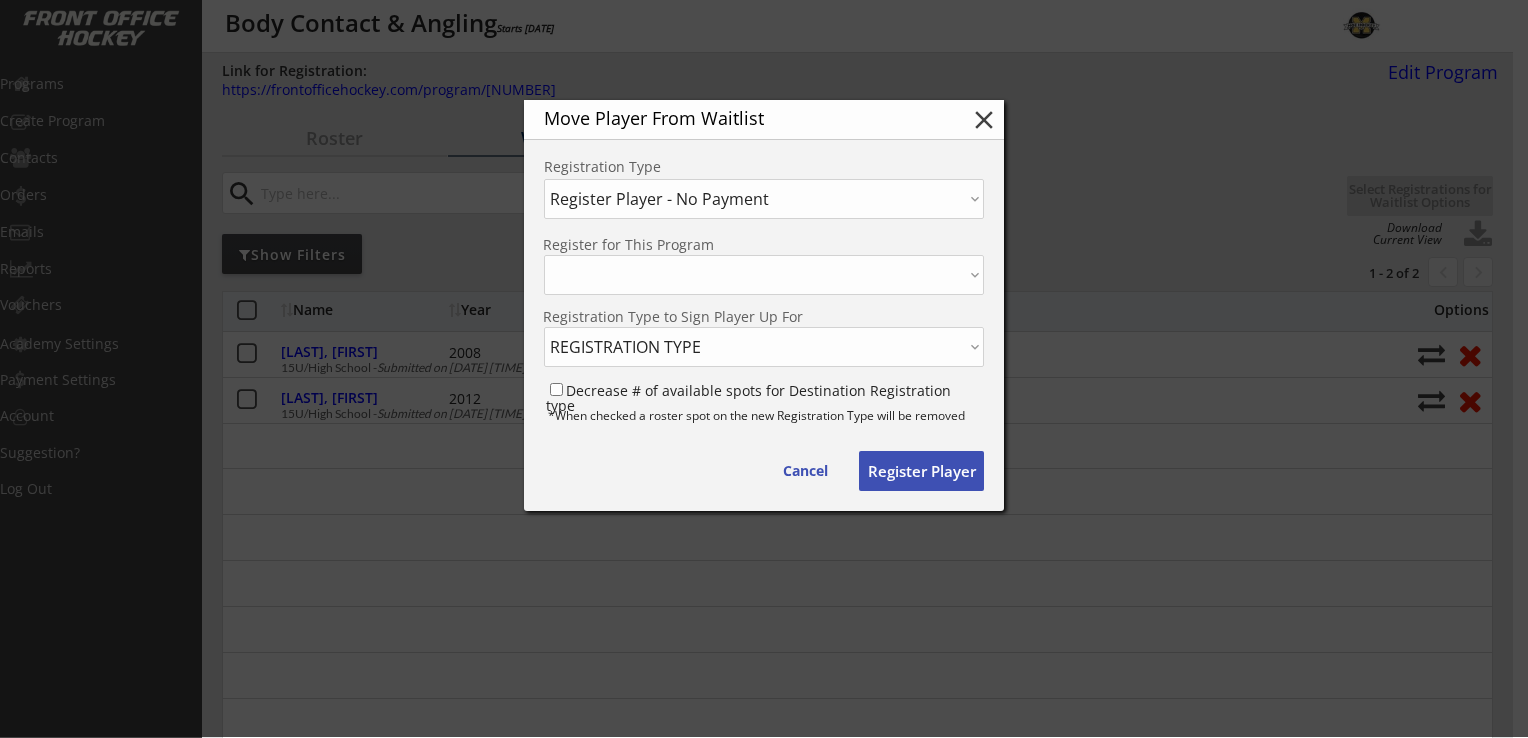 select on ""1348695171700984260__LOOKUP__1739211937118x990465483208130600"" 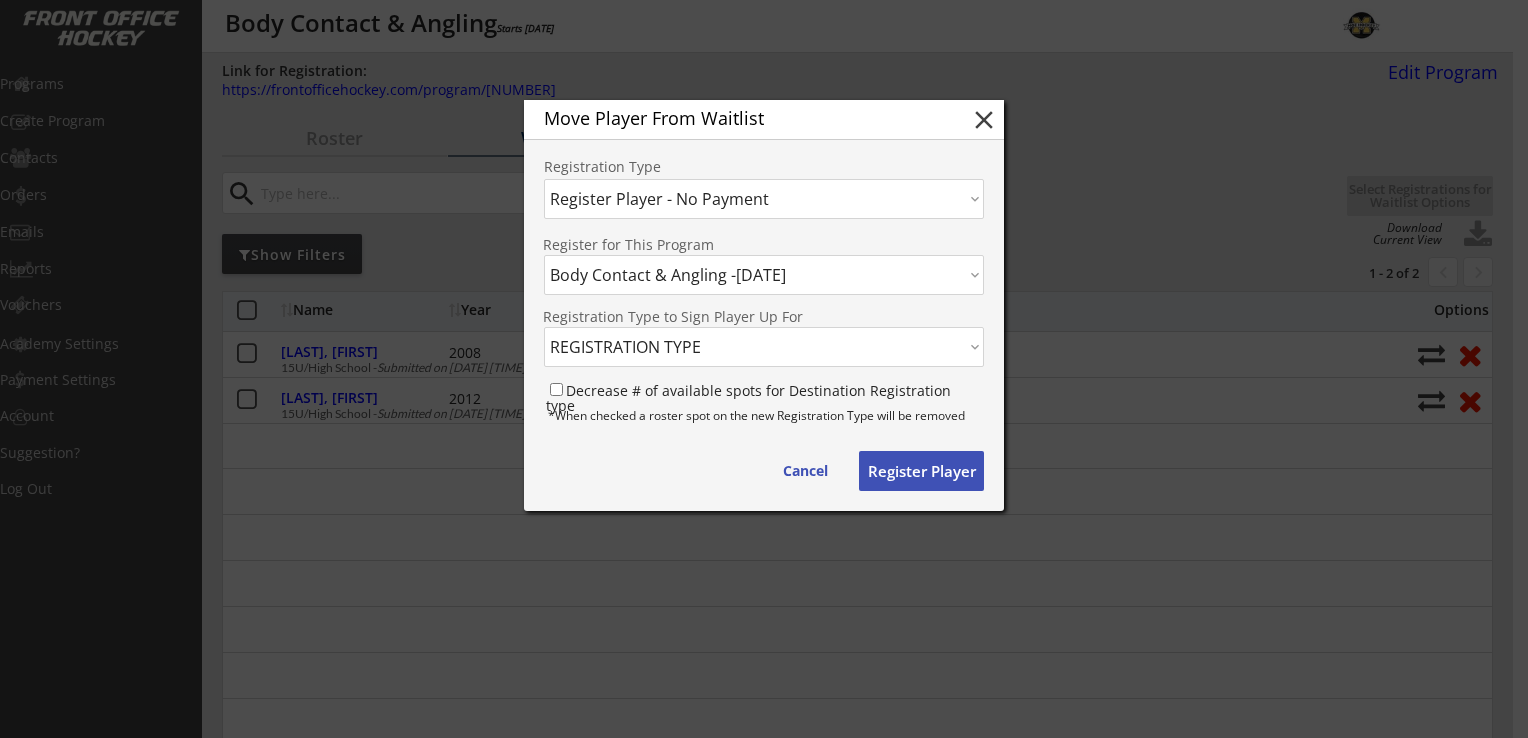 click on "Choose an option... Move Player to a Different Waitlist Register Player - No Payment Register Player - With Paying Now" at bounding box center (764, 199) 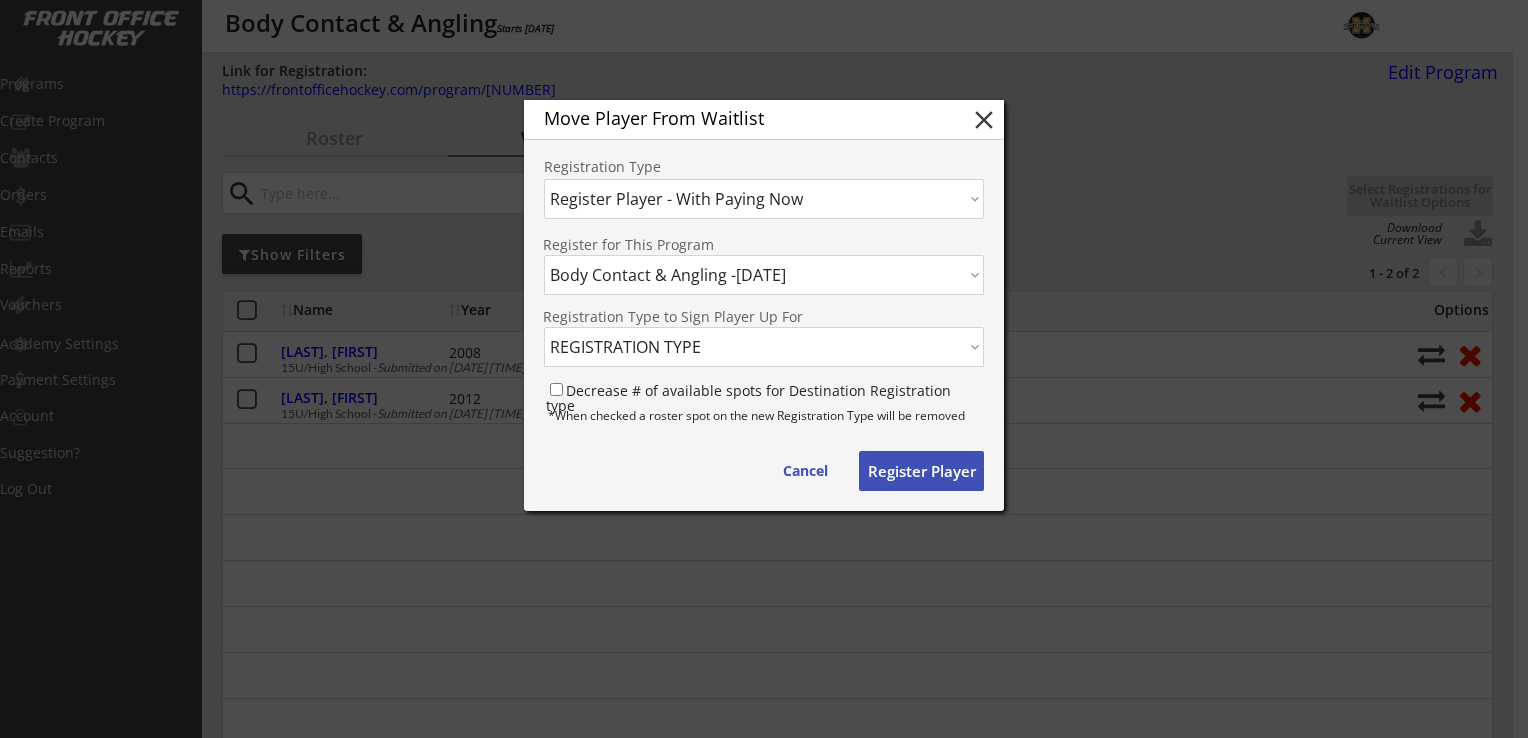 click on "Choose an option... Move Player to a Different Waitlist Register Player - No Payment Register Player - With Paying Now" at bounding box center [764, 199] 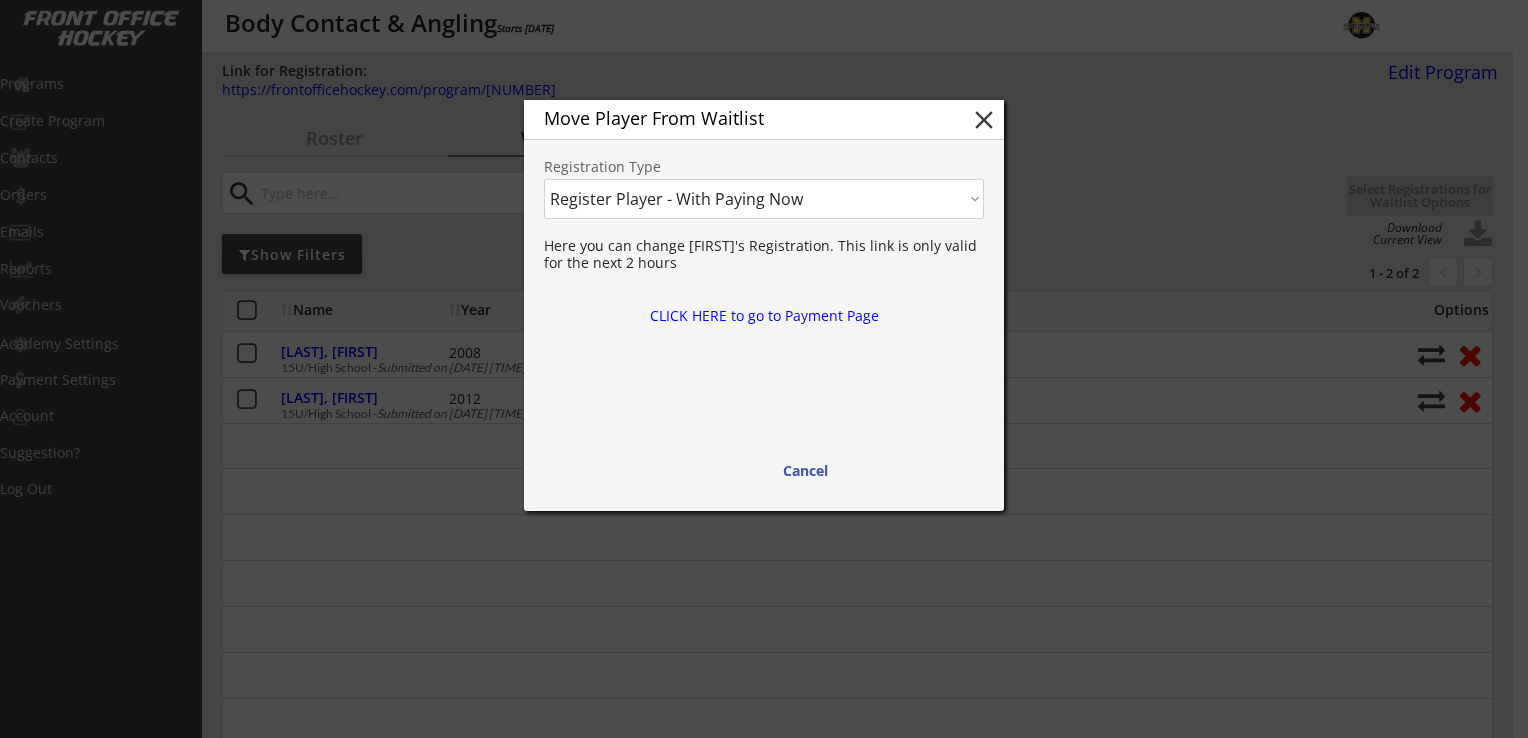 click on "Choose an option... Move Player to a Different Waitlist Register Player - No Payment Register Player - With Paying Now" at bounding box center [764, 199] 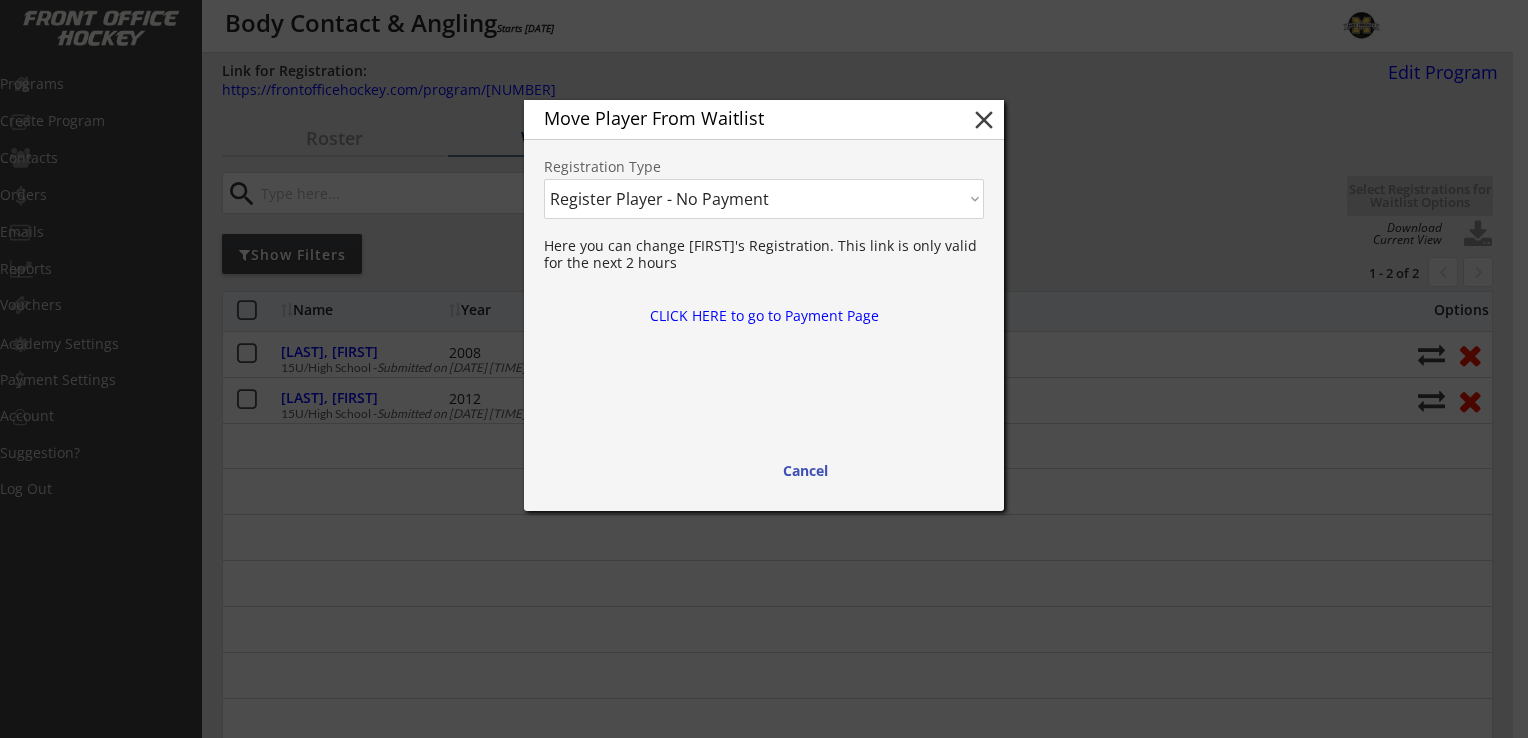 click on "Choose an option... Move Player to a Different Waitlist Register Player - No Payment Register Player - With Paying Now" at bounding box center [764, 199] 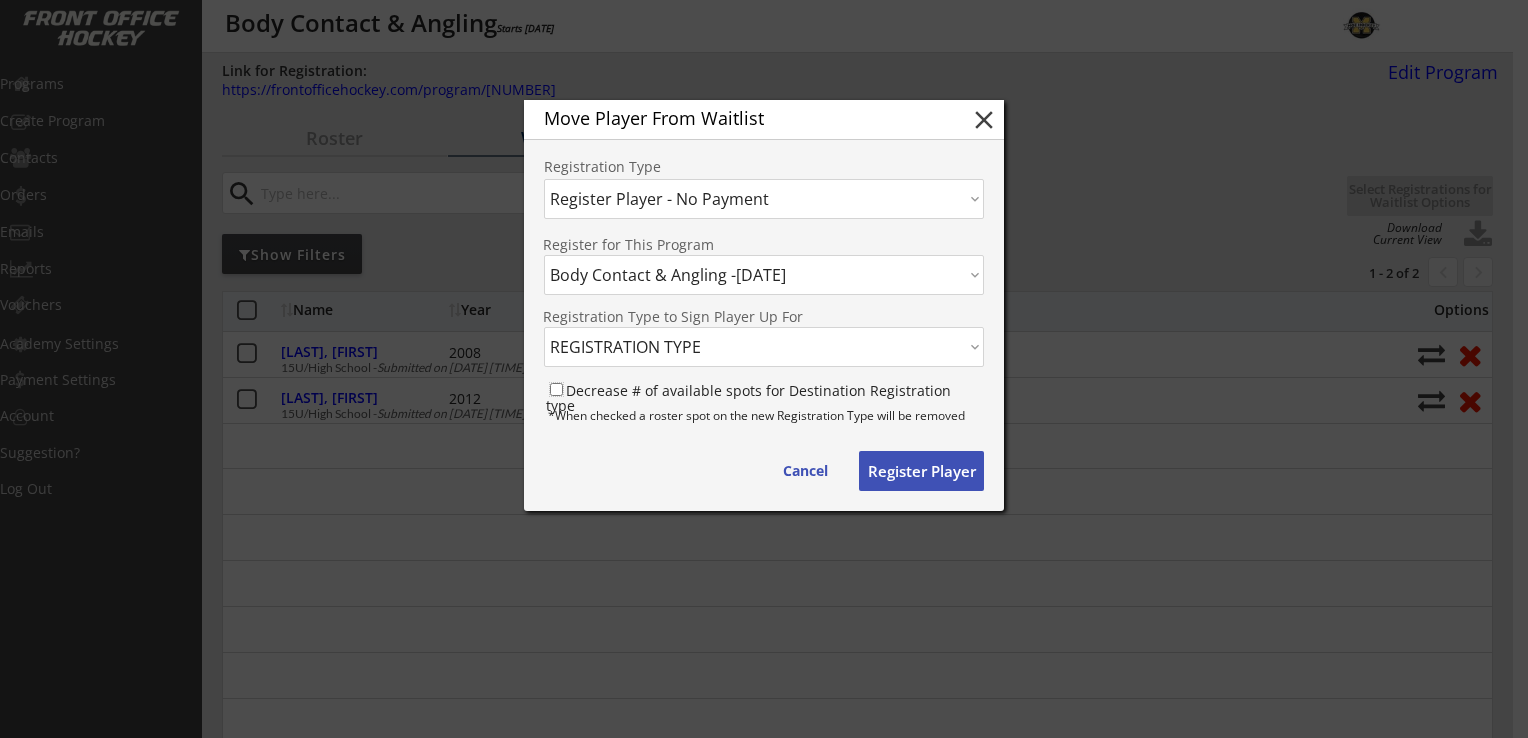 click on "Decrease # of available spots for Destination Registration type" at bounding box center (556, 389) 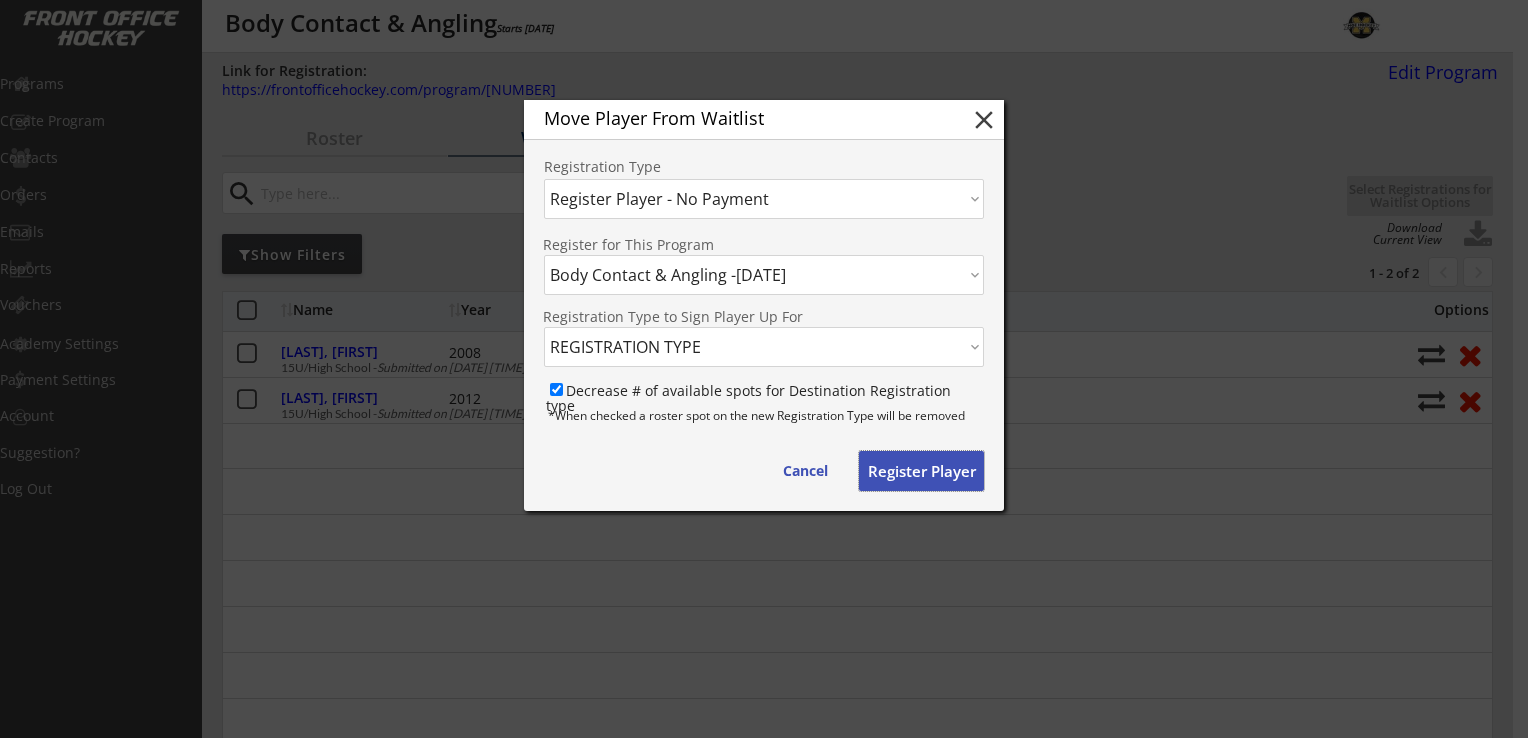 click on "Register Player" at bounding box center (921, 471) 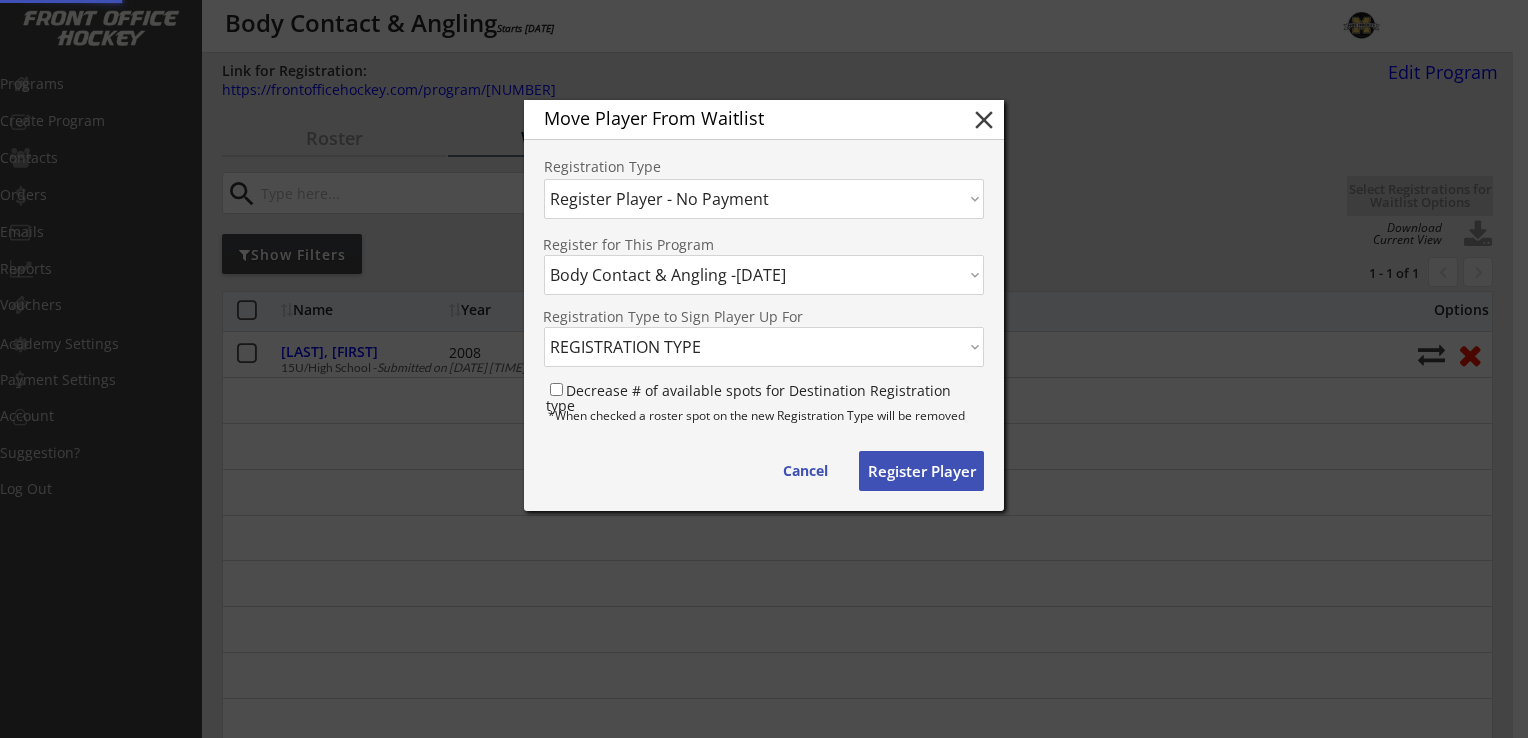 select on ""PLACEHOLDER_1427118222253"" 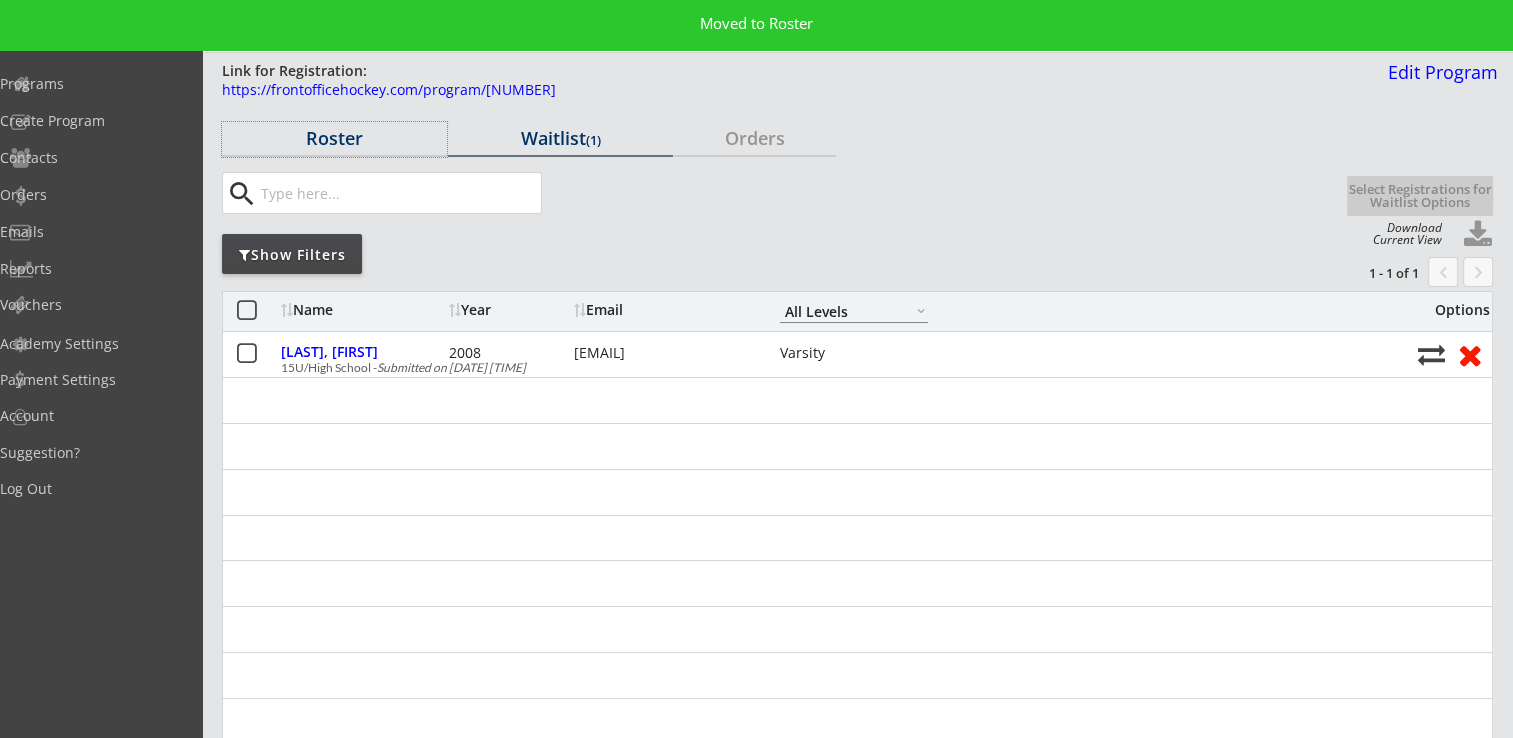 click on "Roster" at bounding box center (334, 138) 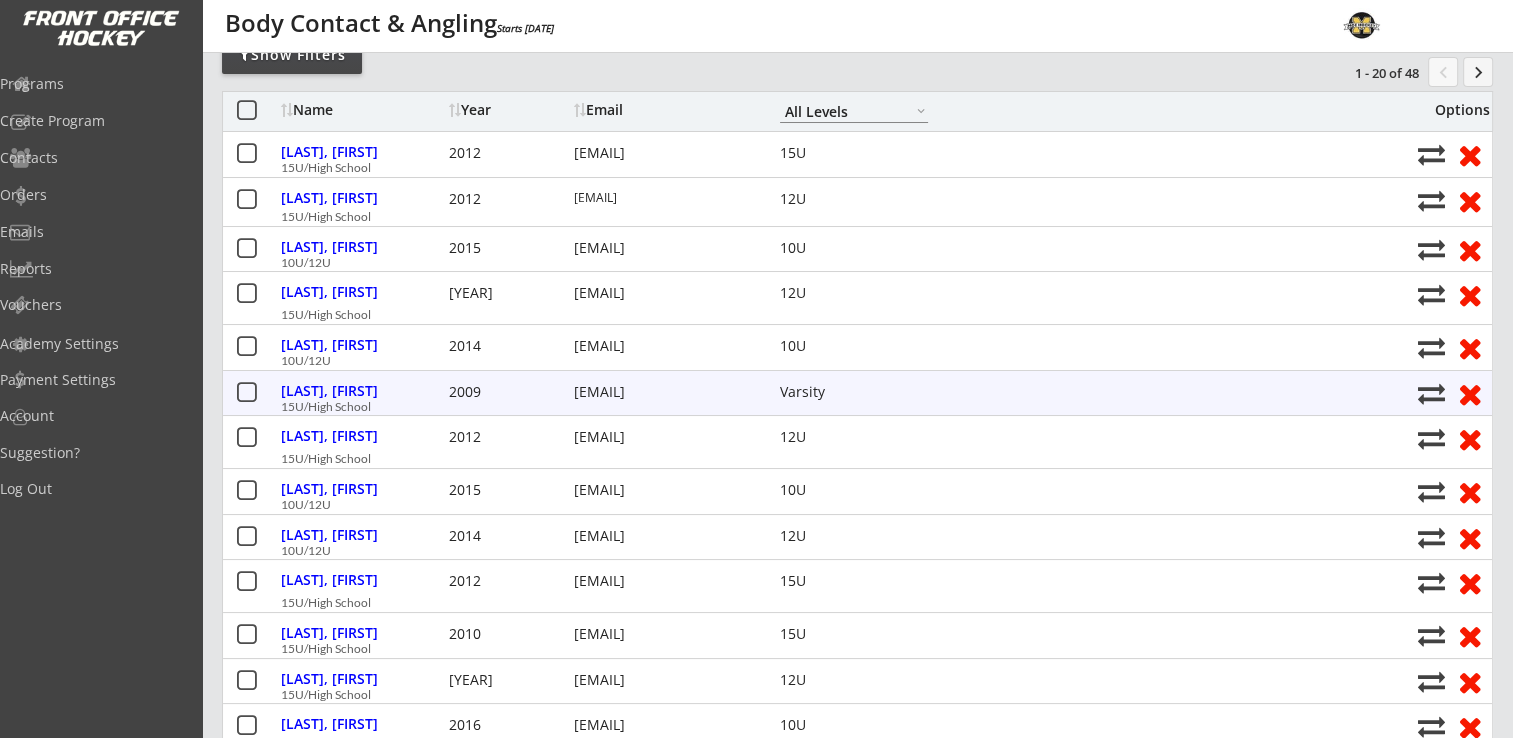 scroll, scrollTop: 0, scrollLeft: 0, axis: both 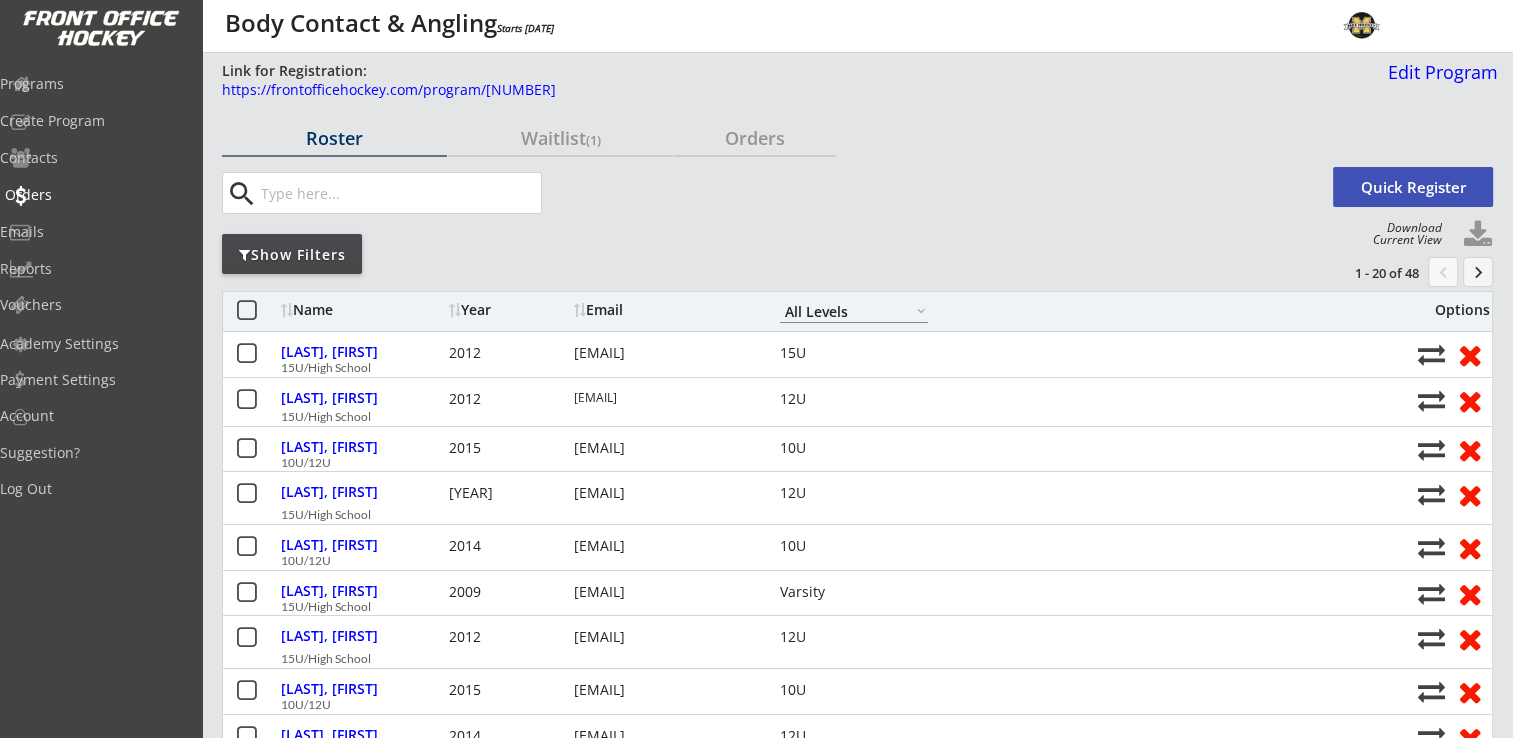 click on "Orders" at bounding box center [95, 195] 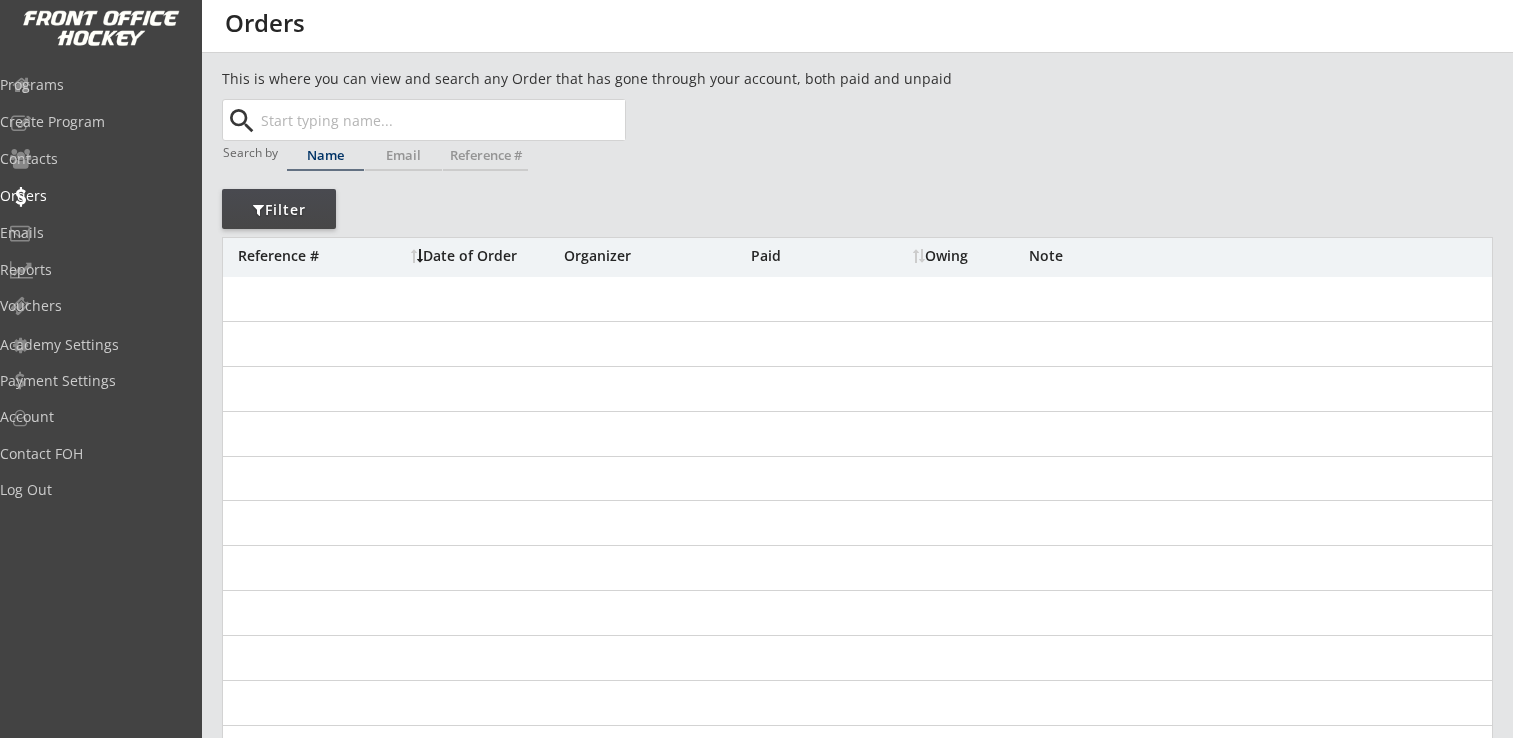 scroll, scrollTop: 0, scrollLeft: 0, axis: both 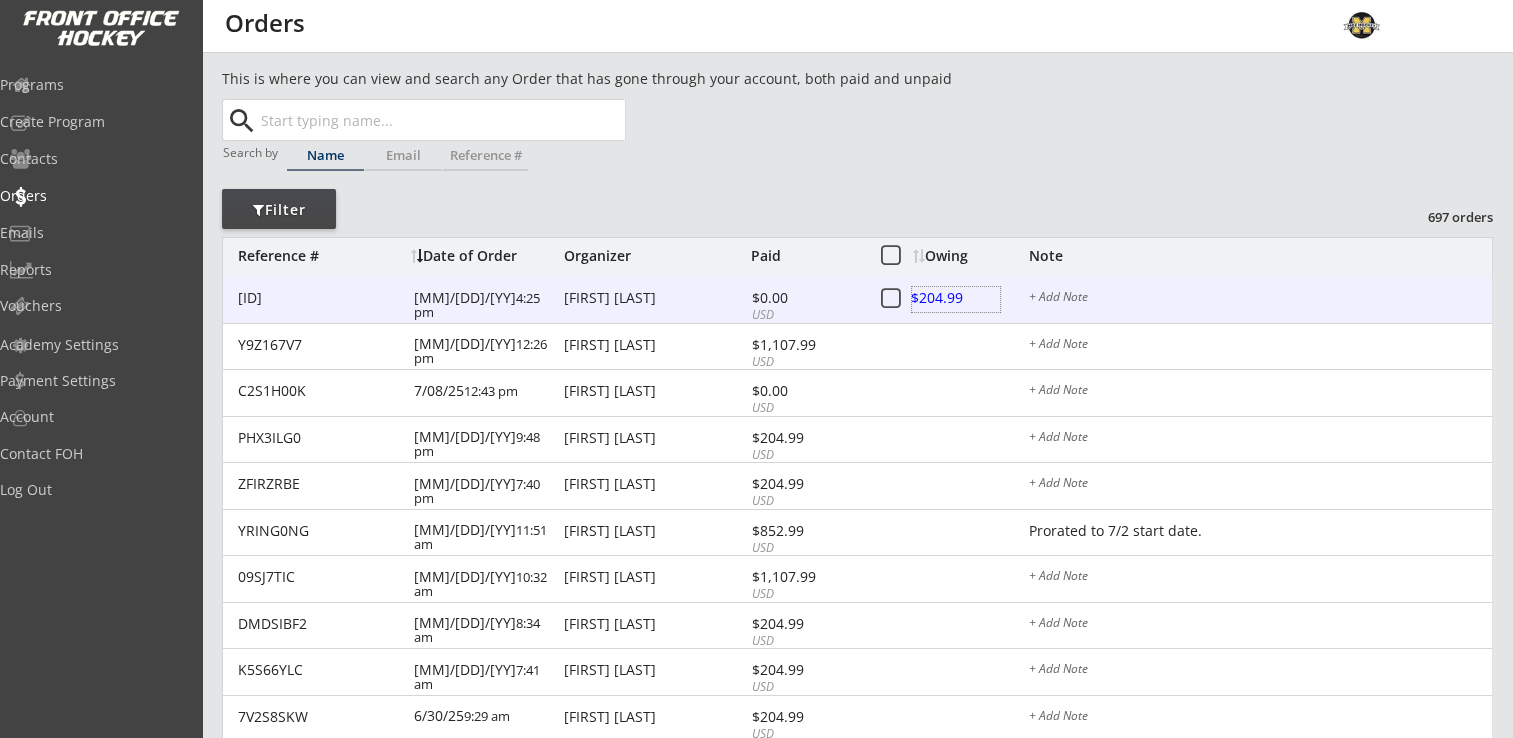 click at bounding box center [956, 299] 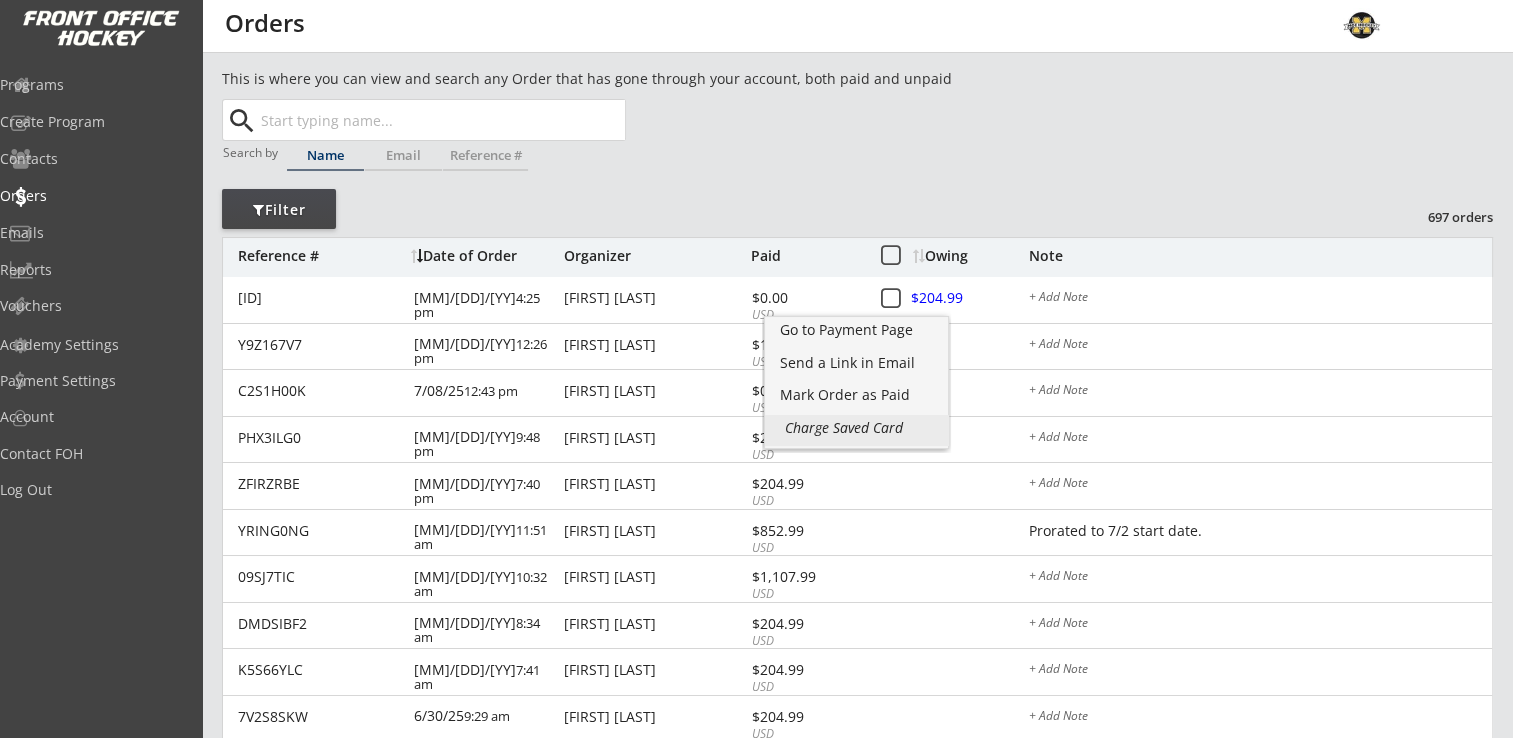 click on "Charge Saved Card" at bounding box center [856, 428] 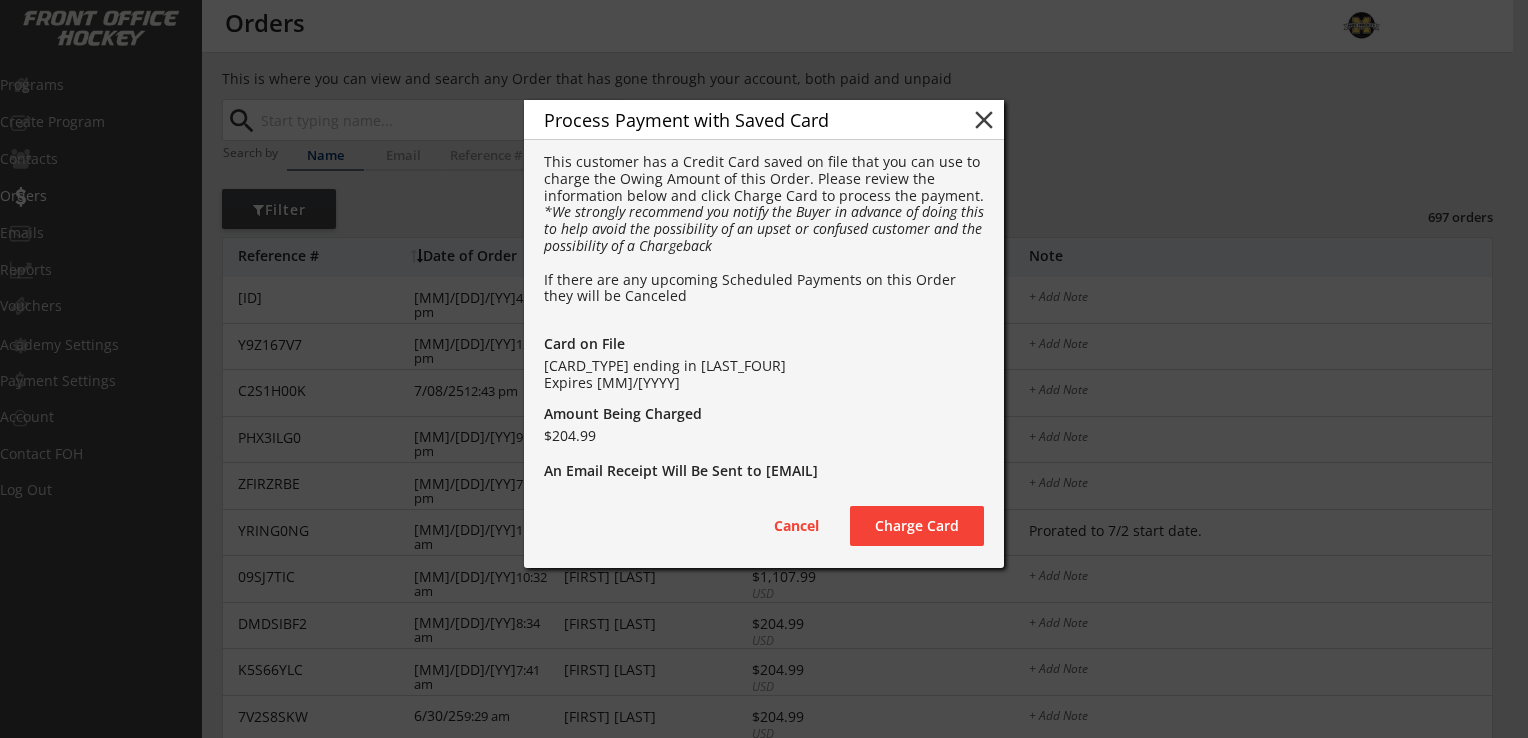 click on "Charge Card" at bounding box center (917, 526) 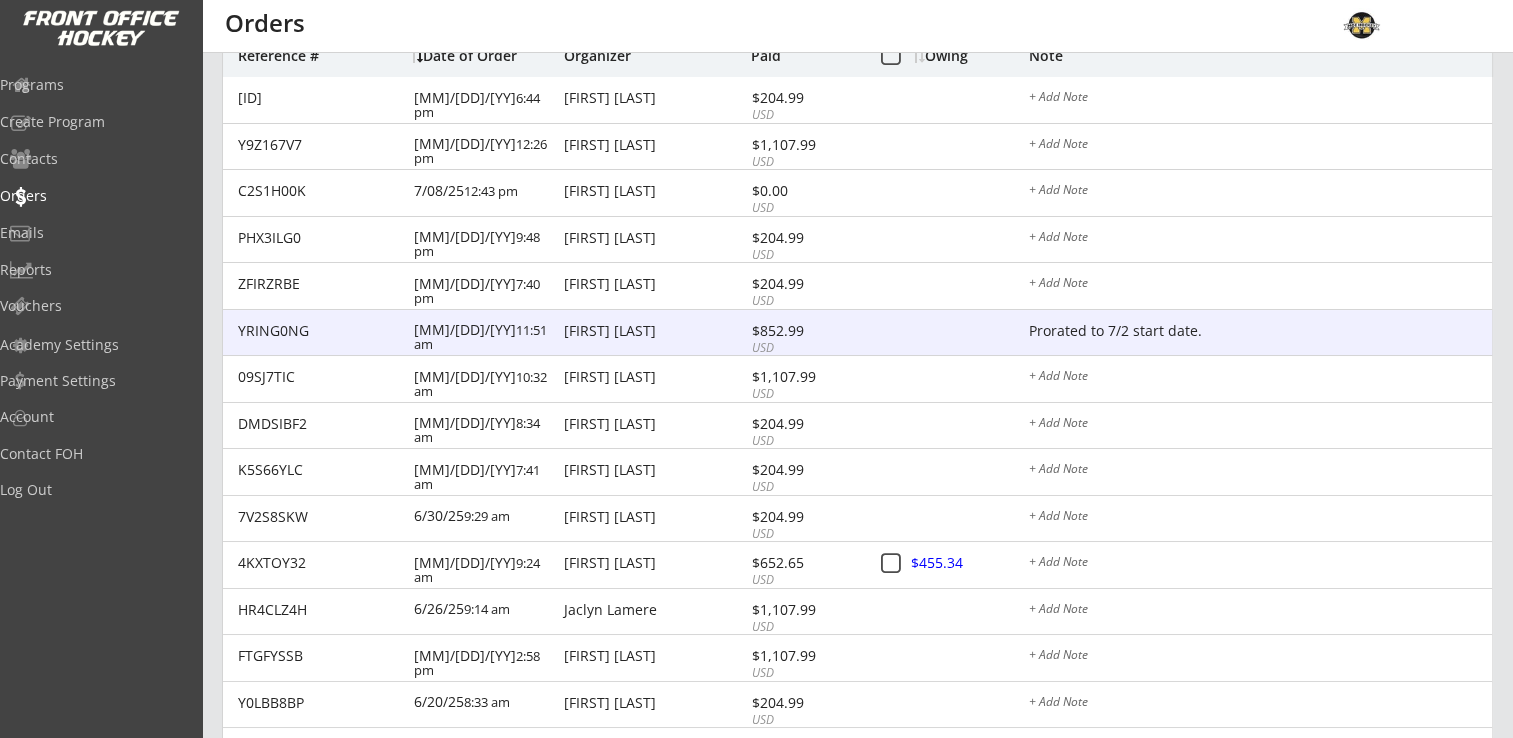 scroll, scrollTop: 0, scrollLeft: 0, axis: both 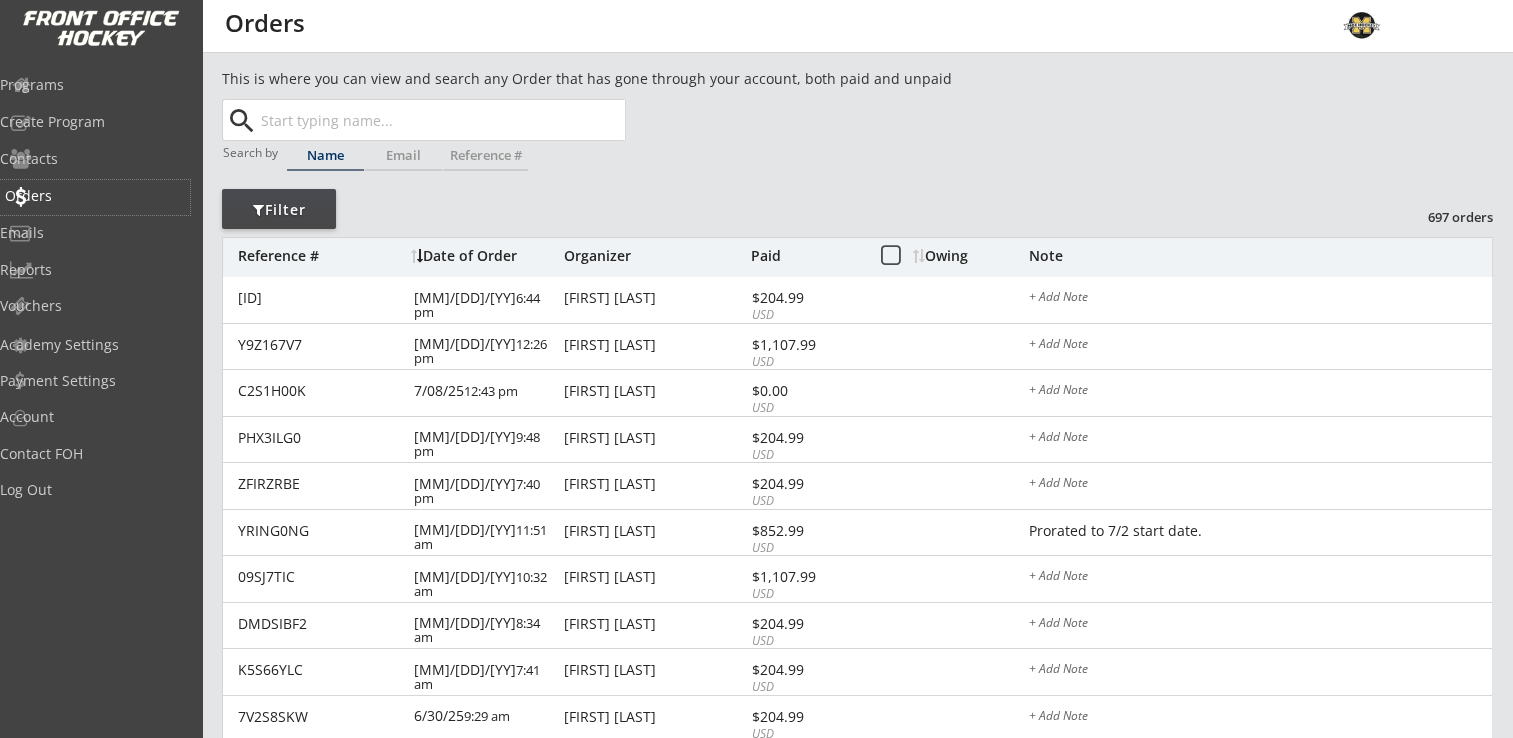 click on "Orders" at bounding box center (95, 196) 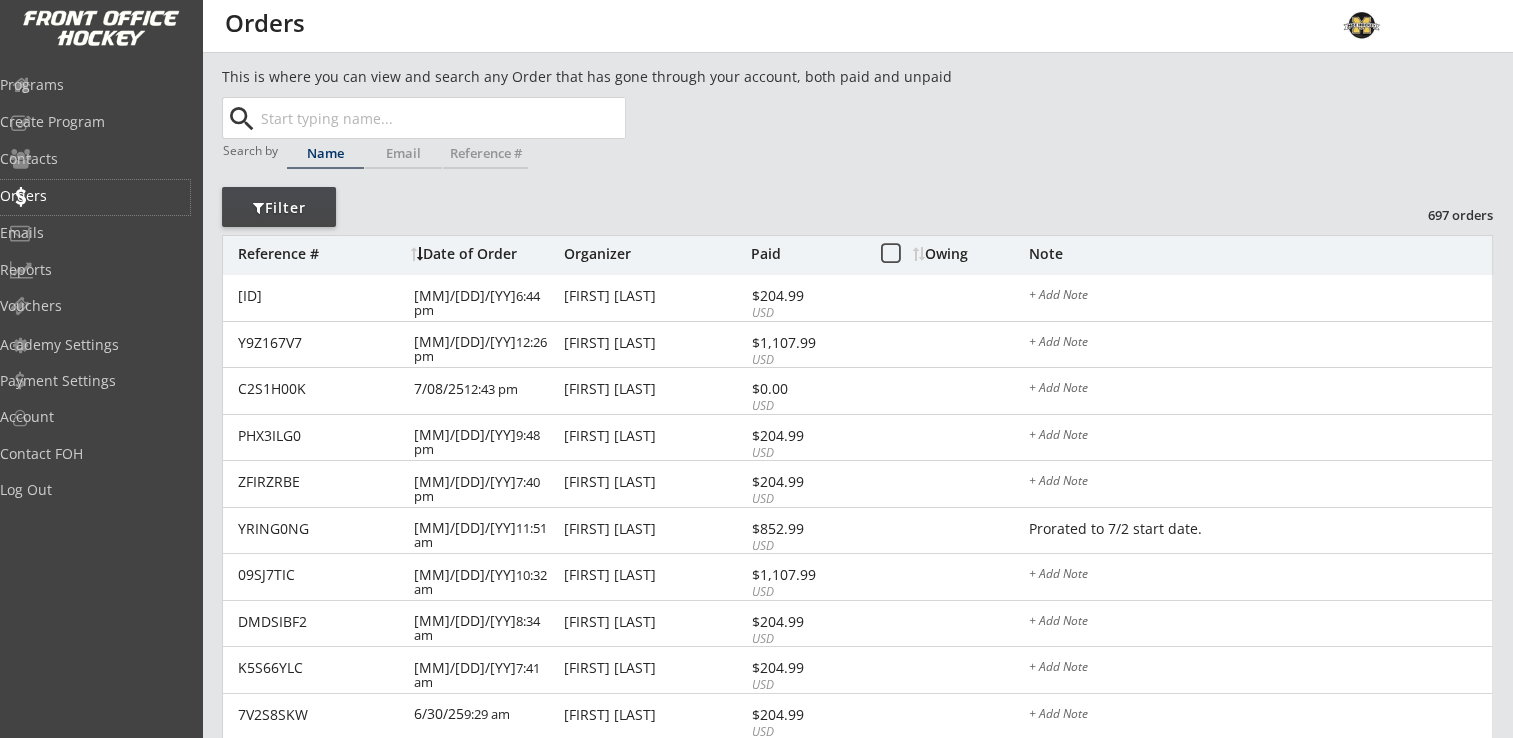 scroll, scrollTop: 0, scrollLeft: 0, axis: both 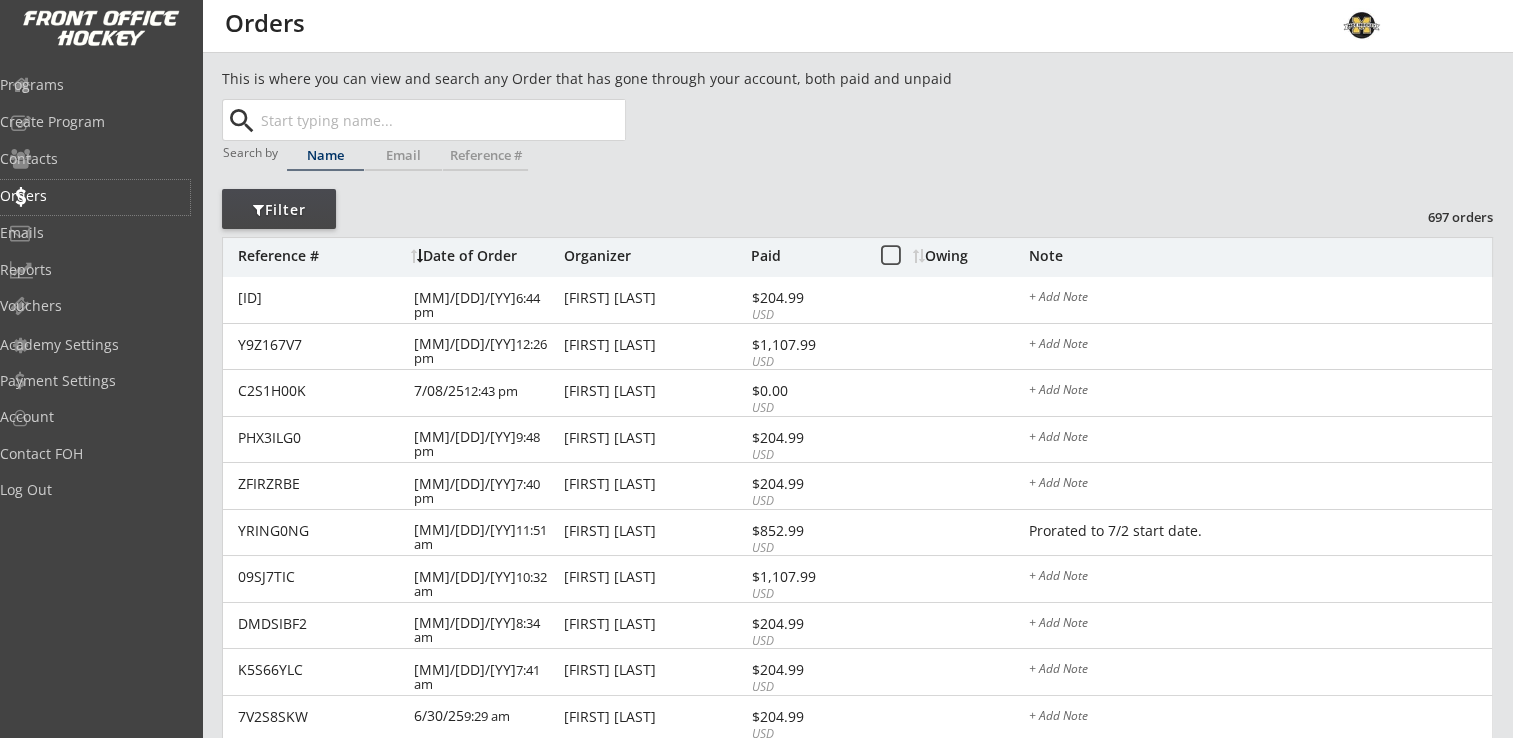 click at bounding box center [441, 120] 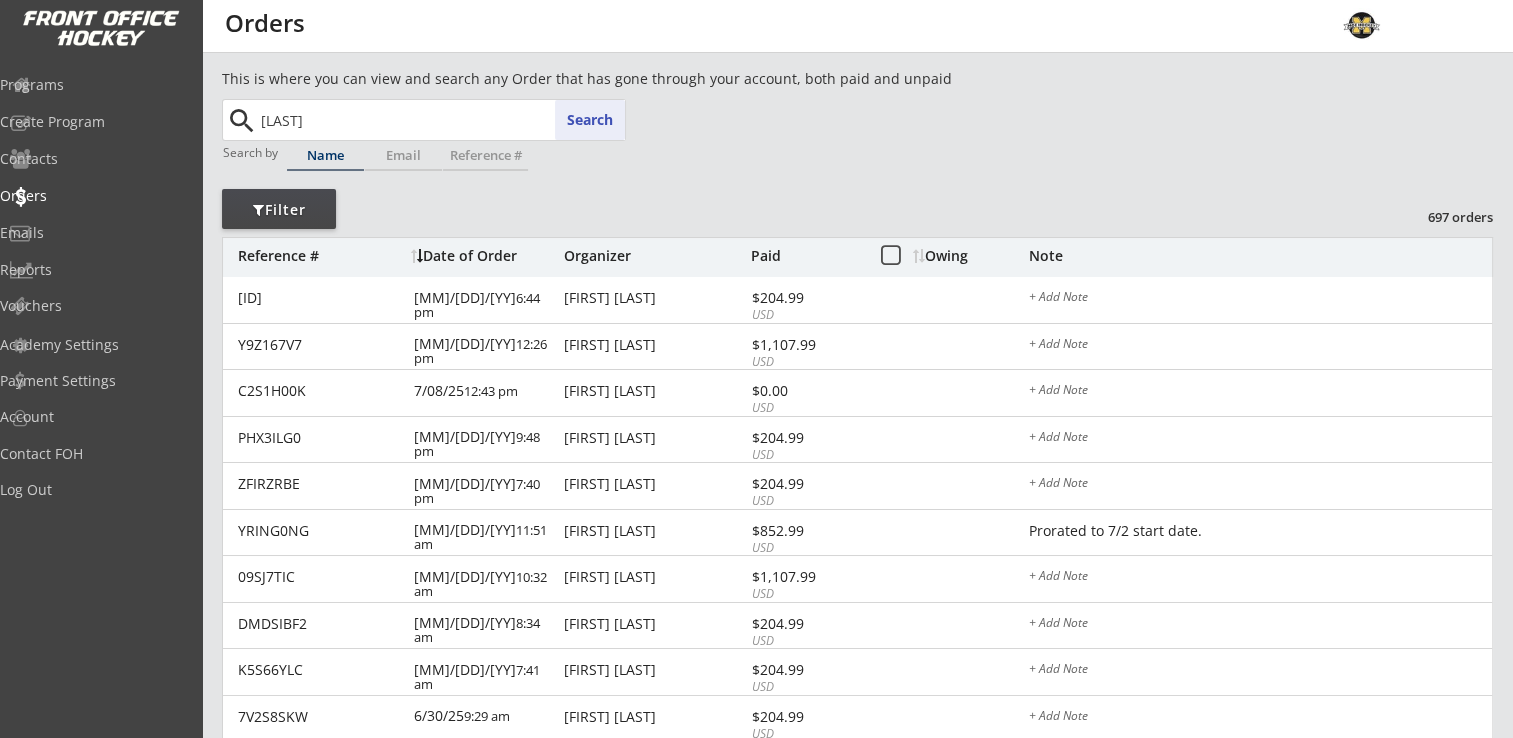 type on "kelley" 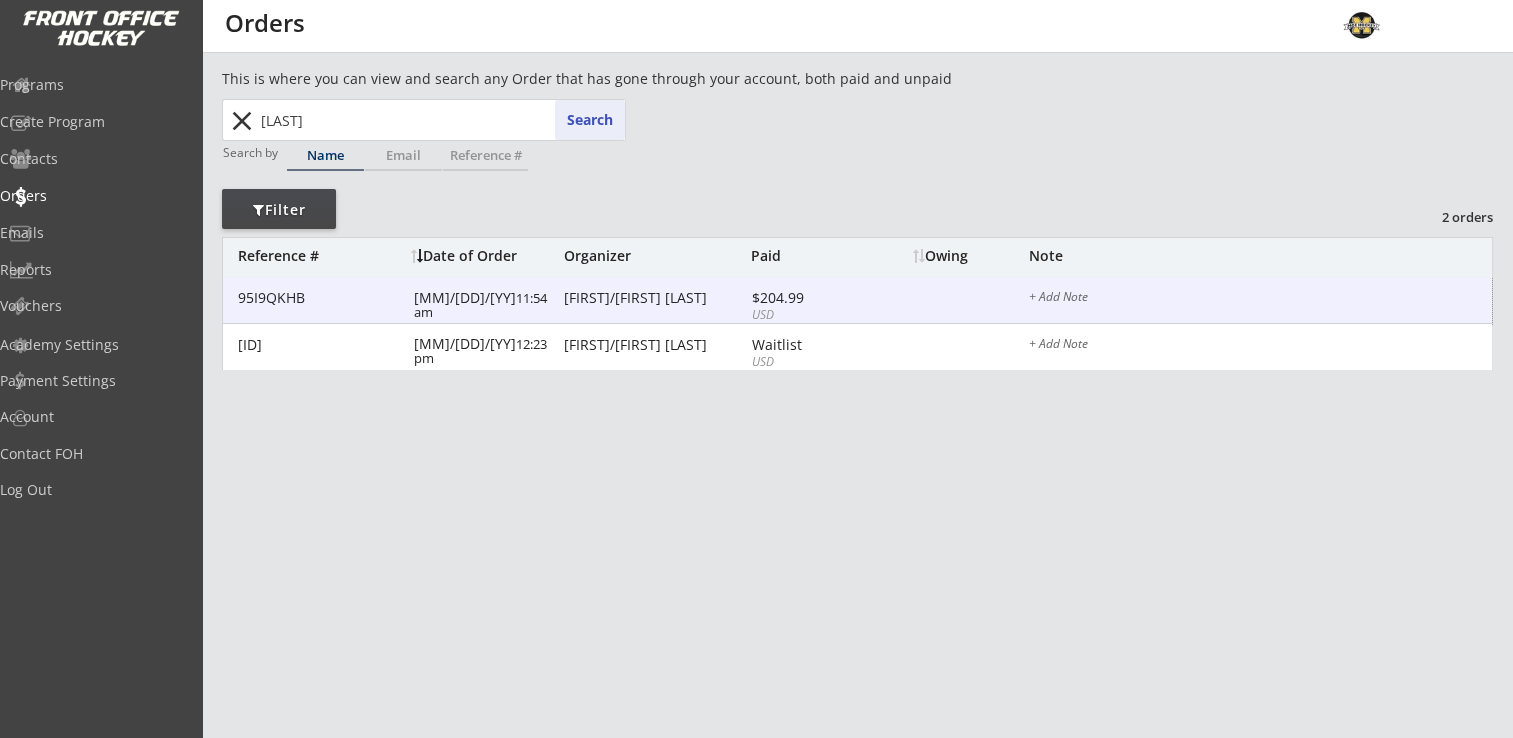 click on "Jenelle/lilah Kelley" at bounding box center (655, 298) 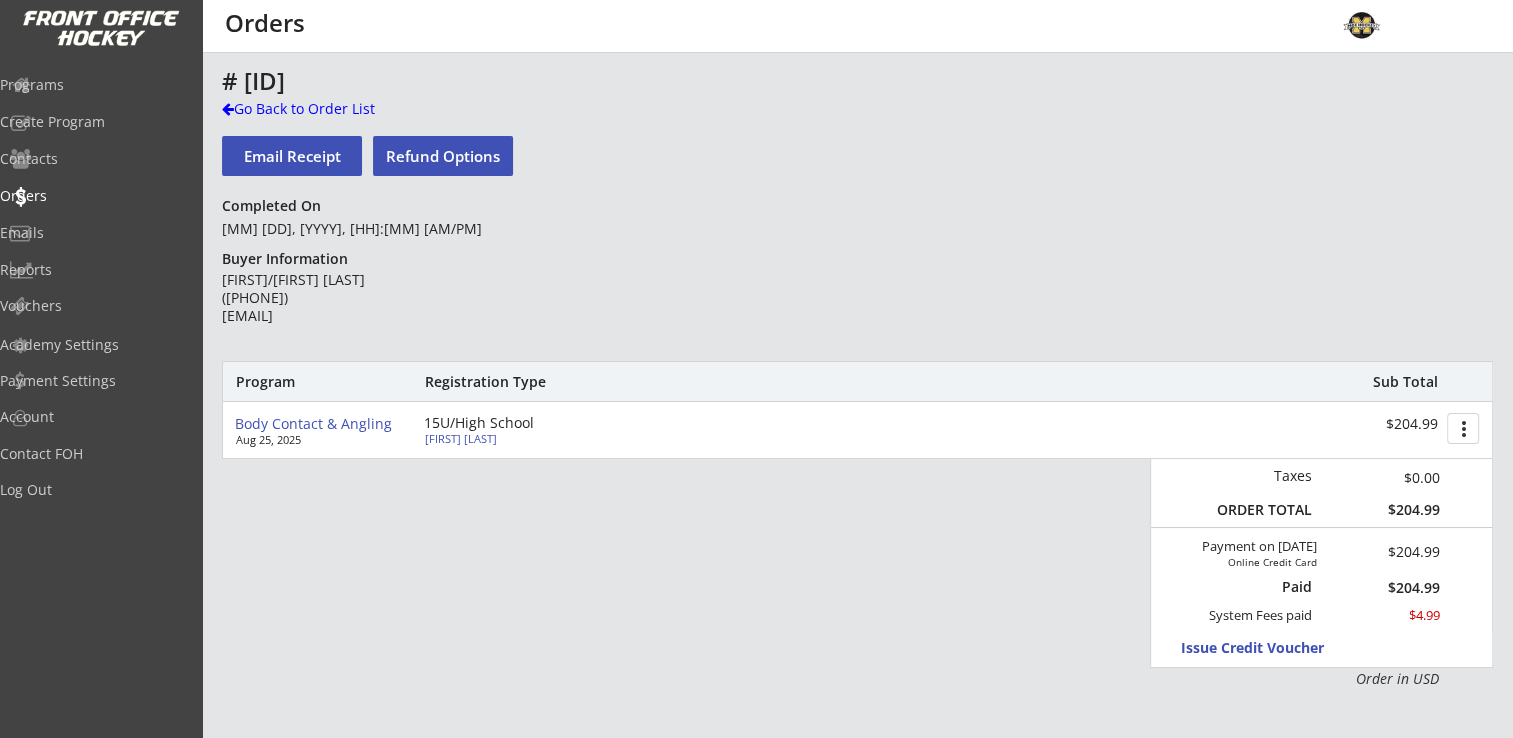 click on "more_vert" at bounding box center (1463, 428) 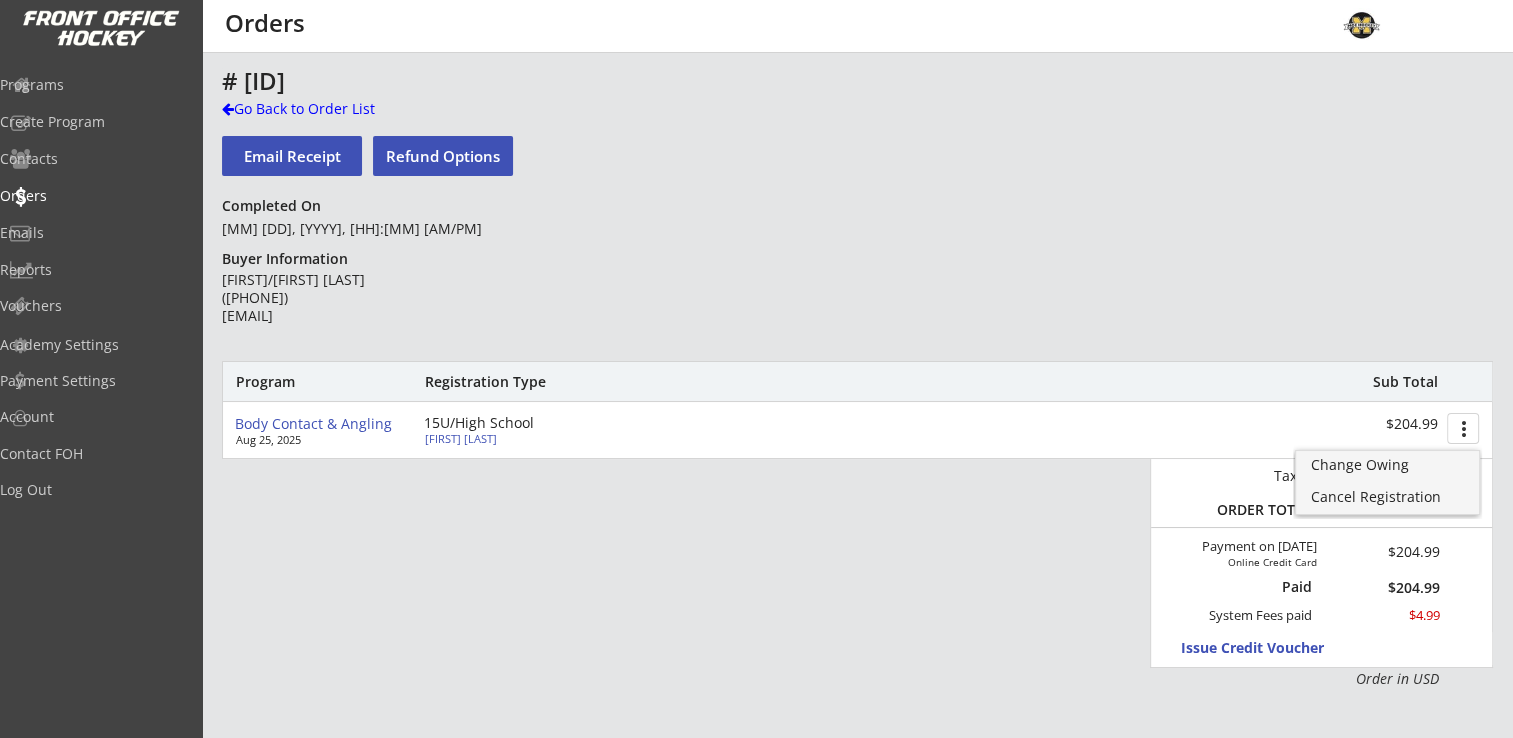 click on "# 95I9QKHB  Go Back to Order List Email Receipt Refund Options Completed On May 2nd, 2025, 11:54 am Buyer Information Jenelle/lilah Kelley
(651) 338-6461 jenellebenkelley@gmail.com Program Registration Type Sub Total Body Contact & Angling Aug 25, 2025 15U/High School
Lilah Kelley $204.99 more_vert Taxes $0.00 ORDER TOTAL $204.99 Payment on May 2, 2025 Online Credit Card $204.99 Paid $204.99 System Fees paid $4.99 Issue Credit Voucher Order in USD Order Notes  (internal use)" at bounding box center (857, 652) 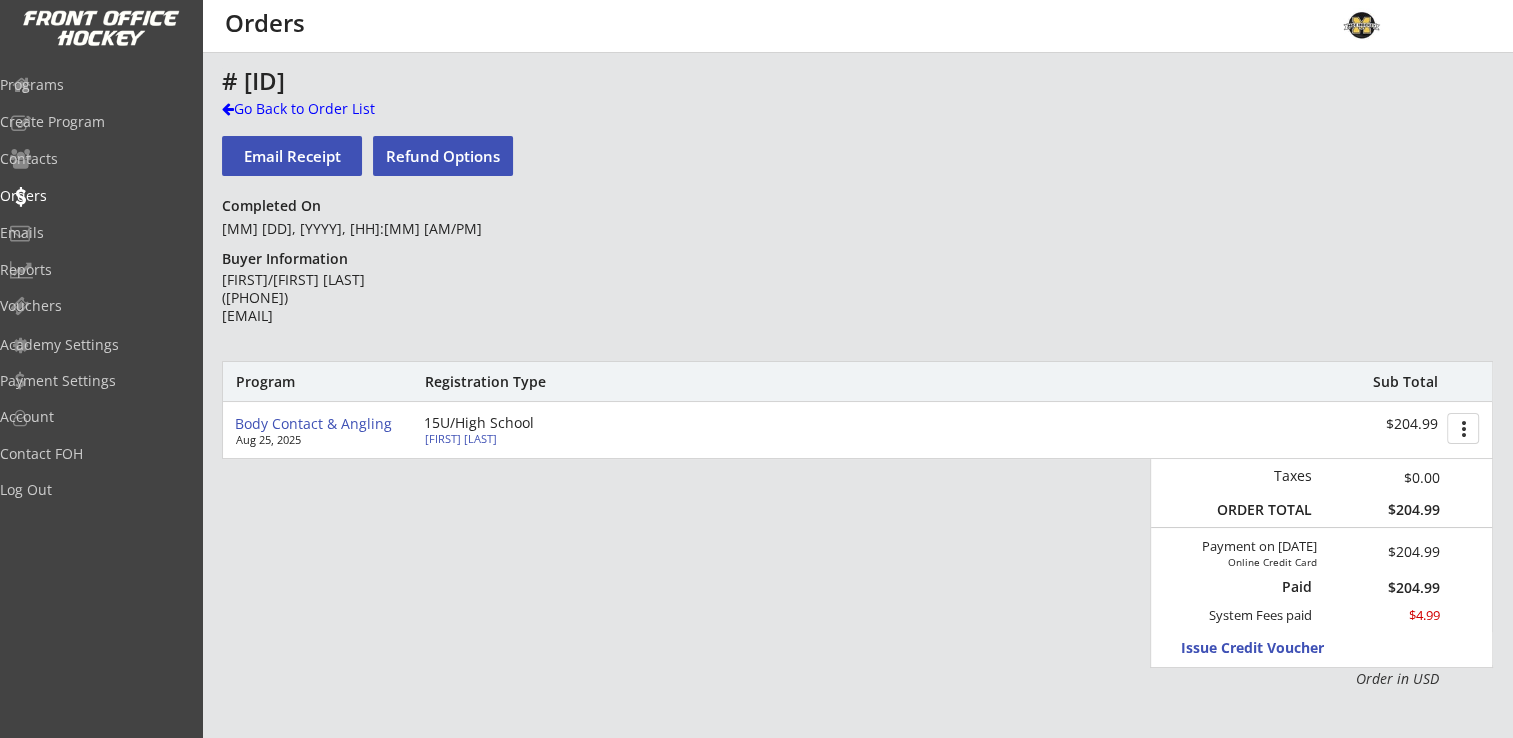 click on "Refund Options" at bounding box center (443, 156) 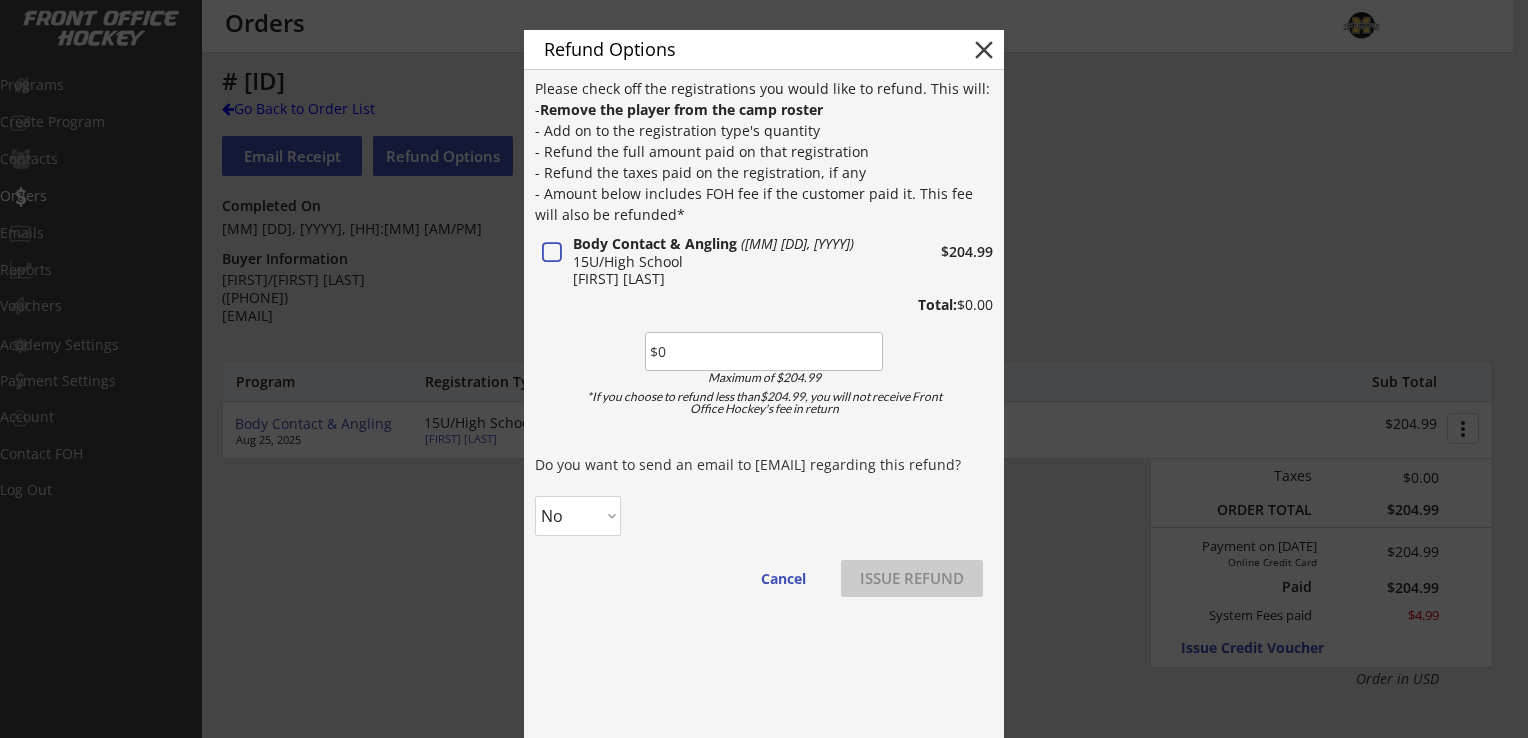 click on "No Yes" at bounding box center (578, 516) 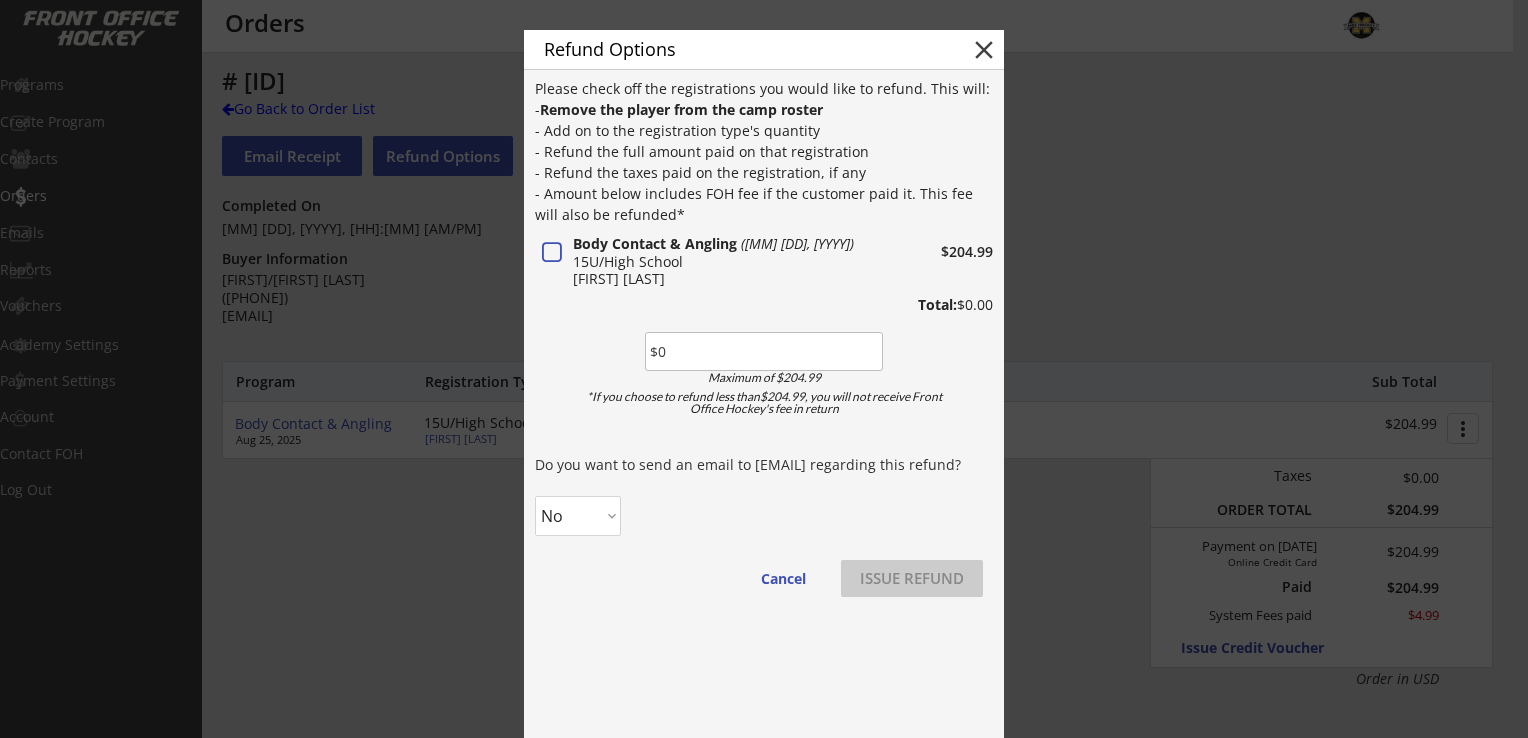 select on ""Yes"" 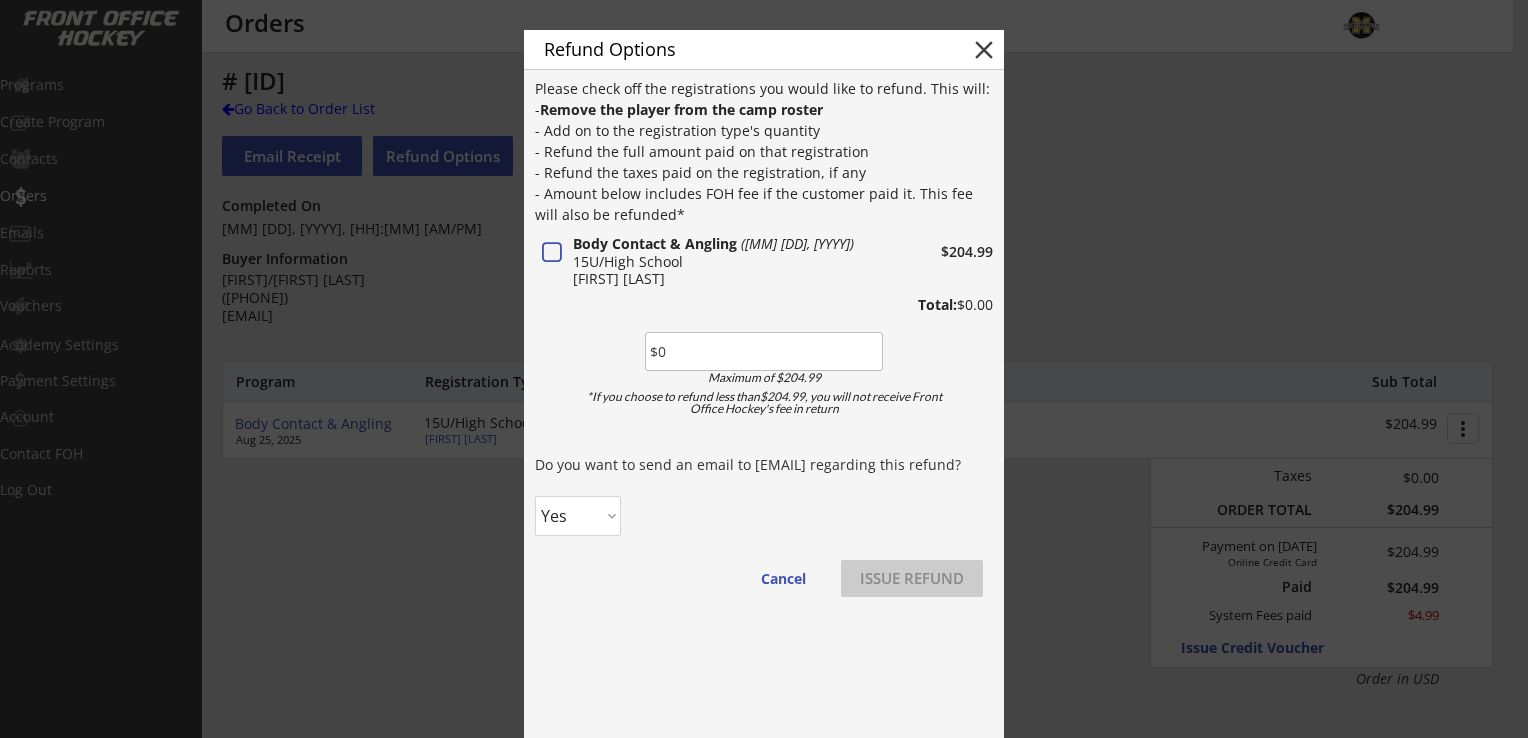 click on "No Yes" at bounding box center [578, 516] 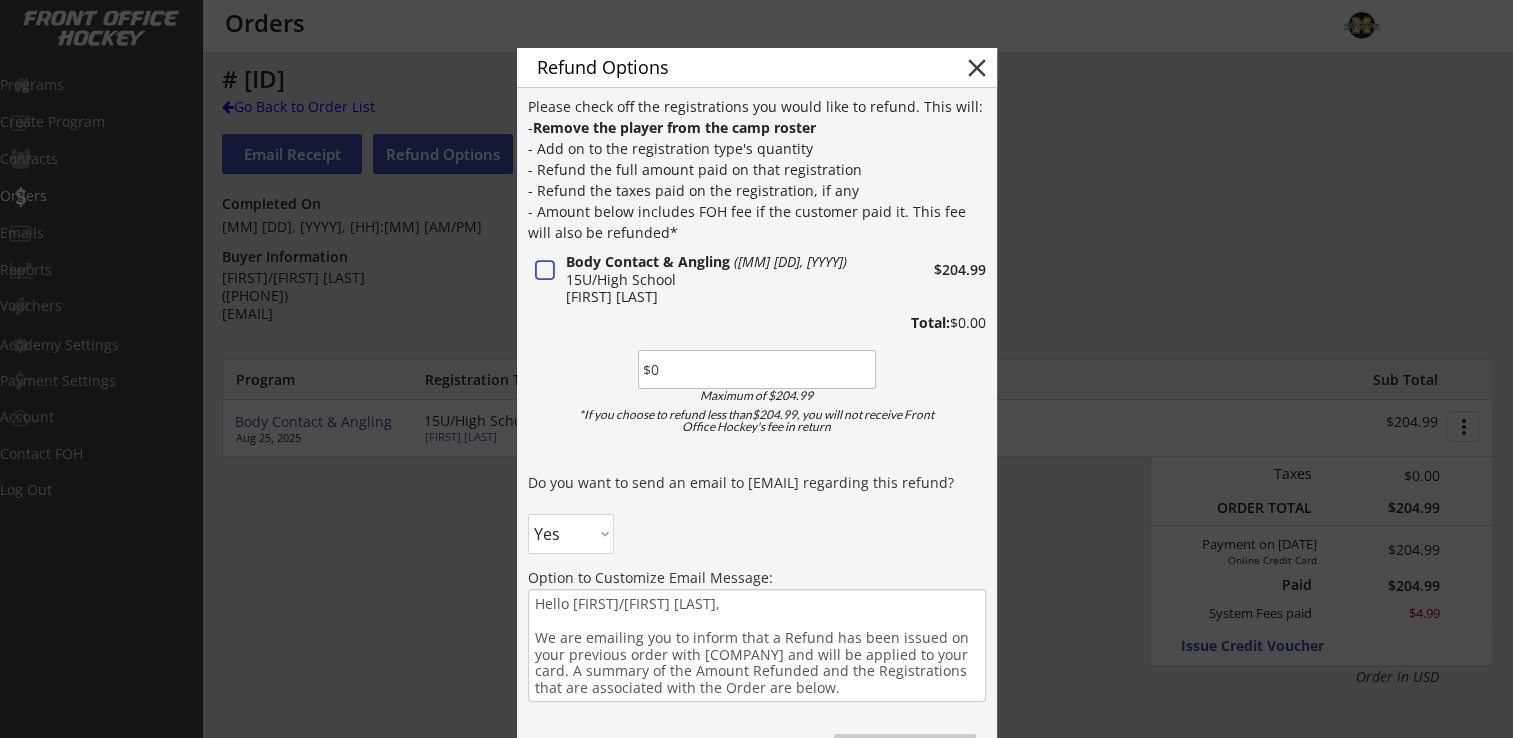 scroll, scrollTop: 0, scrollLeft: 0, axis: both 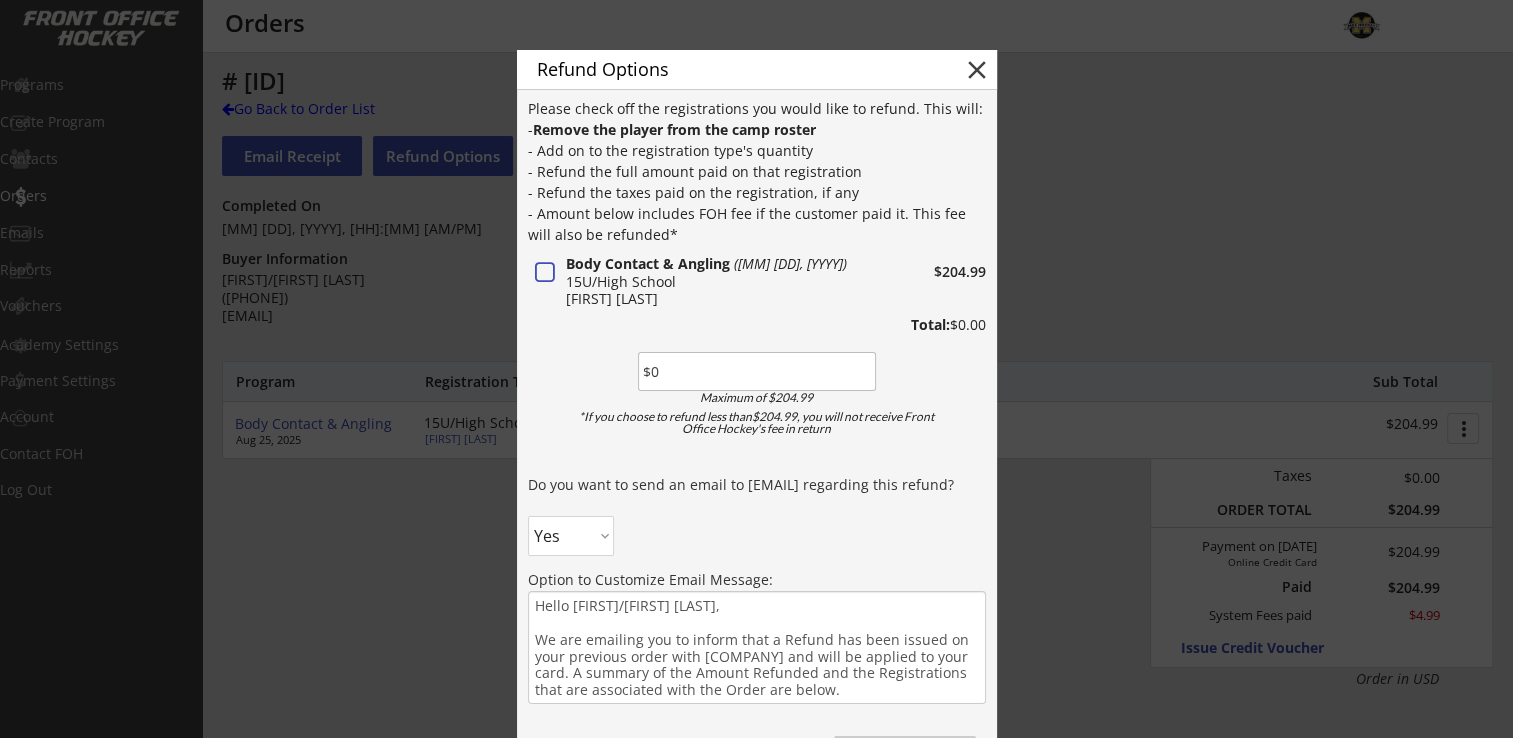 click at bounding box center [757, 371] 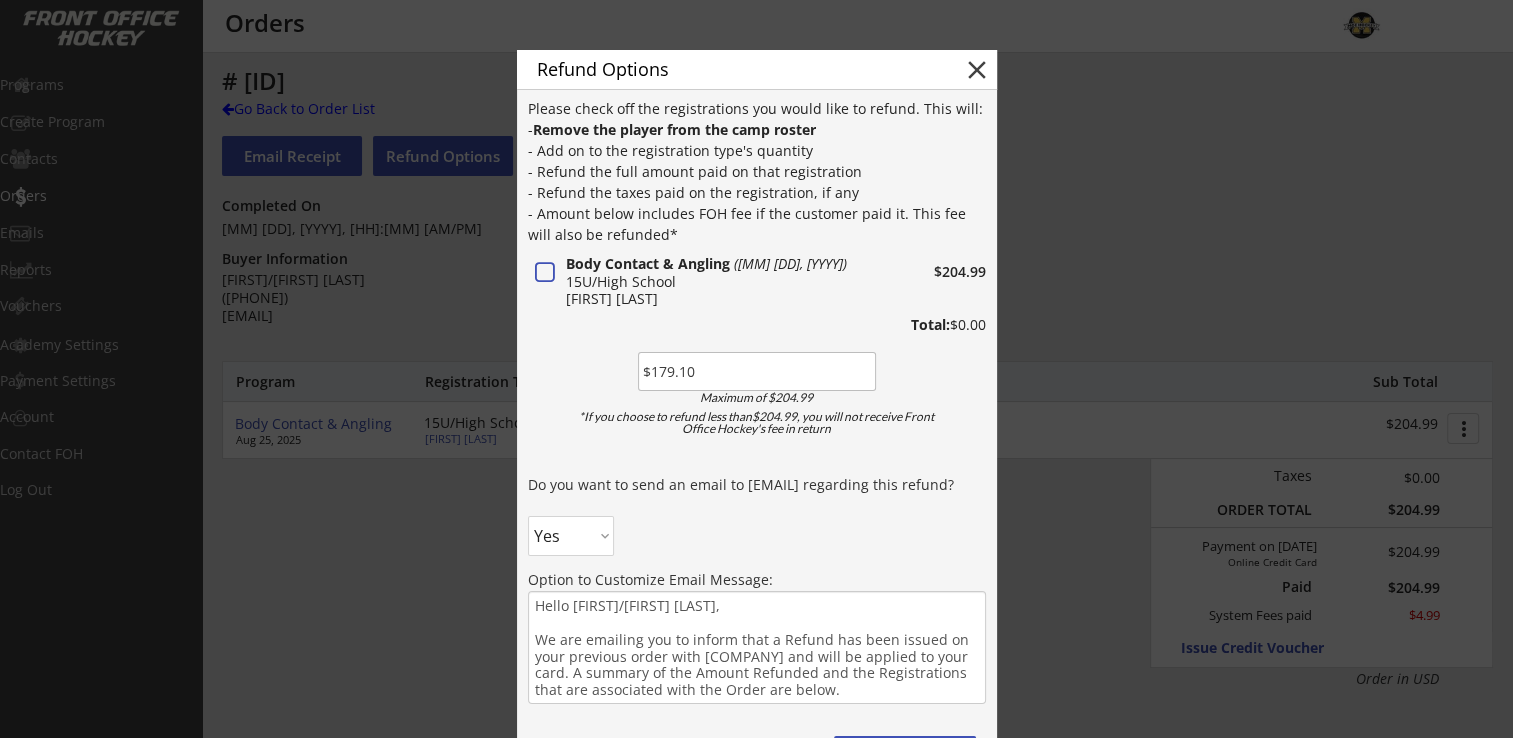 type on "$179.10" 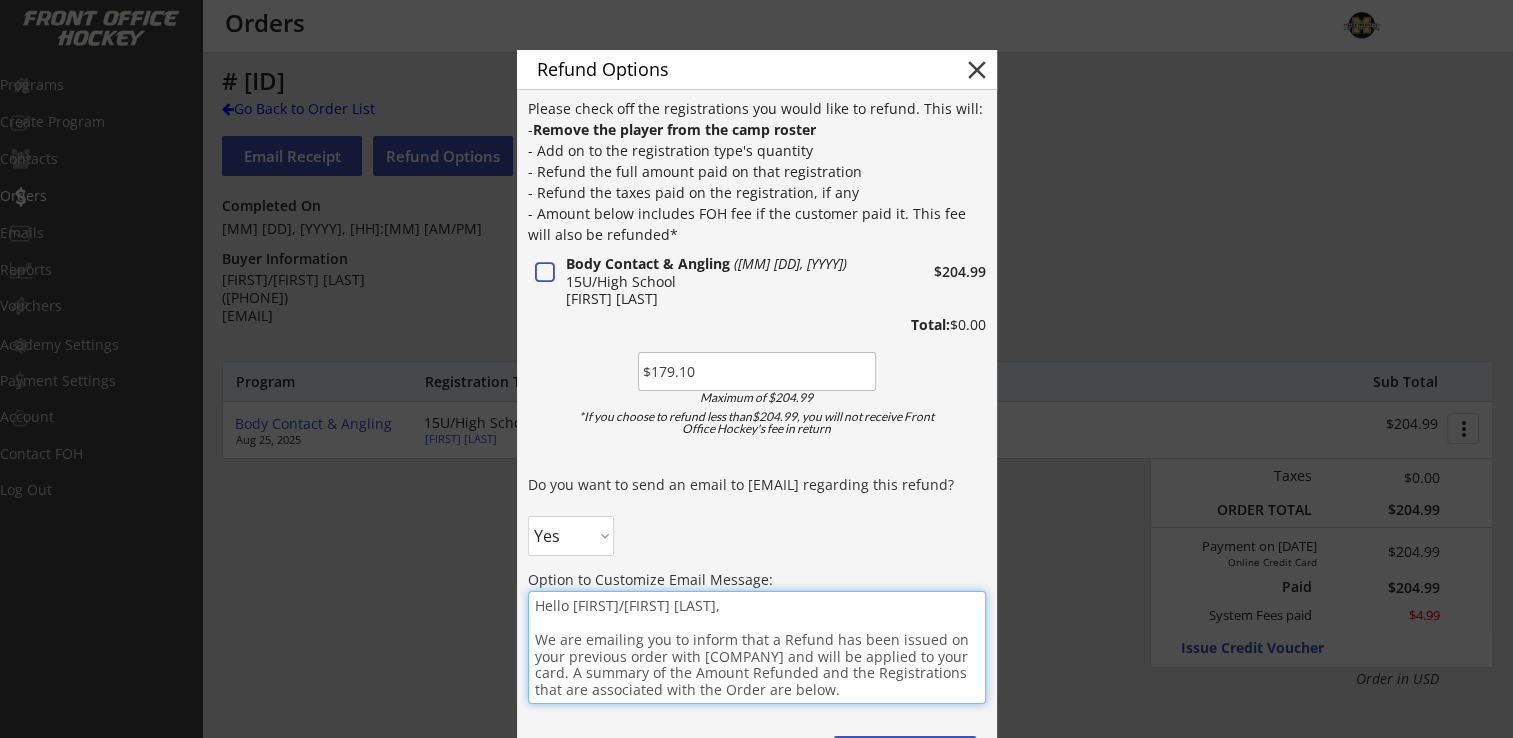 type on "Hello Jenelle/Lilah,
We are emailing you to inform that a Refund has been issued on your previous order with Moe Hockey LLC and will be applied to your card. A summary of the Amount Refunded and the Registrations that are associated with the Order are below." 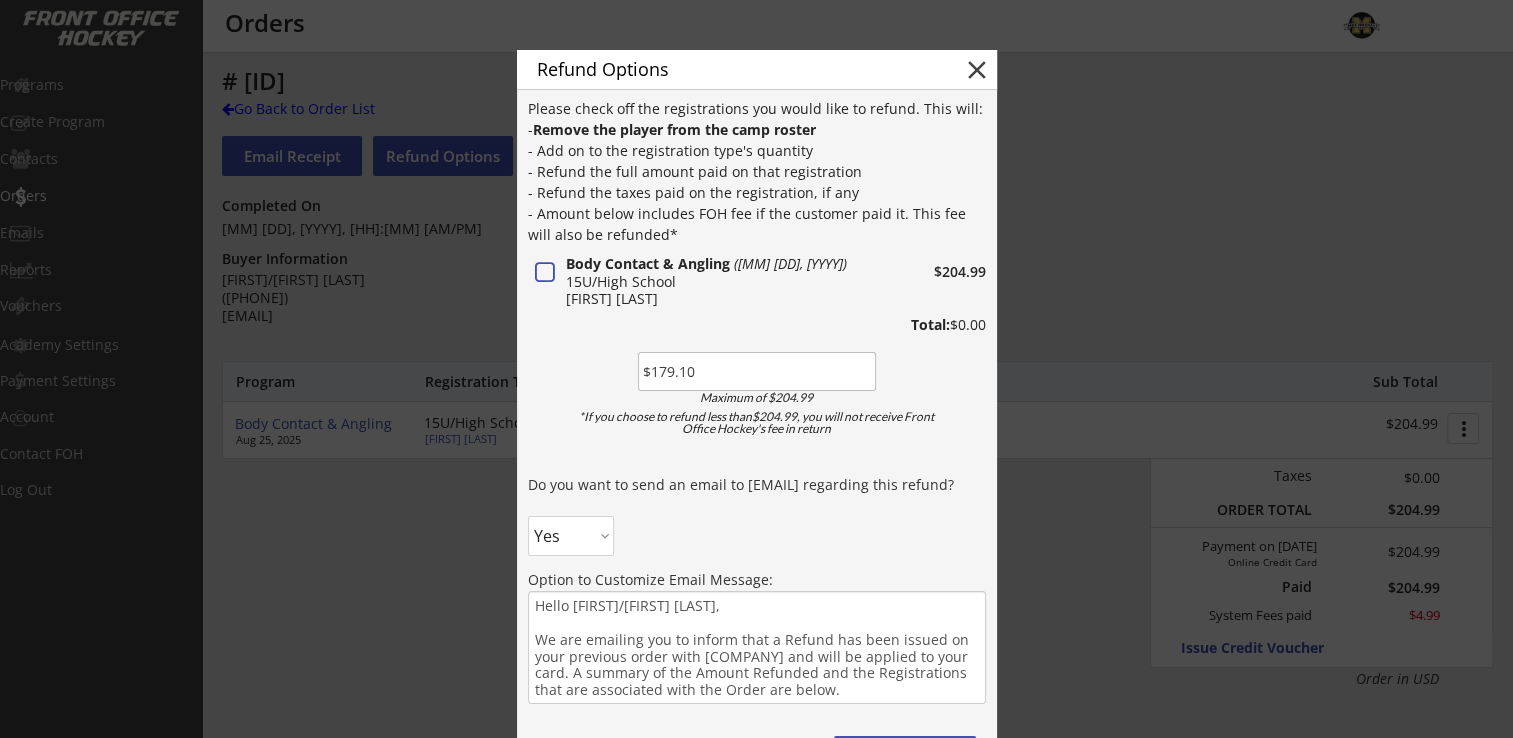 drag, startPoint x: 709, startPoint y: 370, endPoint x: 635, endPoint y: 369, distance: 74.00676 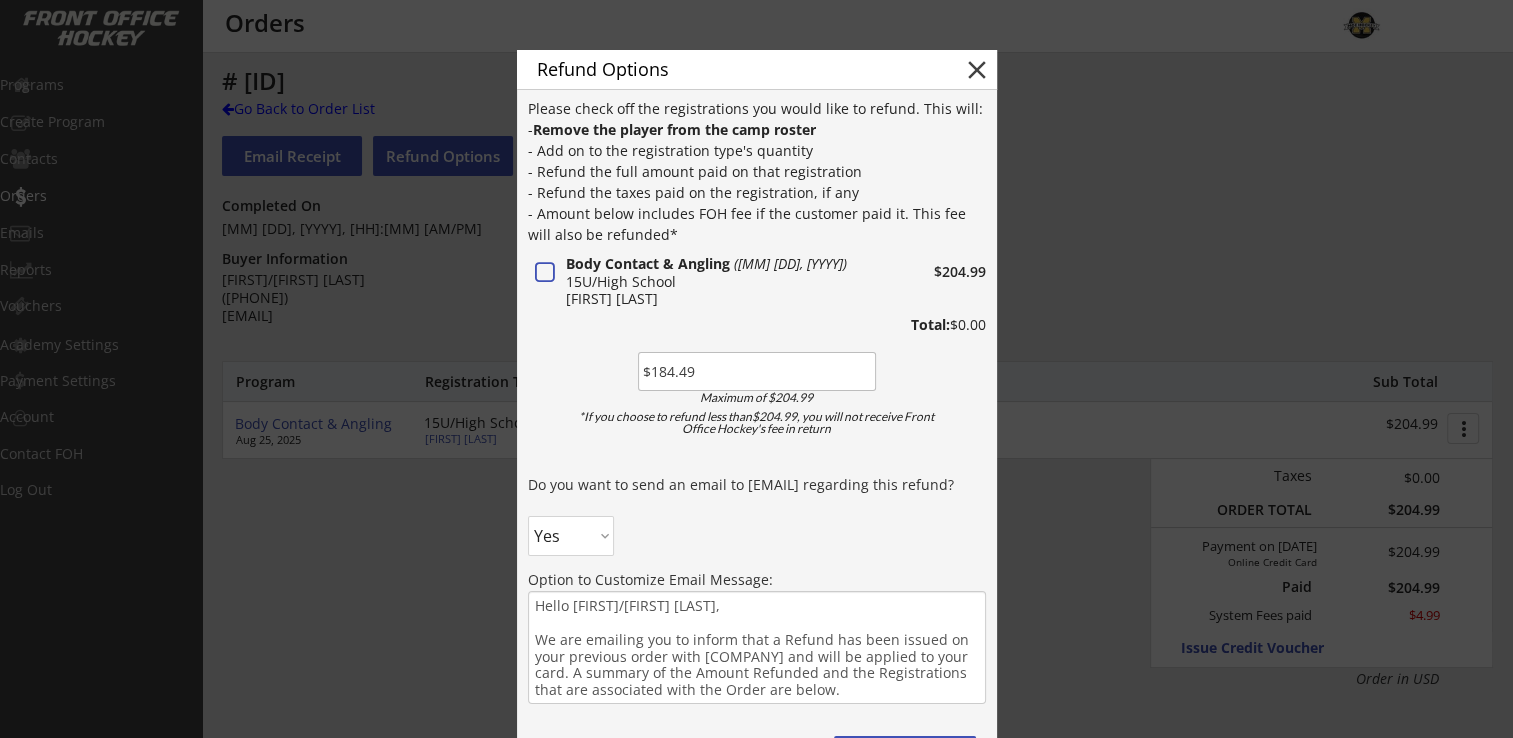 click on "Lilah Kelley" at bounding box center [718, 299] 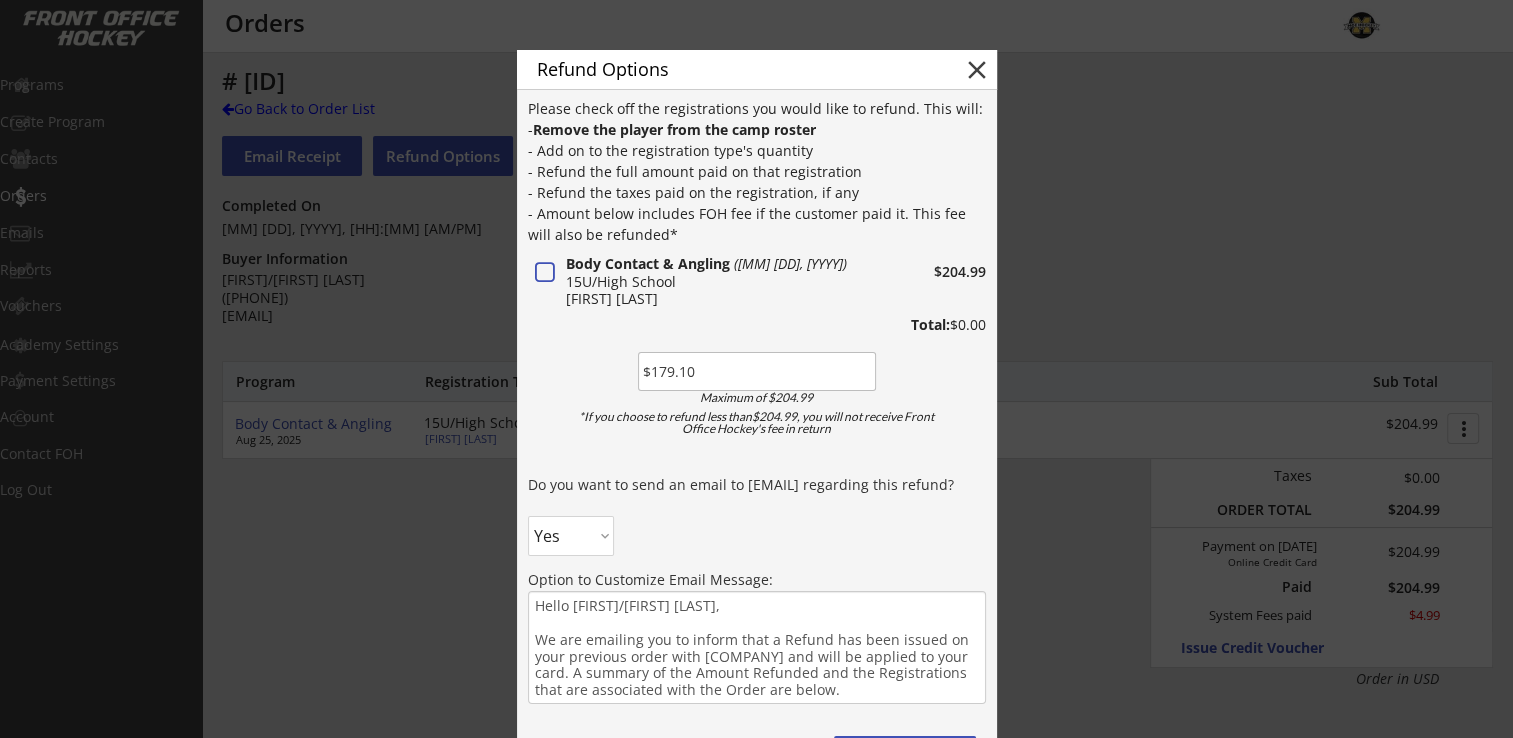 type on "$179.10" 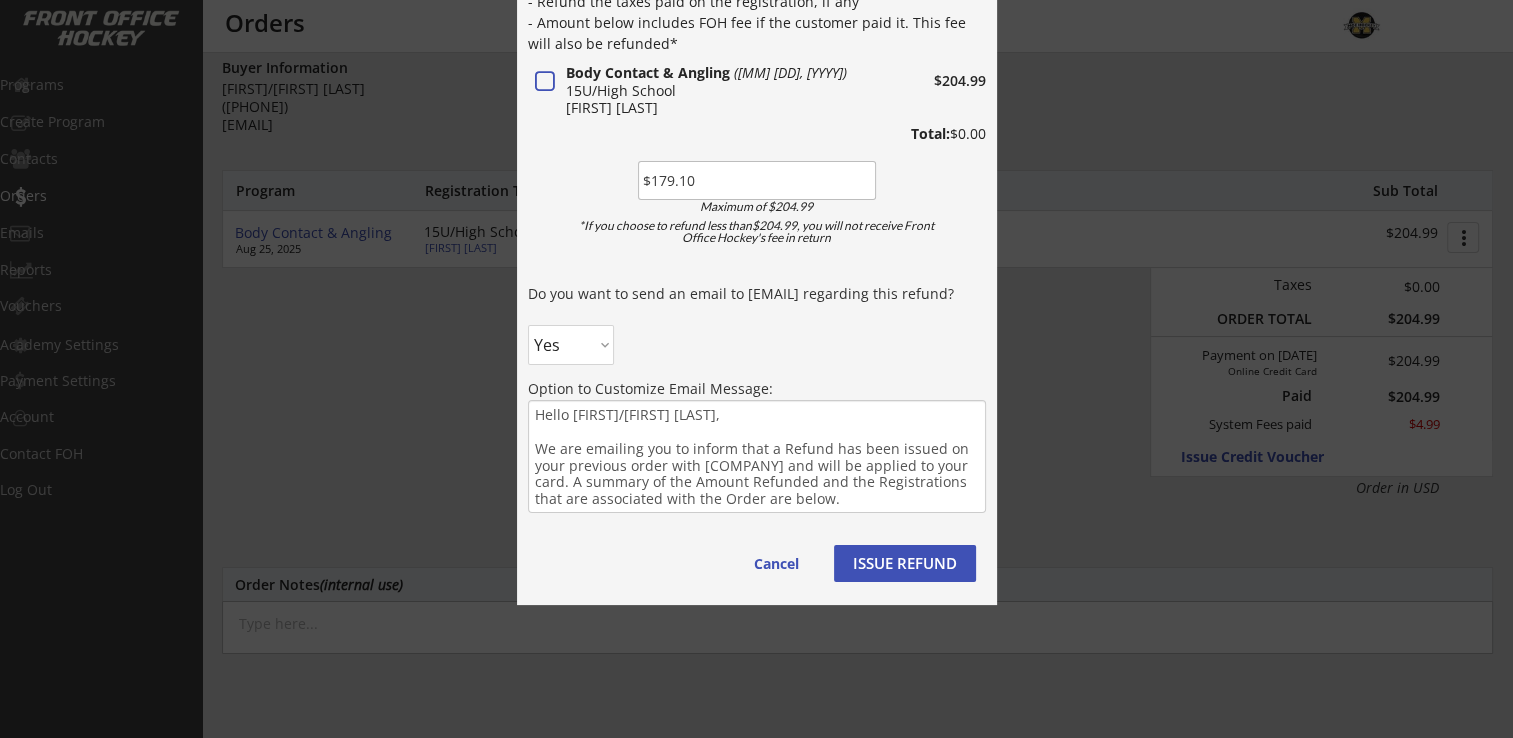 scroll, scrollTop: 200, scrollLeft: 0, axis: vertical 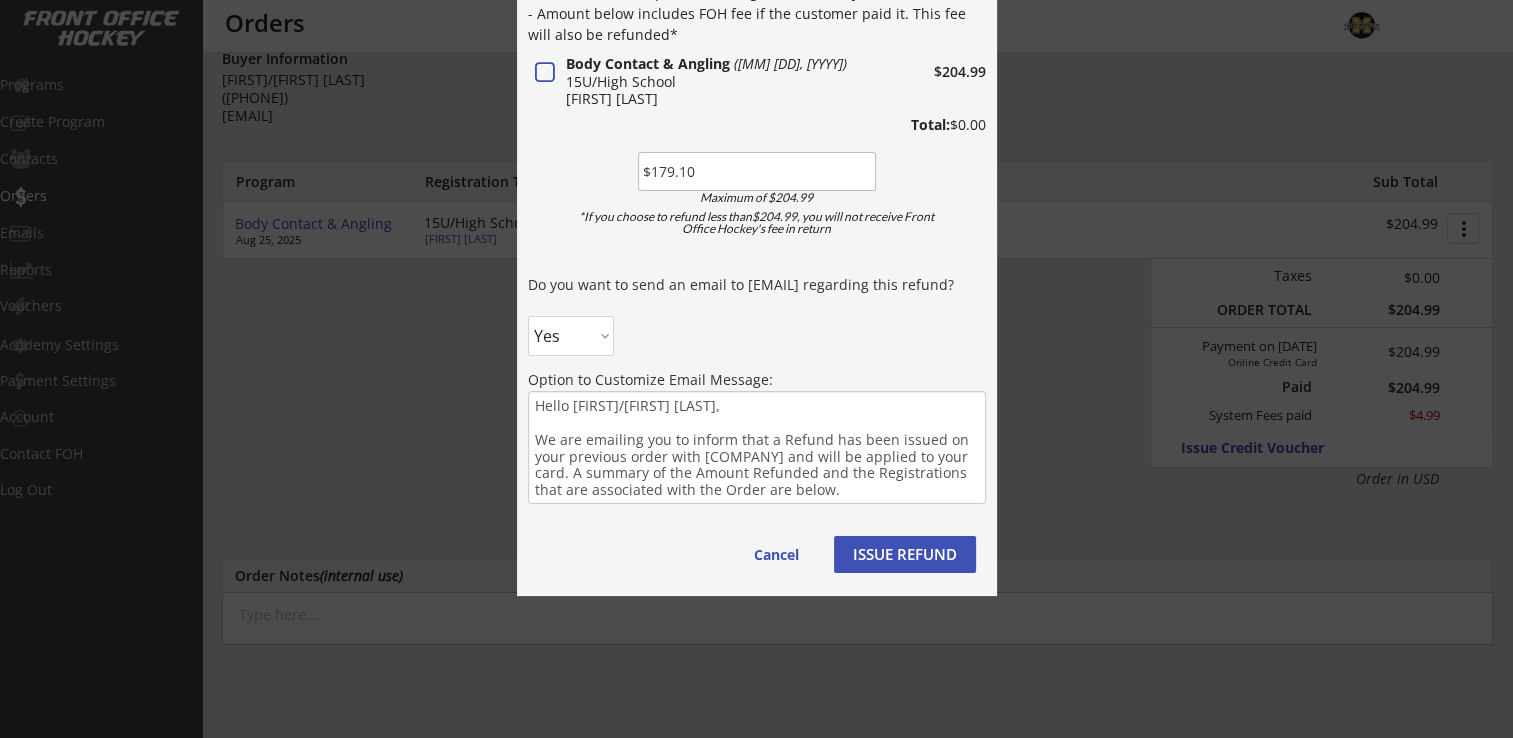click on "ISSUE REFUND" at bounding box center [905, 554] 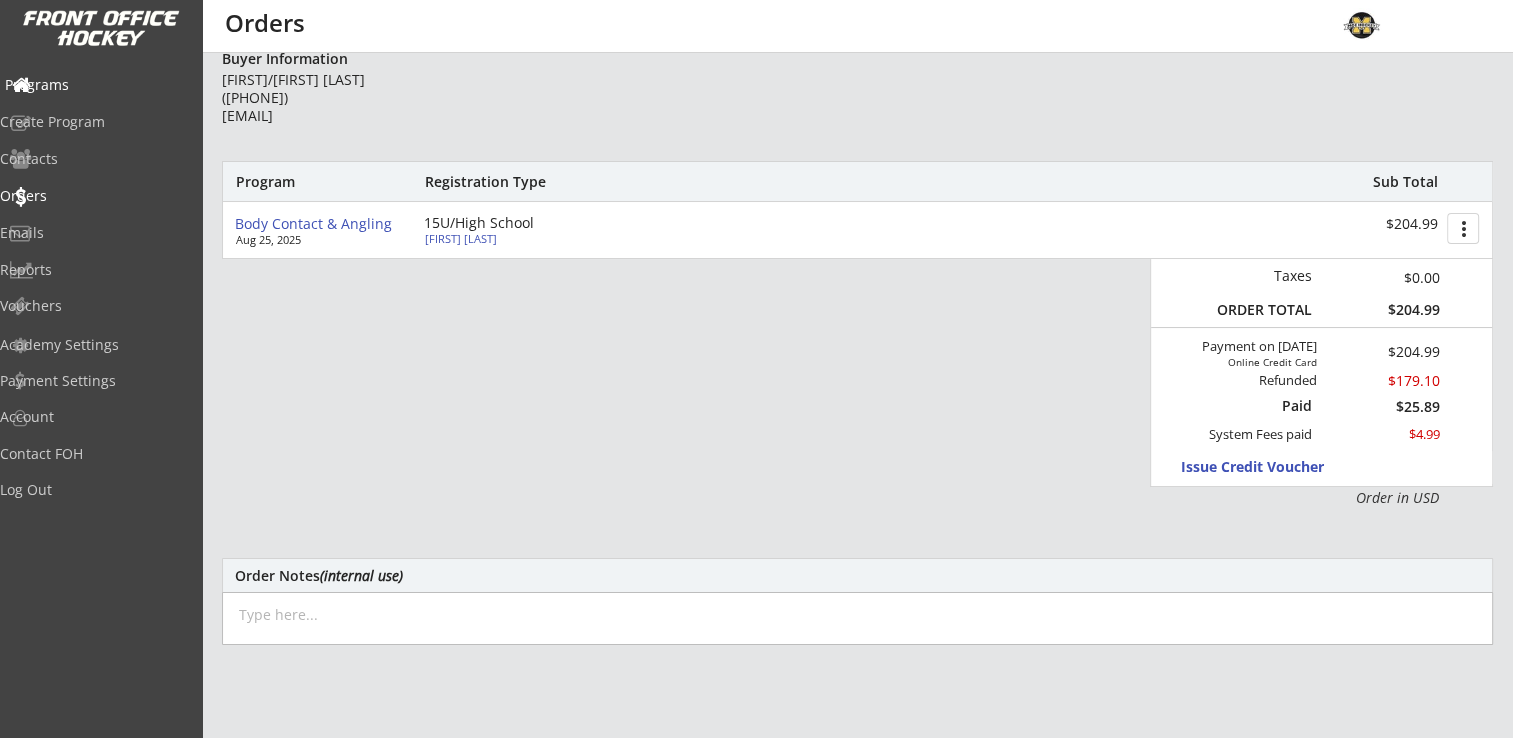 click on "Programs" at bounding box center (95, 85) 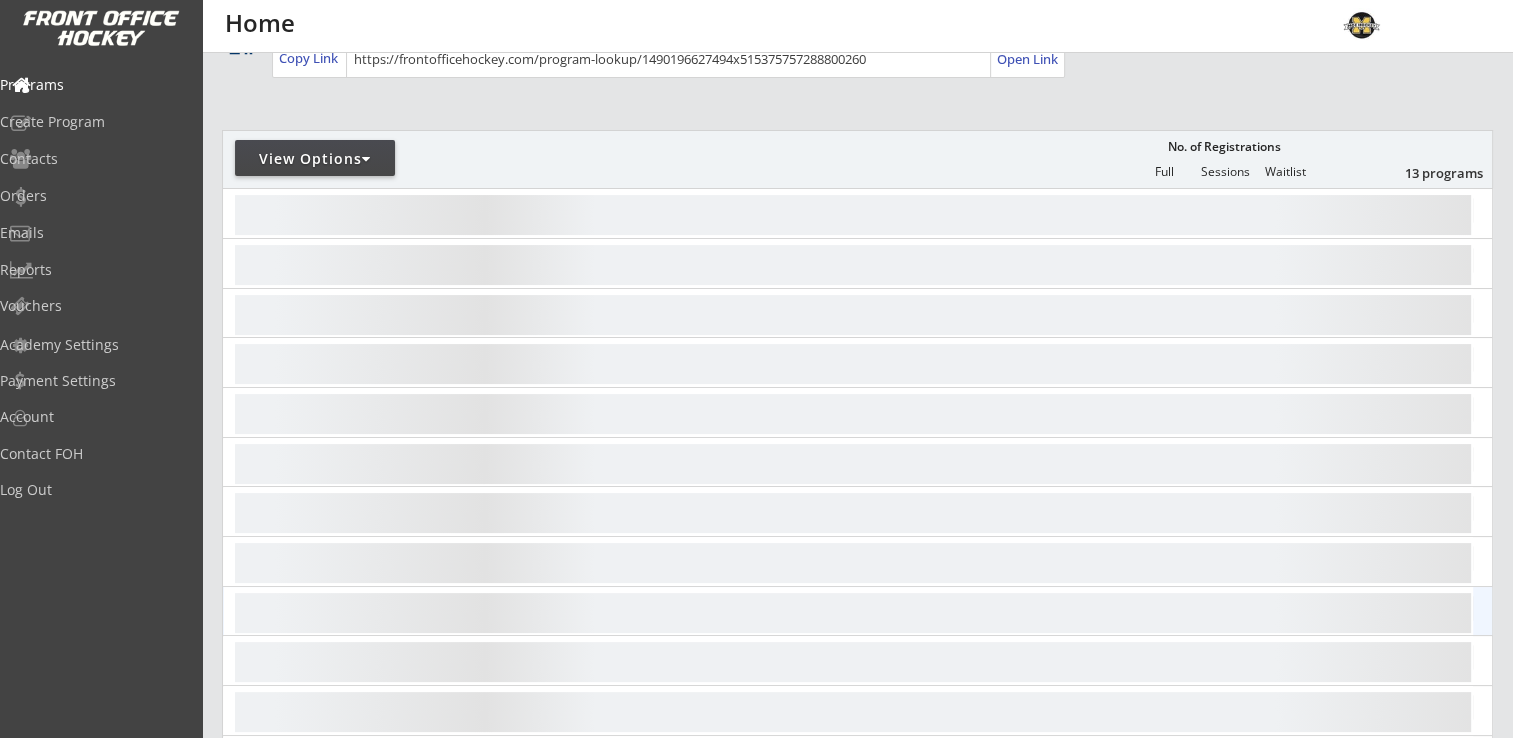 scroll, scrollTop: 200, scrollLeft: 0, axis: vertical 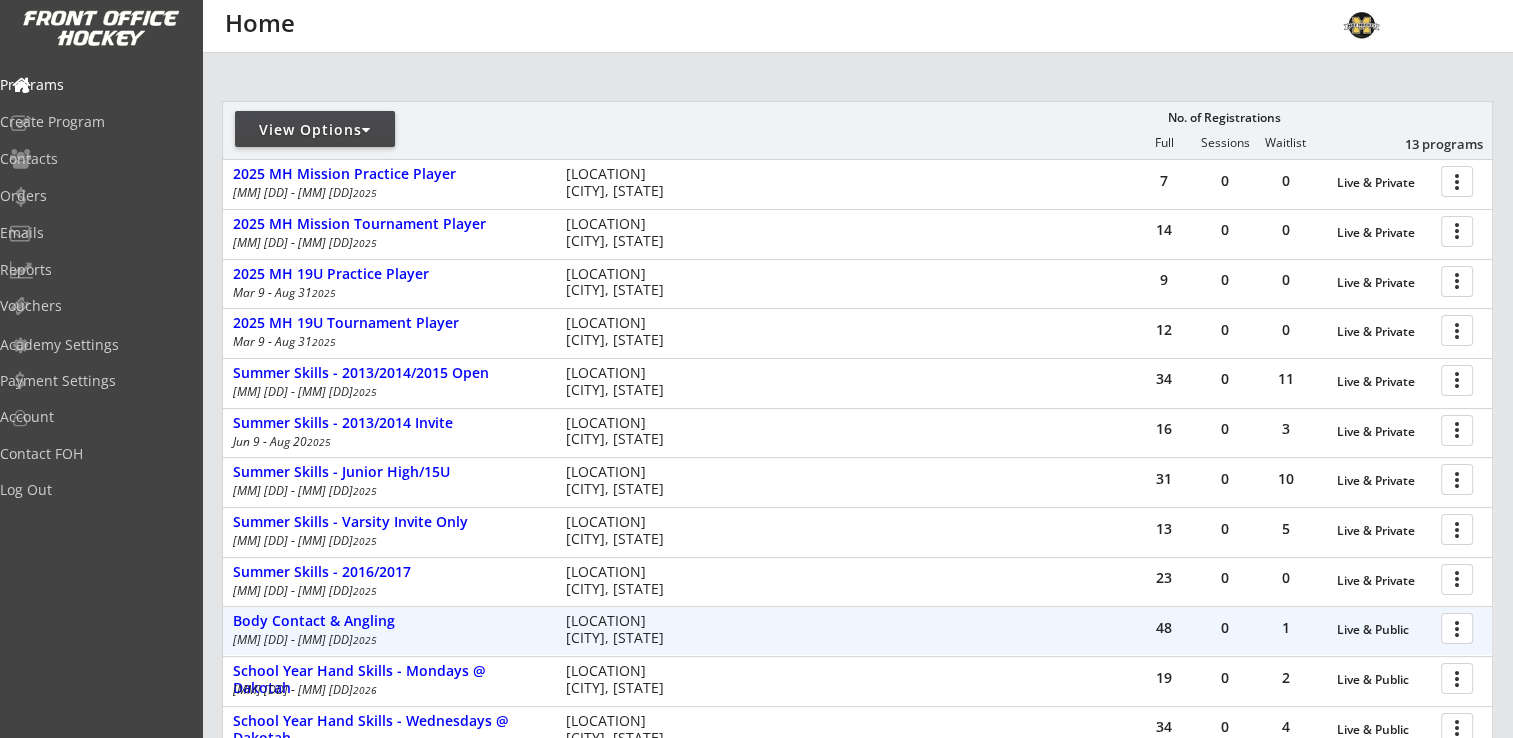 click at bounding box center [1460, 627] 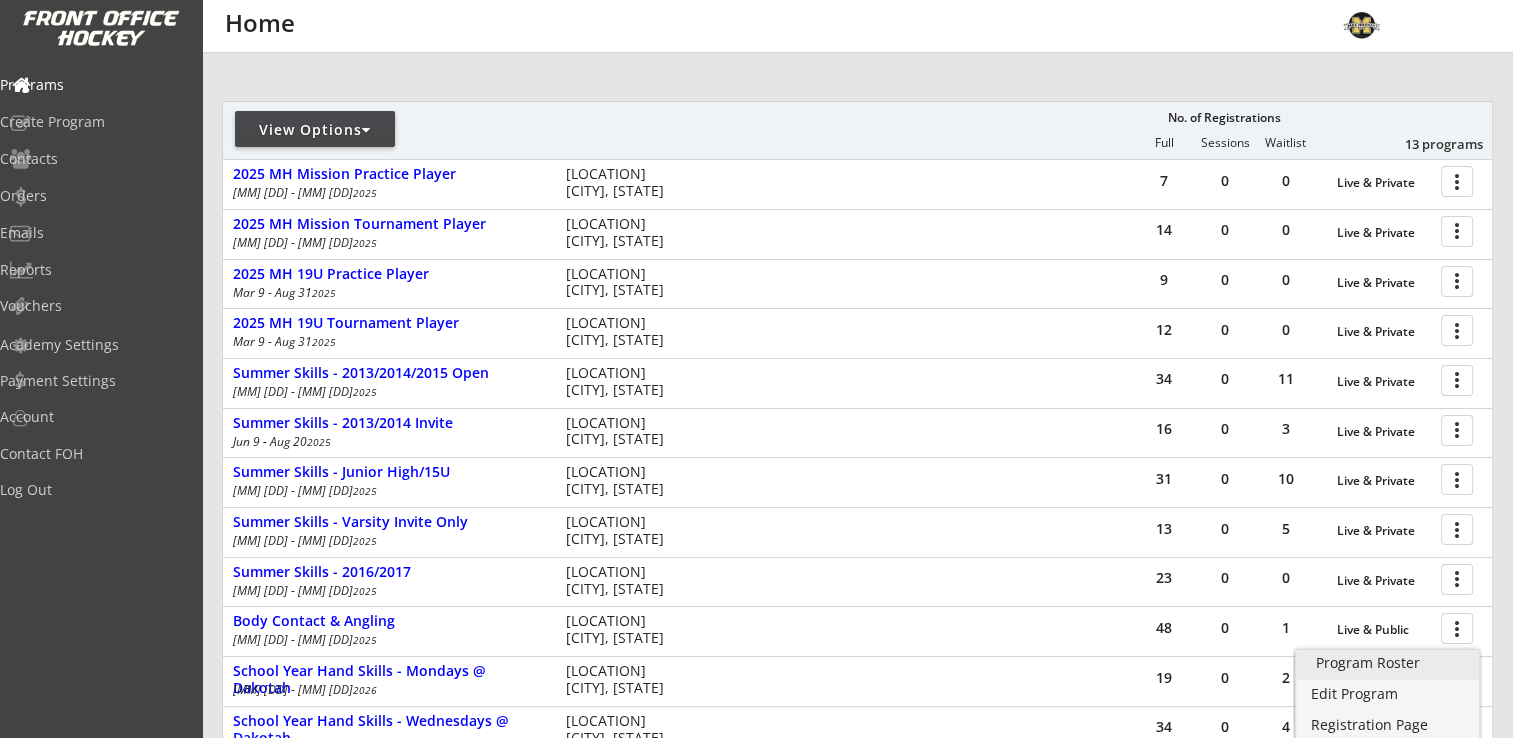 drag, startPoint x: 1348, startPoint y: 663, endPoint x: 1372, endPoint y: 659, distance: 24.33105 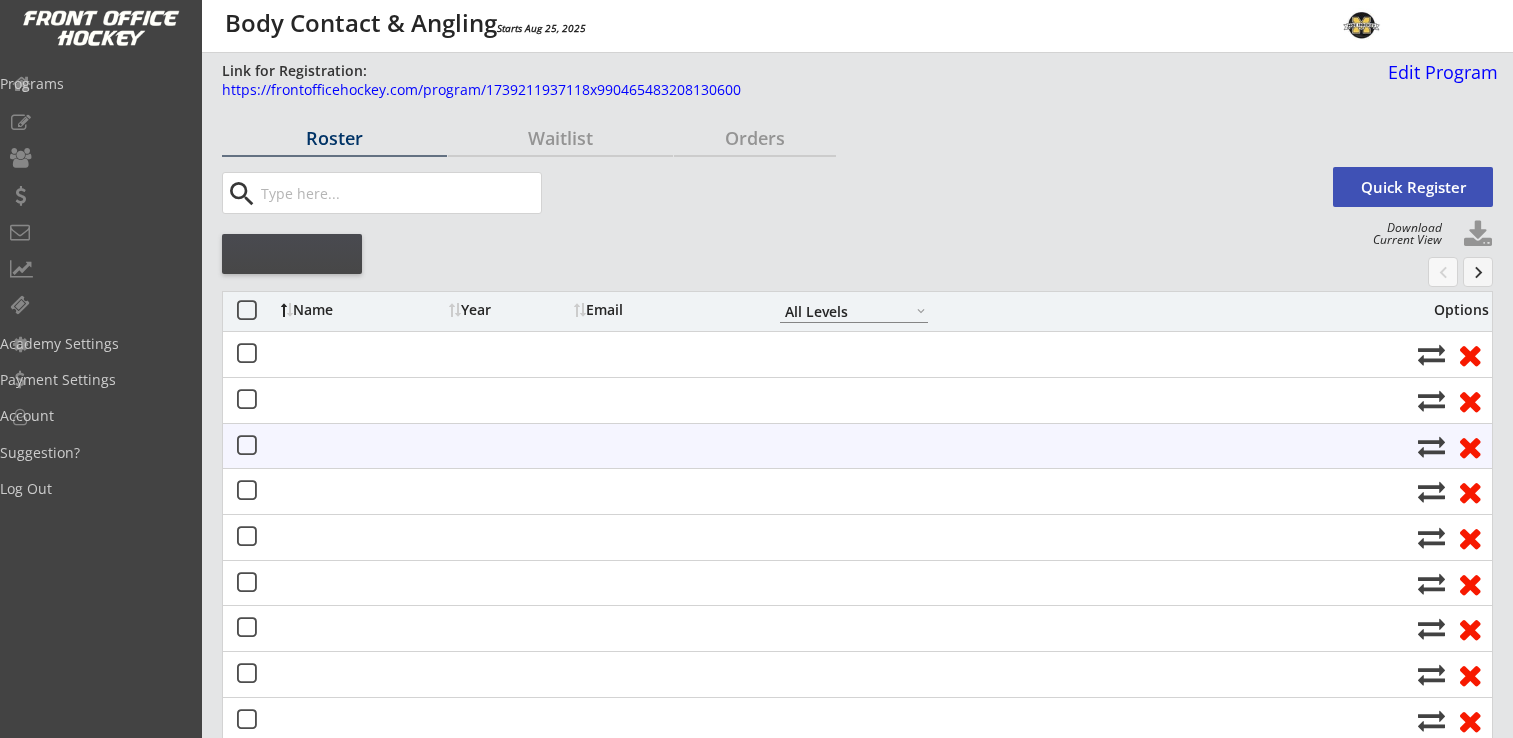 select on ""All Levels"" 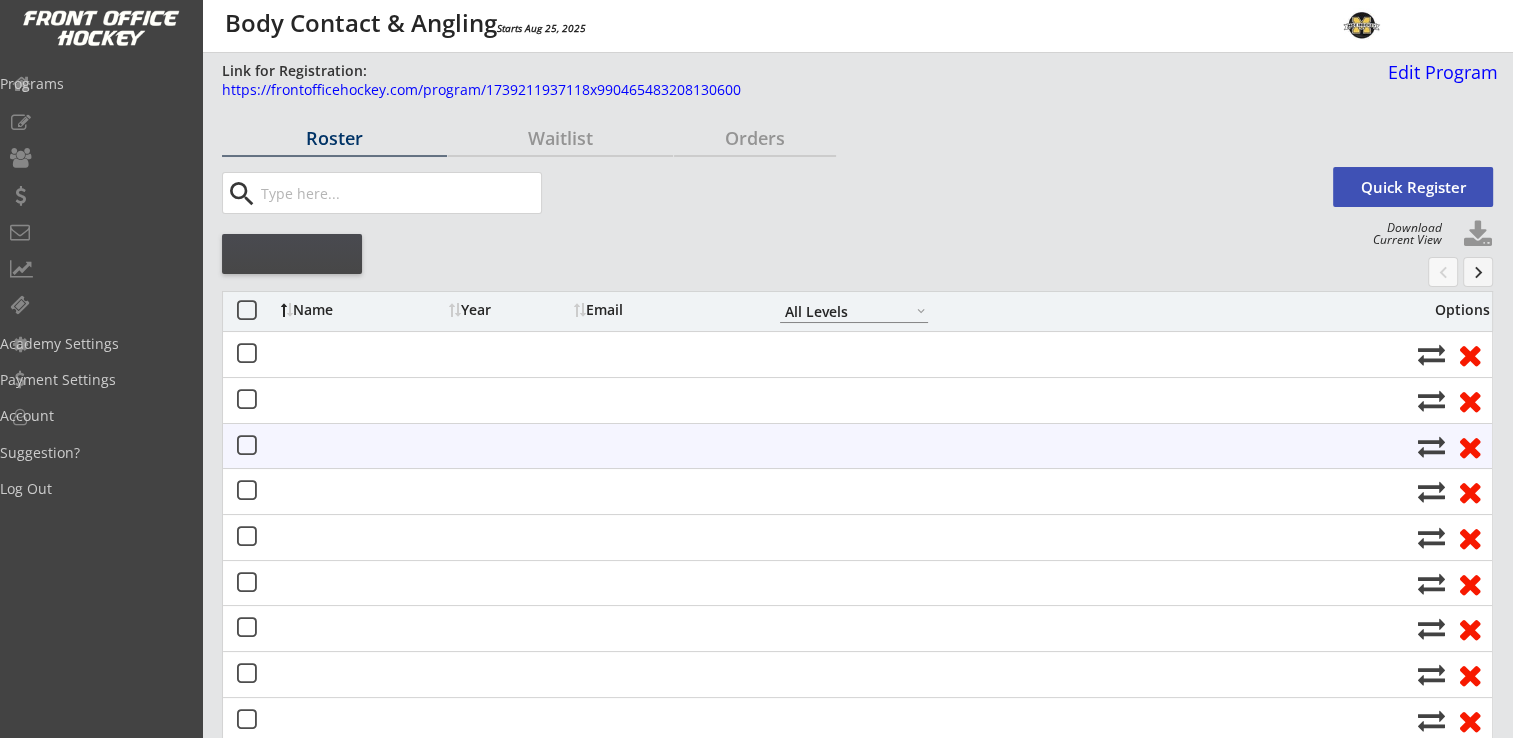 scroll, scrollTop: 0, scrollLeft: 0, axis: both 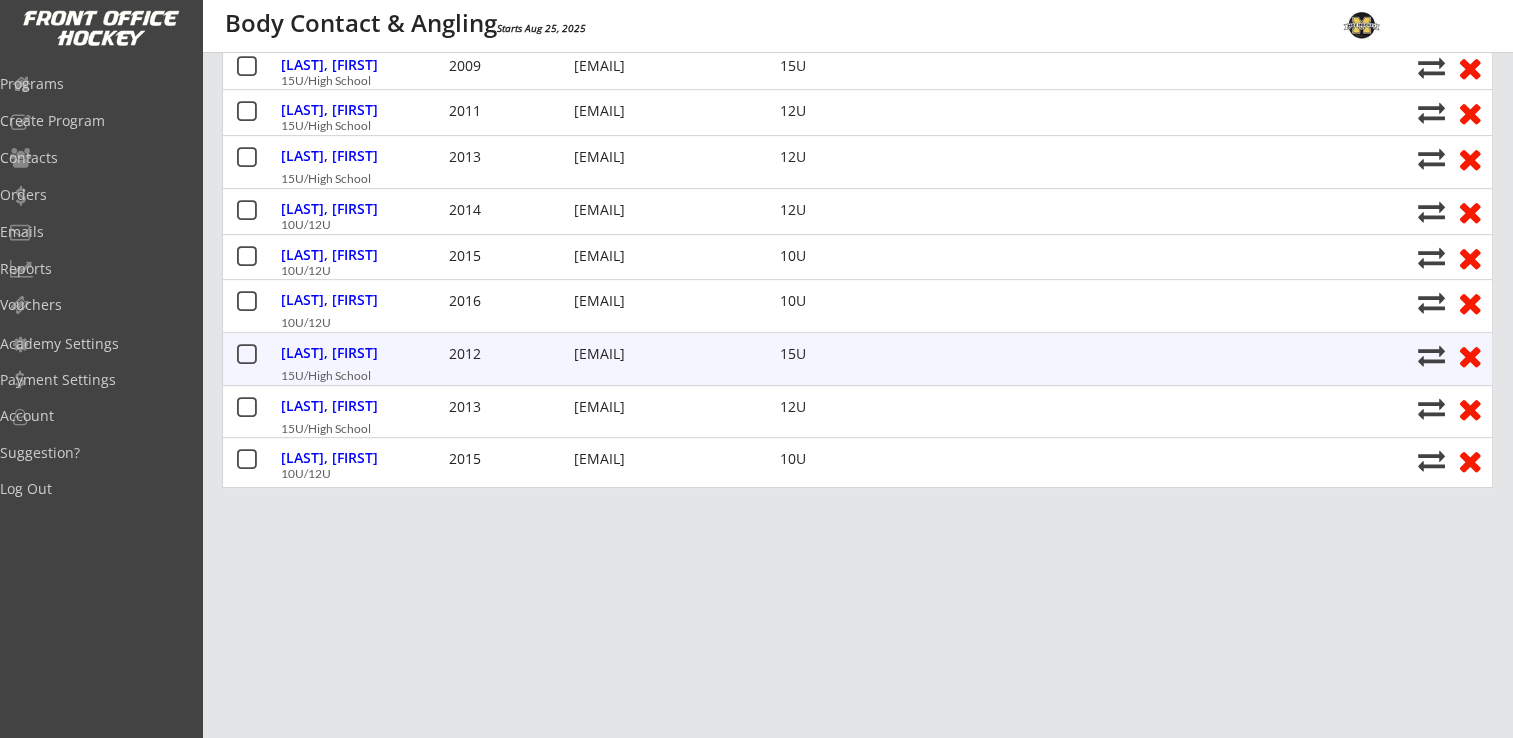 click at bounding box center [1431, 355] 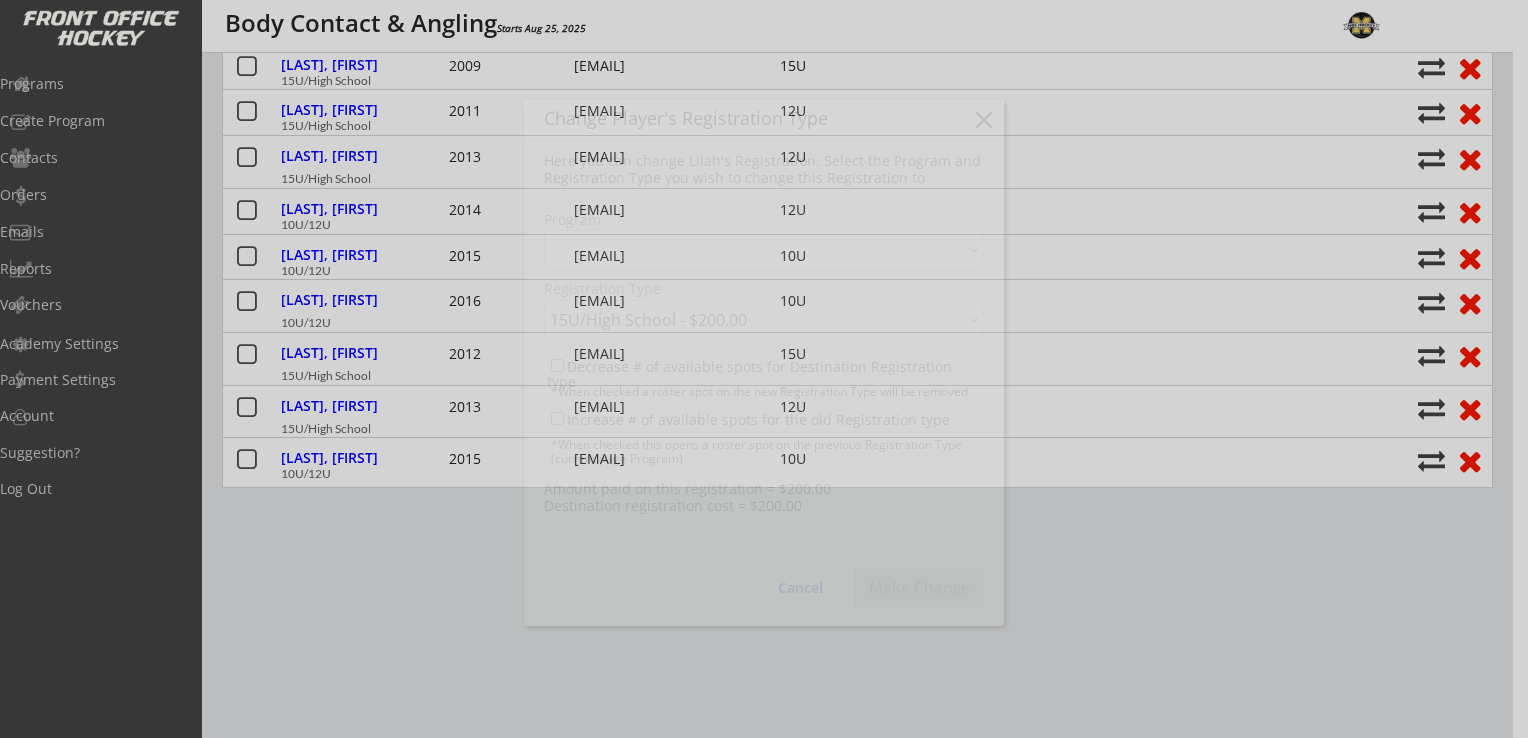 select on ""1348695171700984260__LOOKUP__1739211937118x990465483208130600"" 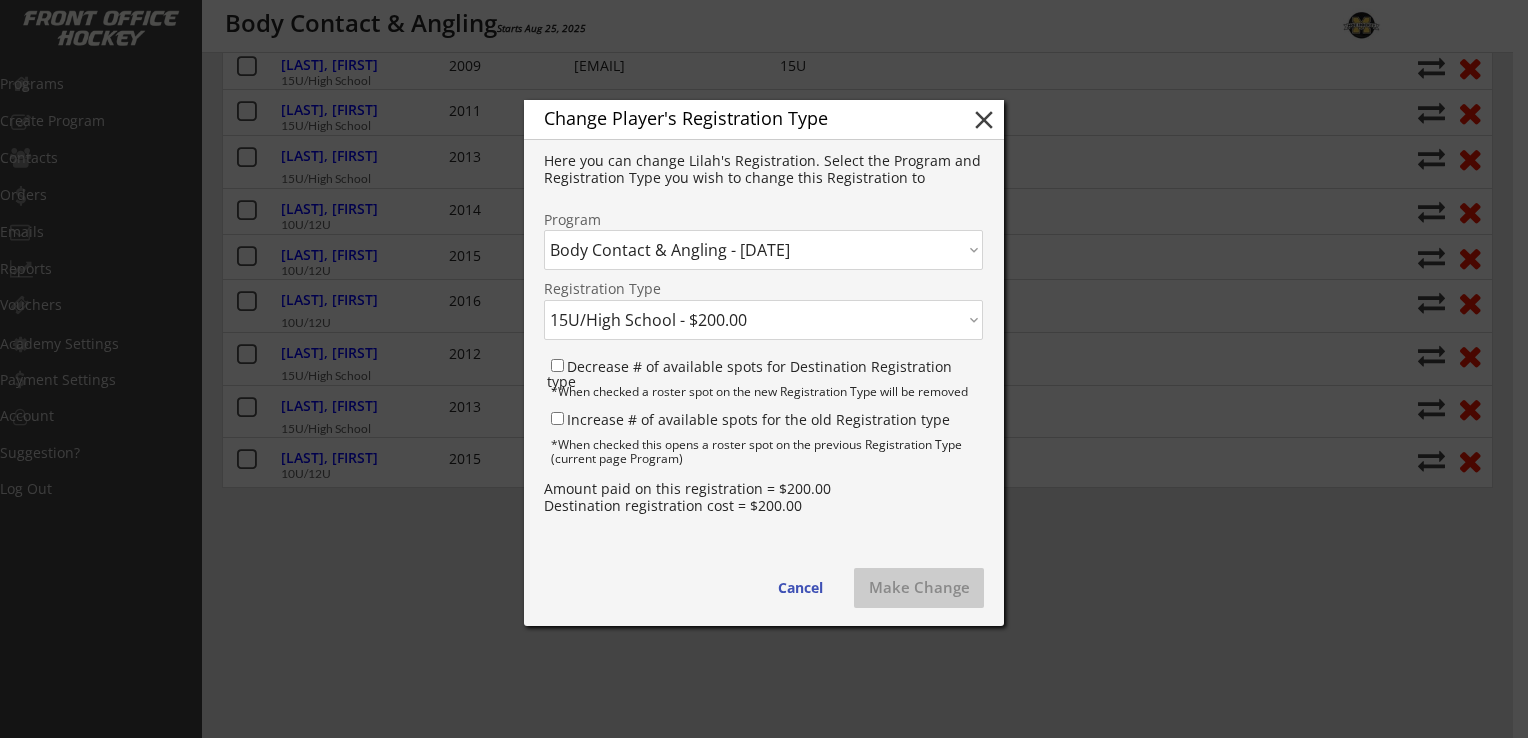 click on "close" at bounding box center (984, 120) 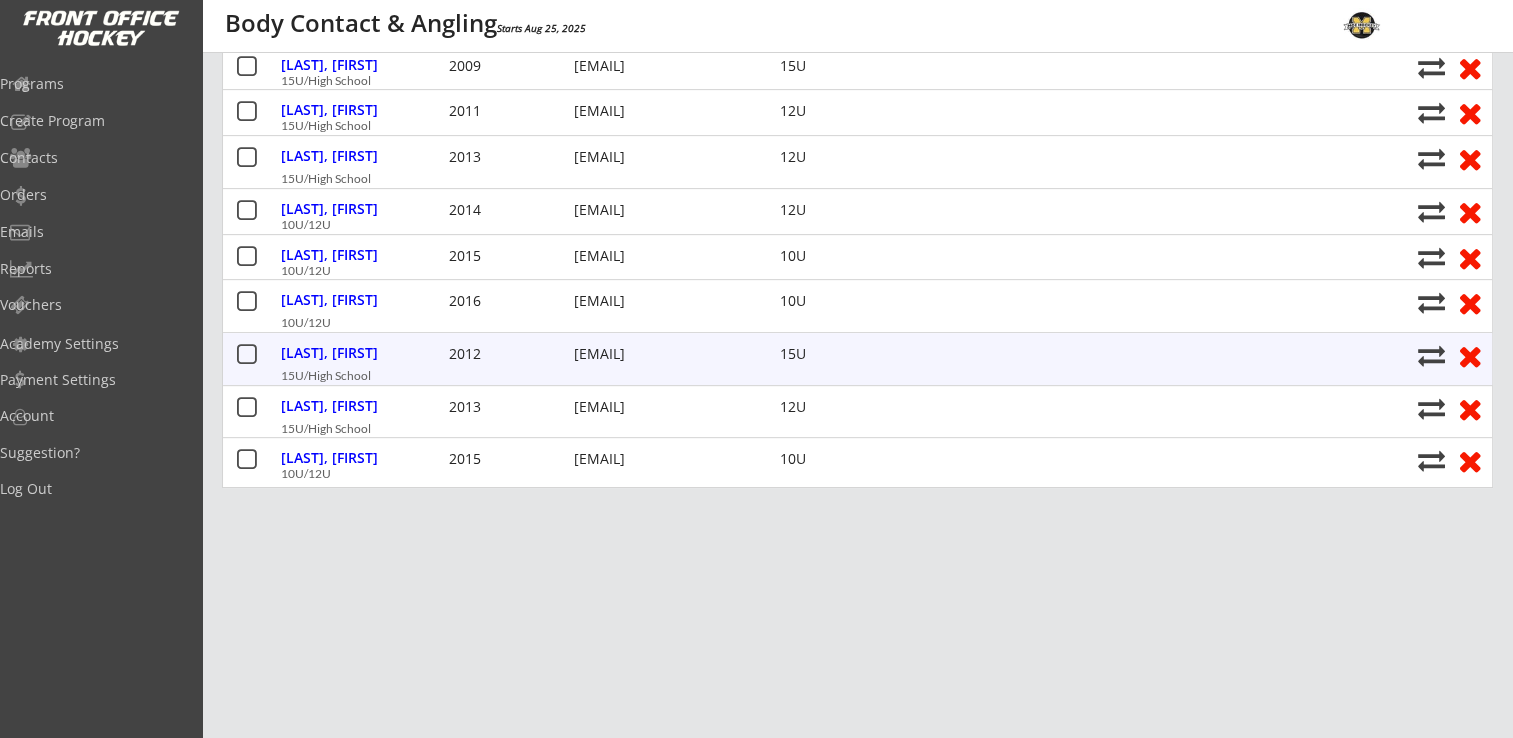click at bounding box center [1469, 355] 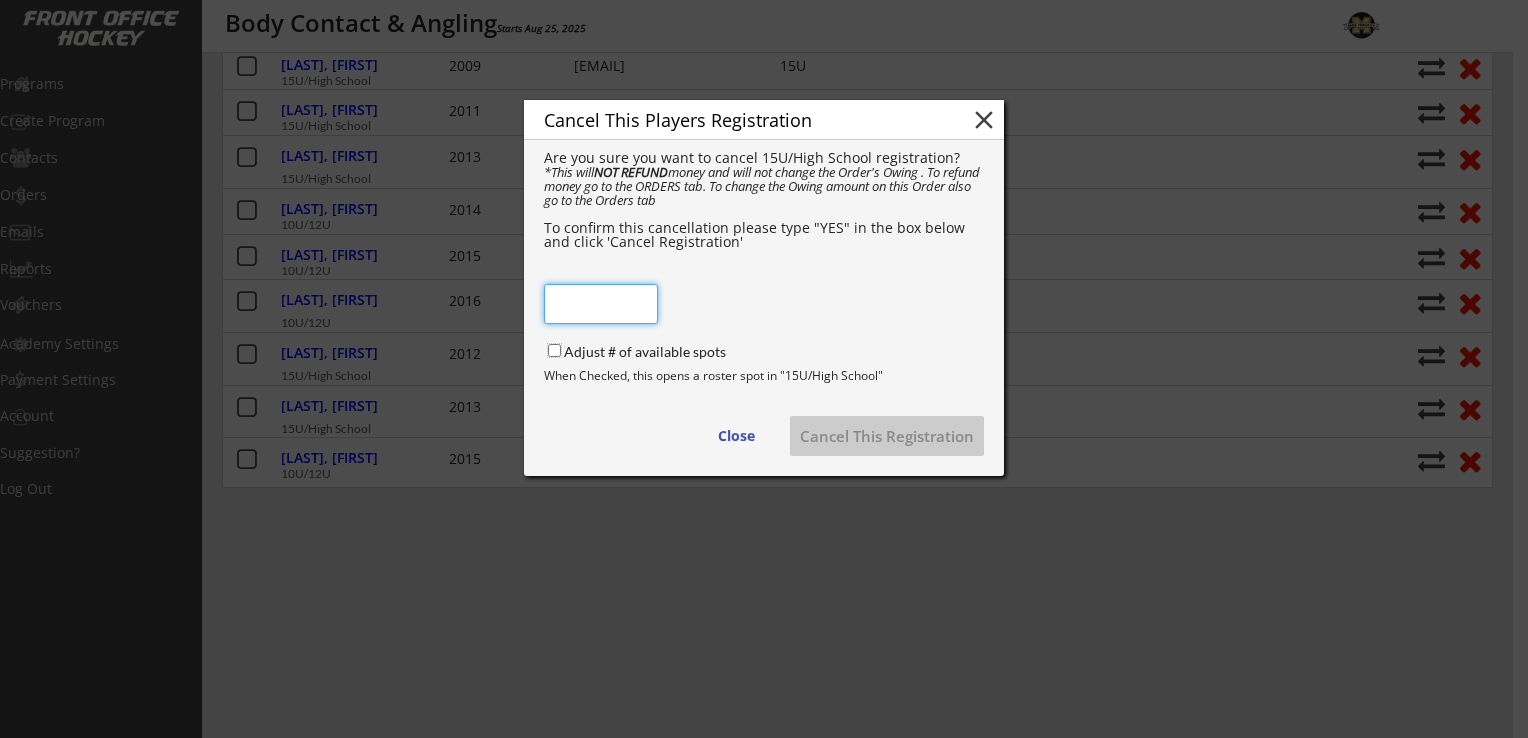 click on "Adjust # of available spots" at bounding box center [554, 350] 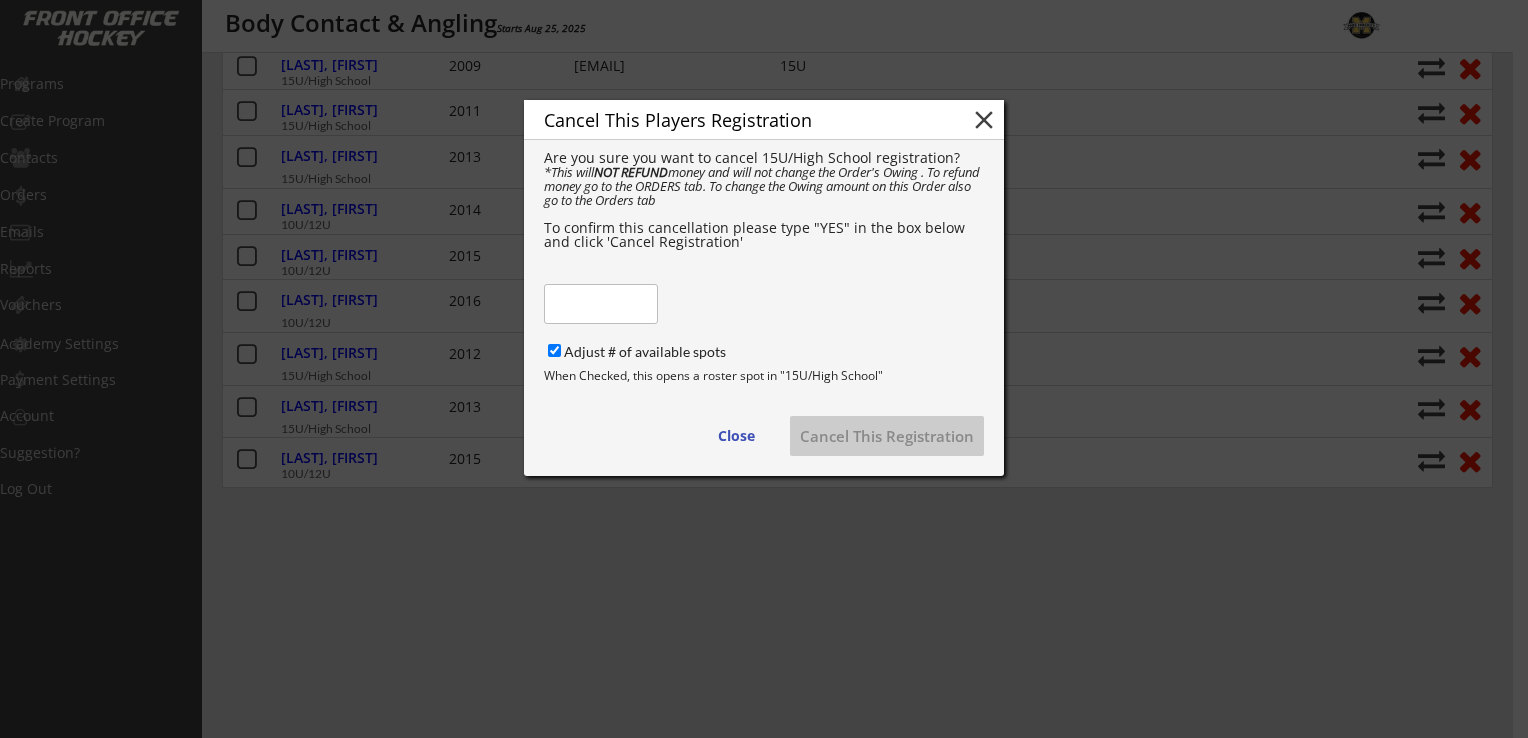 click at bounding box center (601, 304) 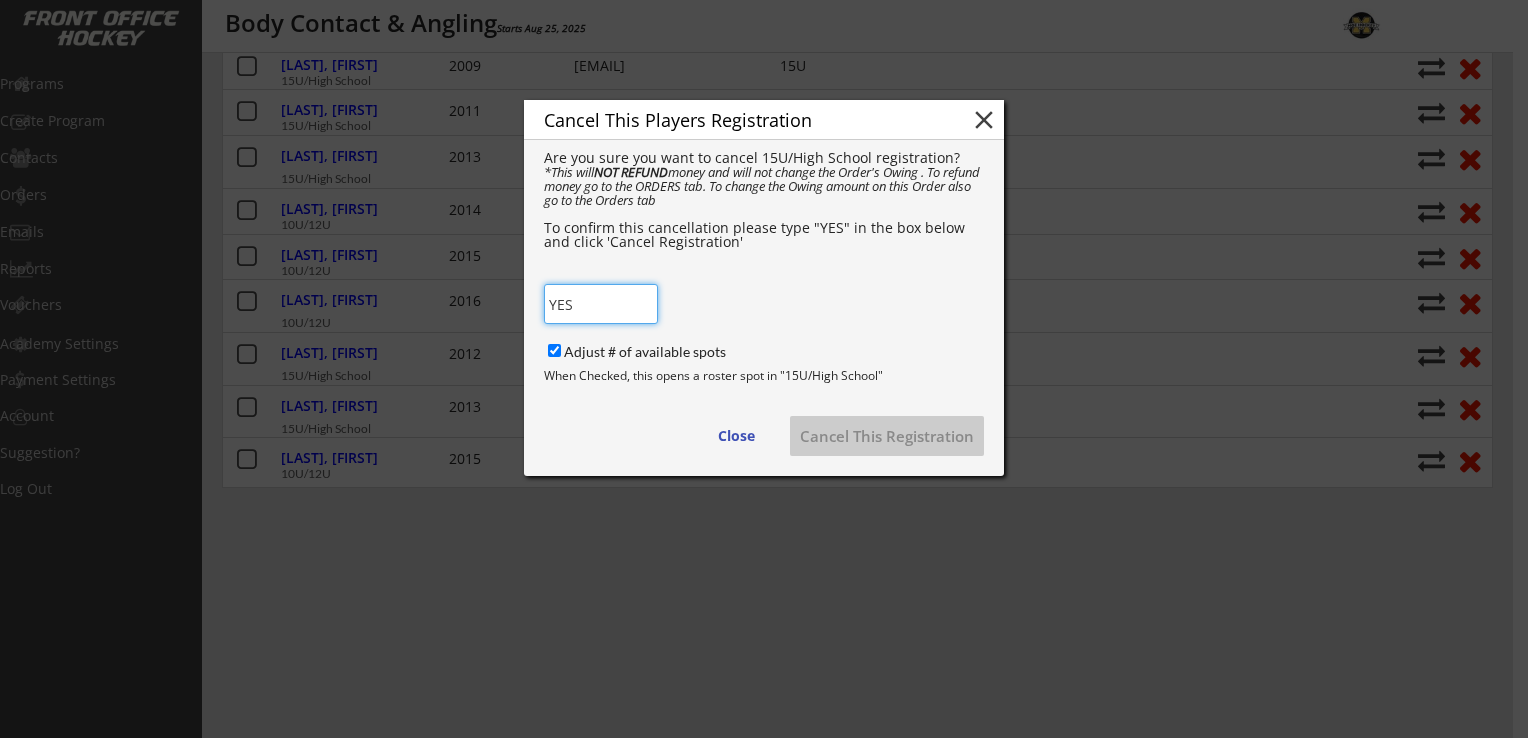 type on "YES" 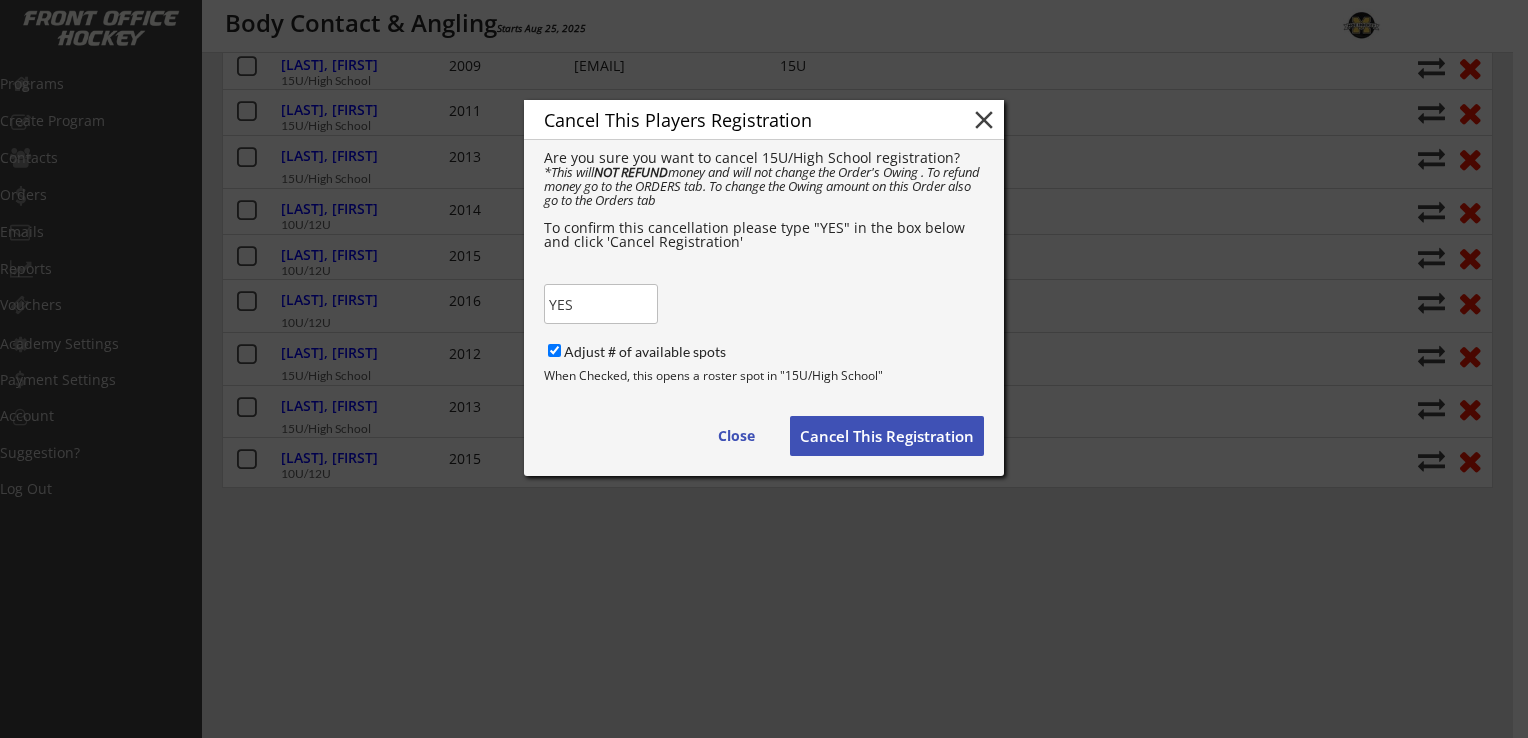 click on "Cancel This Registration" at bounding box center (887, 436) 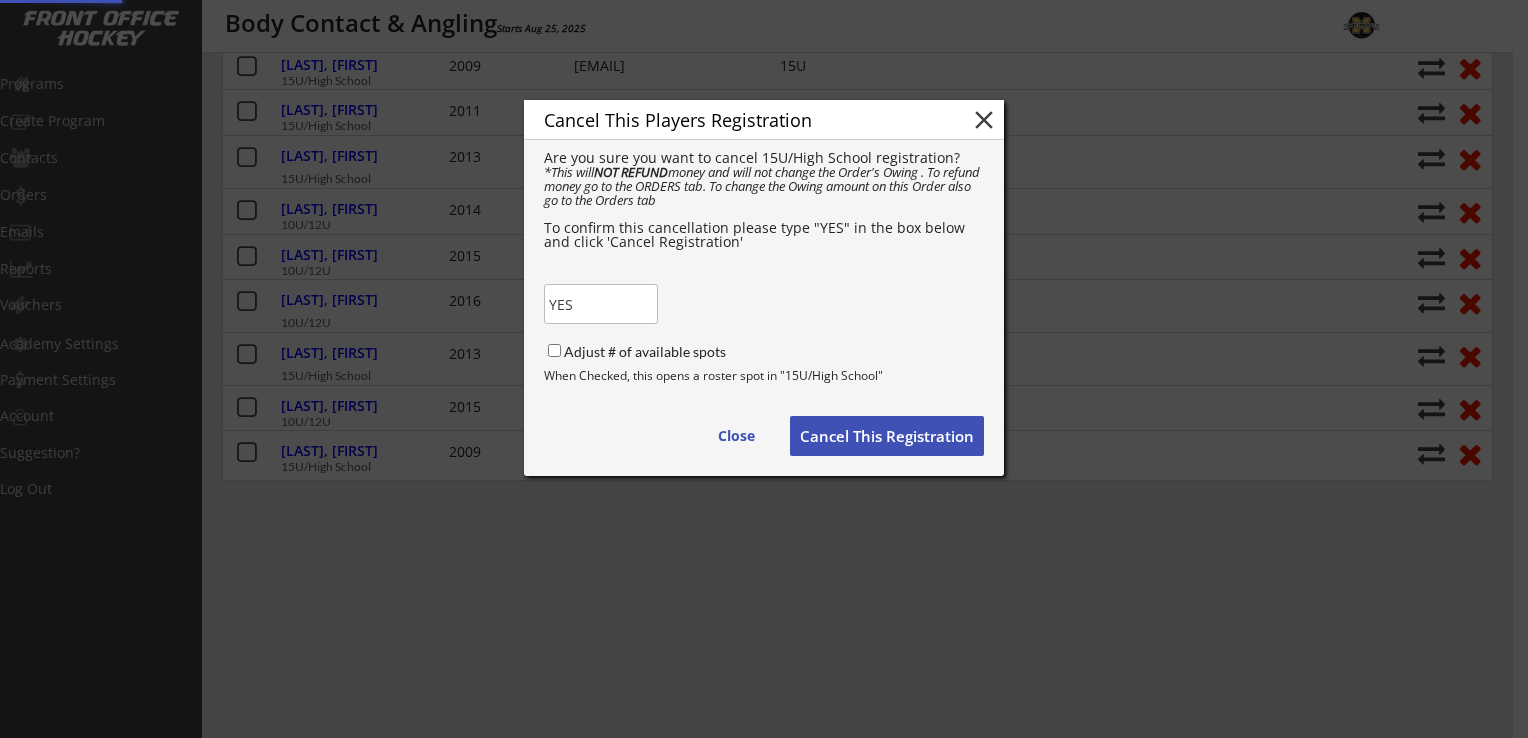 type 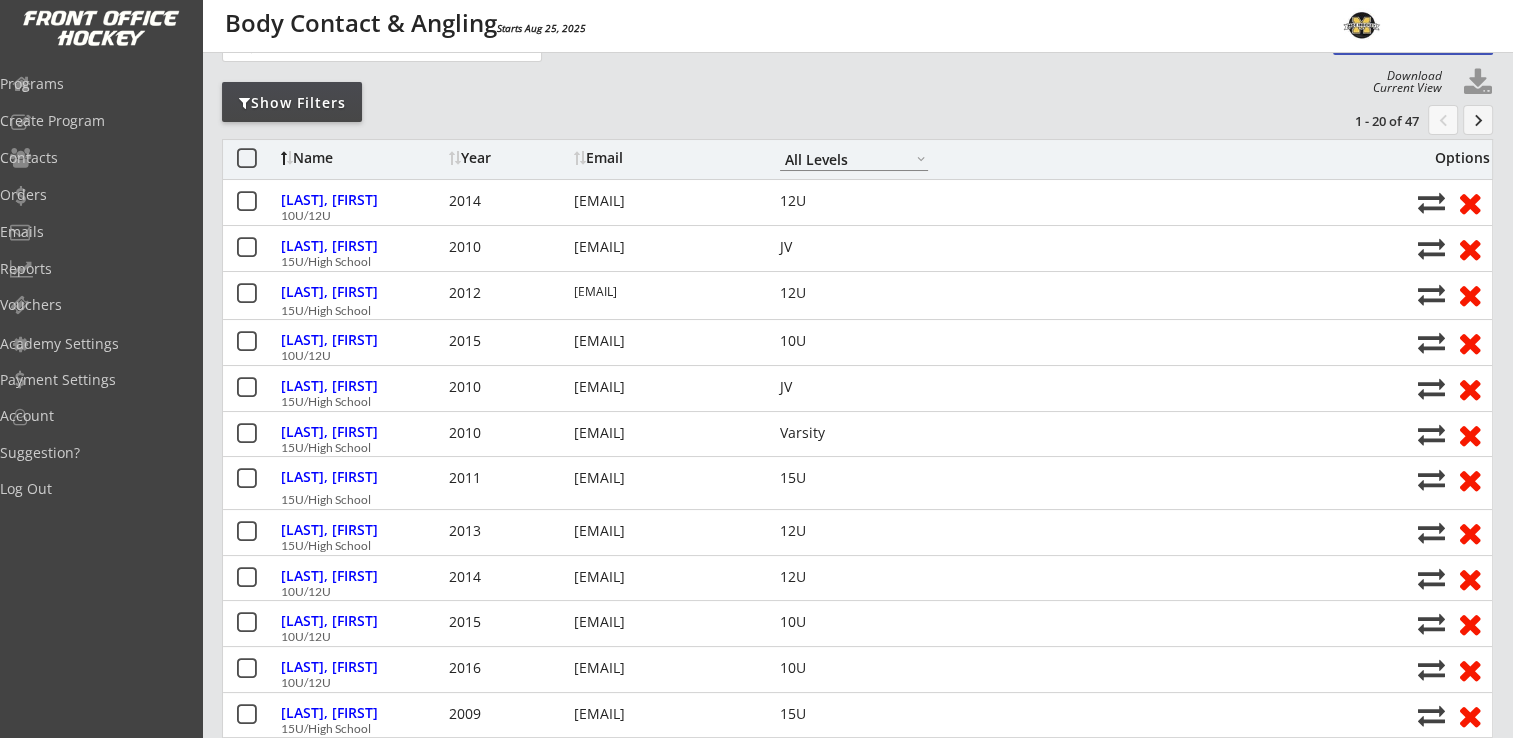 scroll, scrollTop: 0, scrollLeft: 0, axis: both 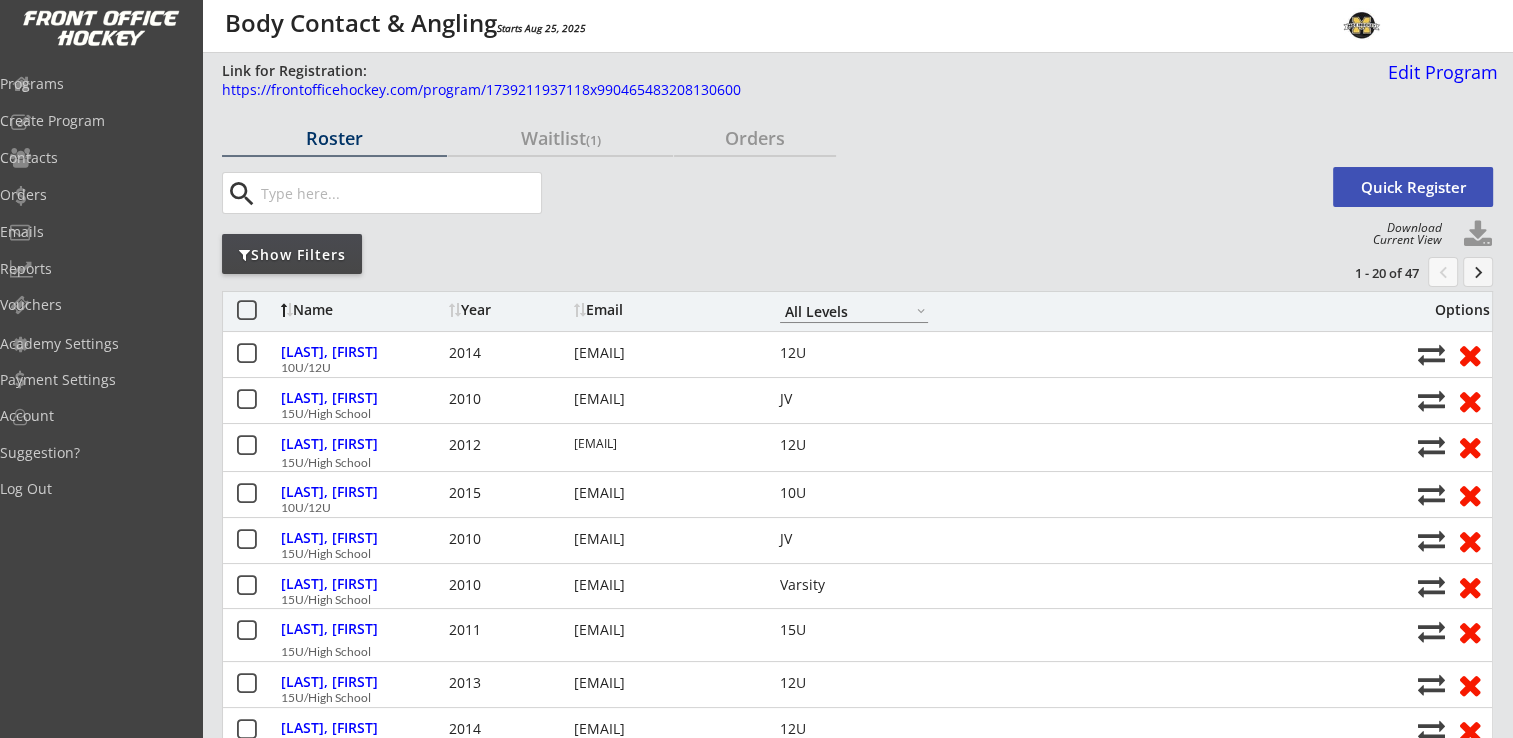 click at bounding box center [399, 193] 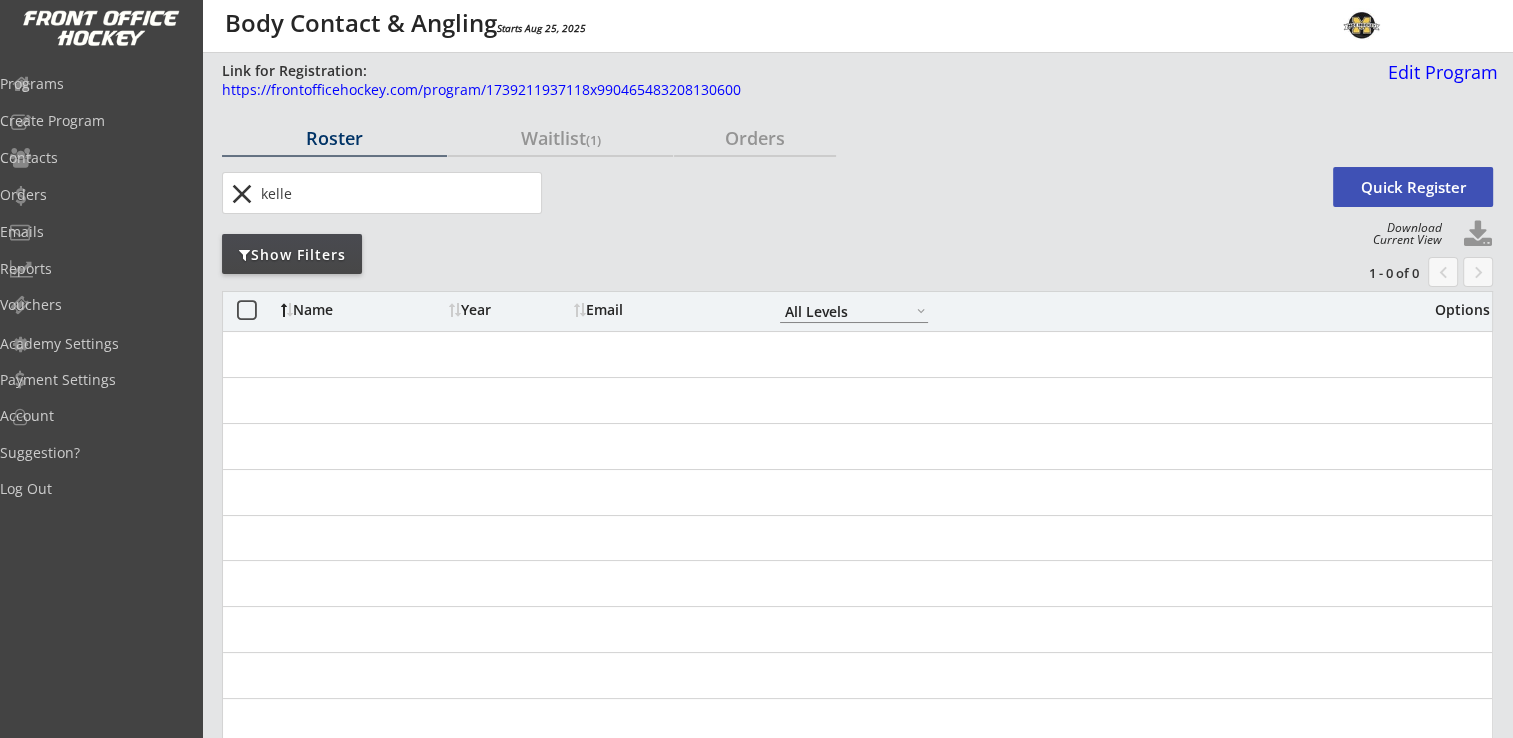 type on "[FIRST]" 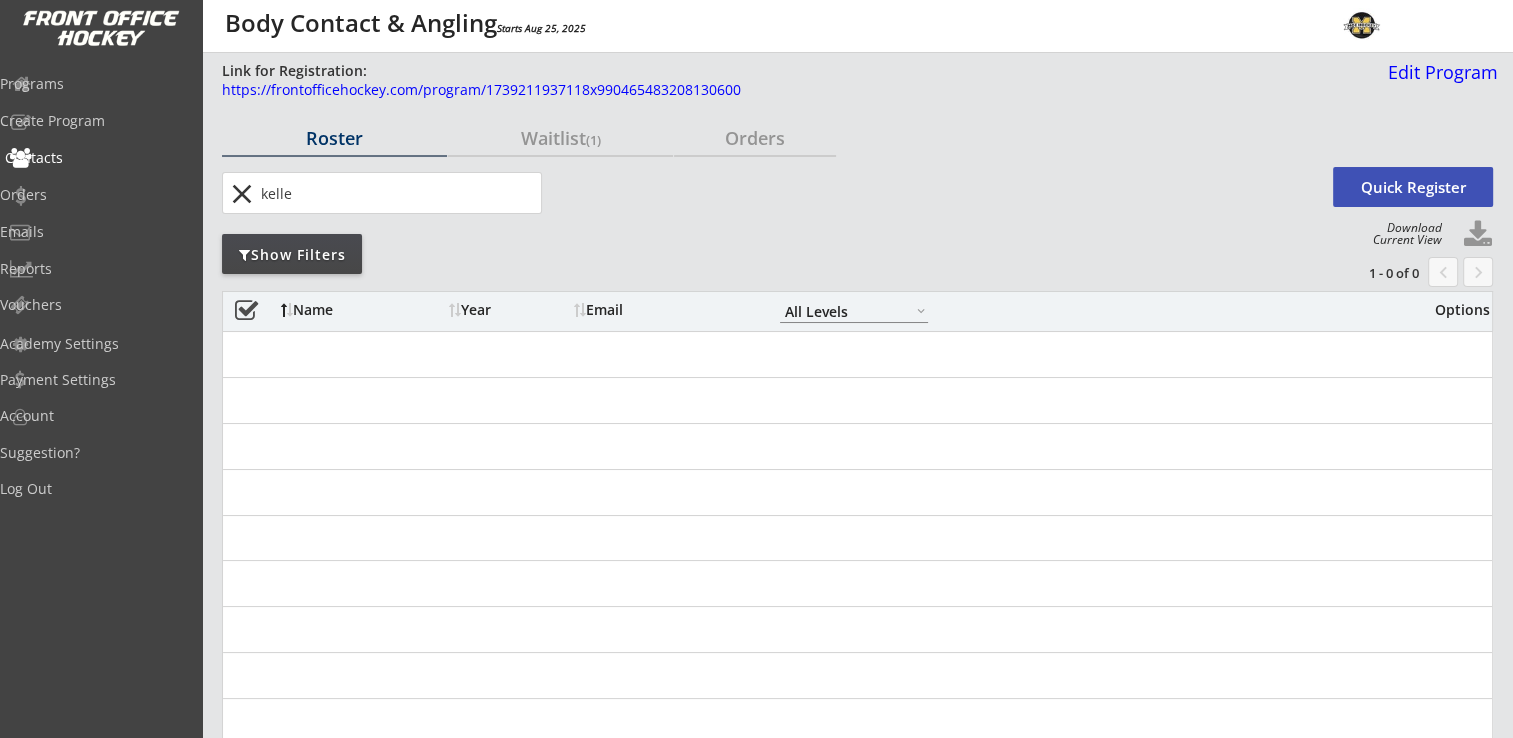 click on "Contacts" at bounding box center (95, 159) 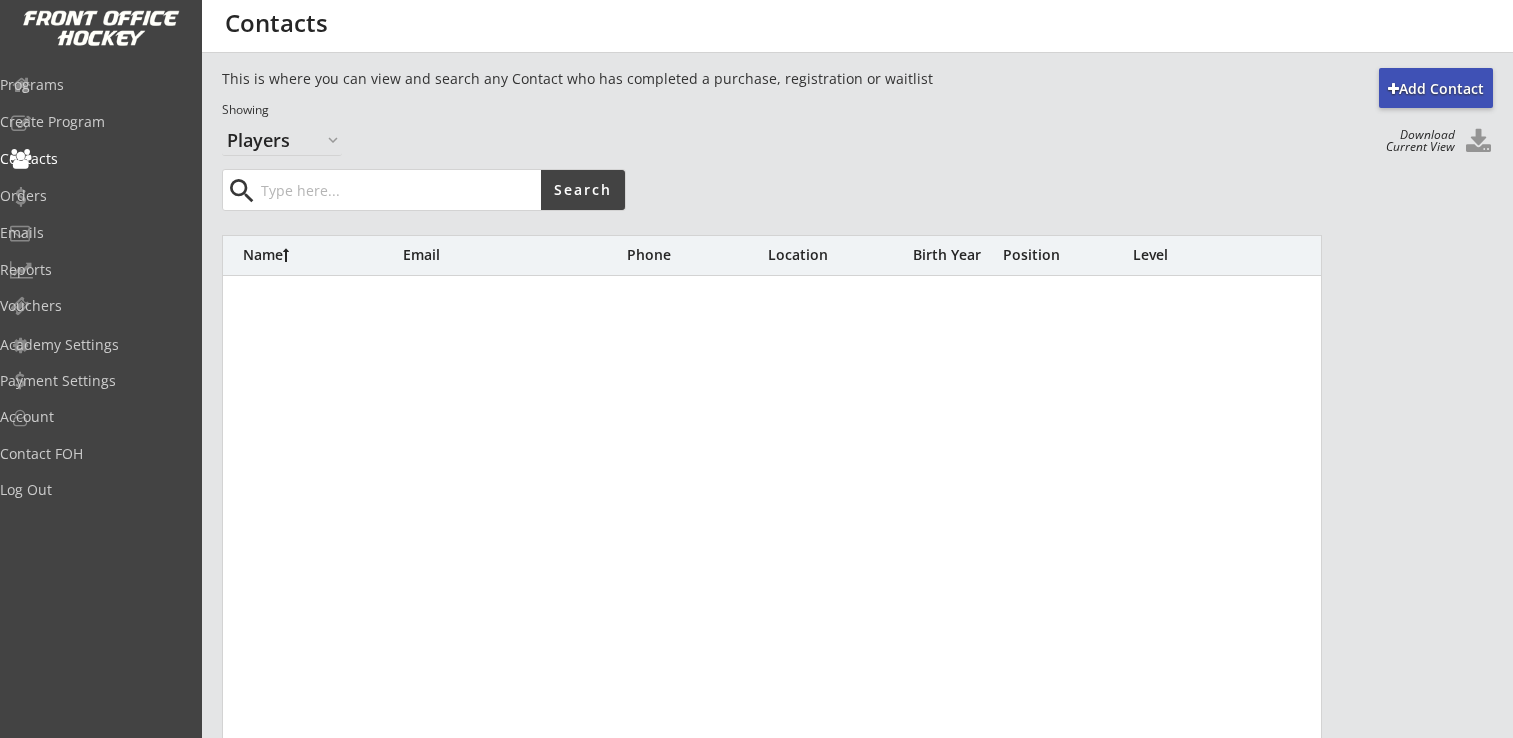 select on ""Players"" 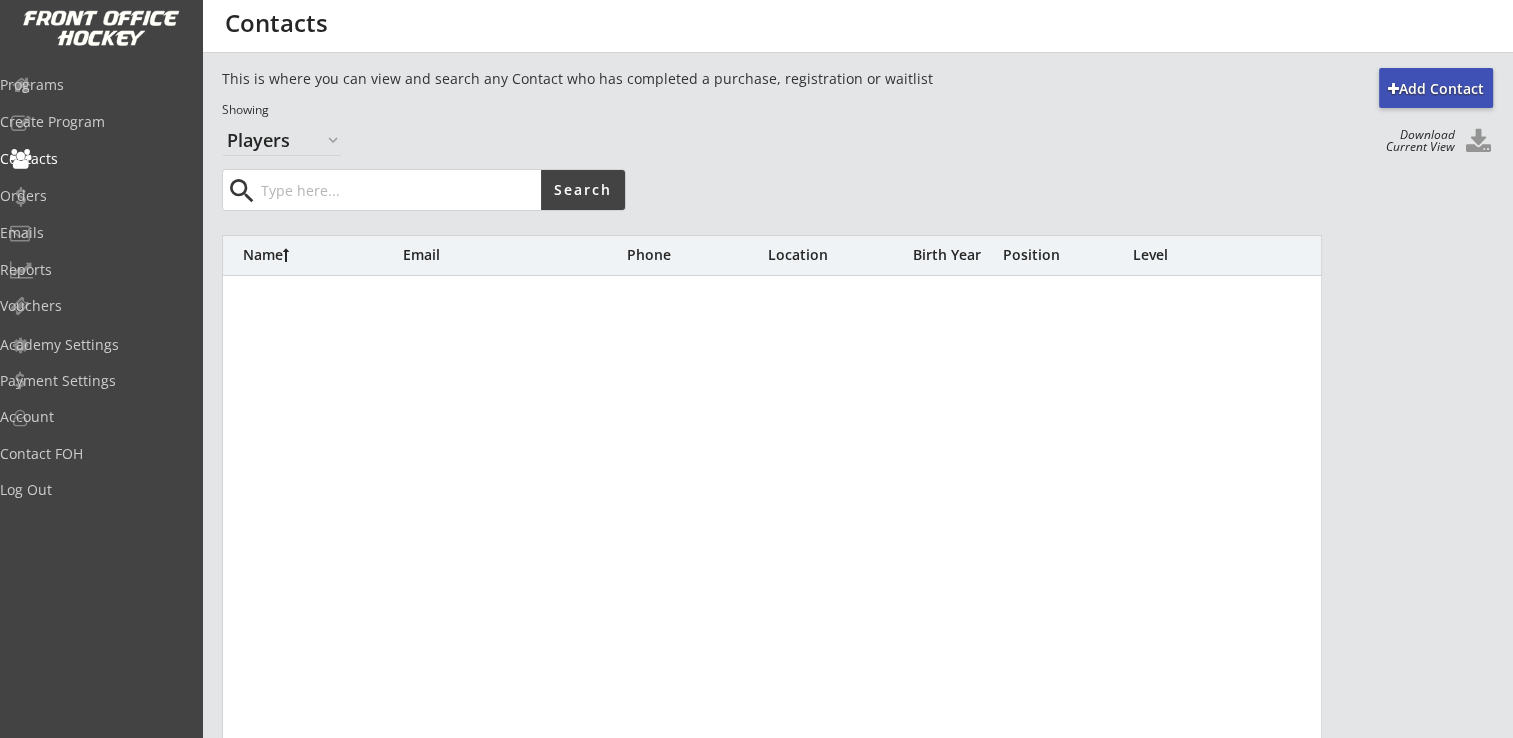 scroll, scrollTop: 0, scrollLeft: 0, axis: both 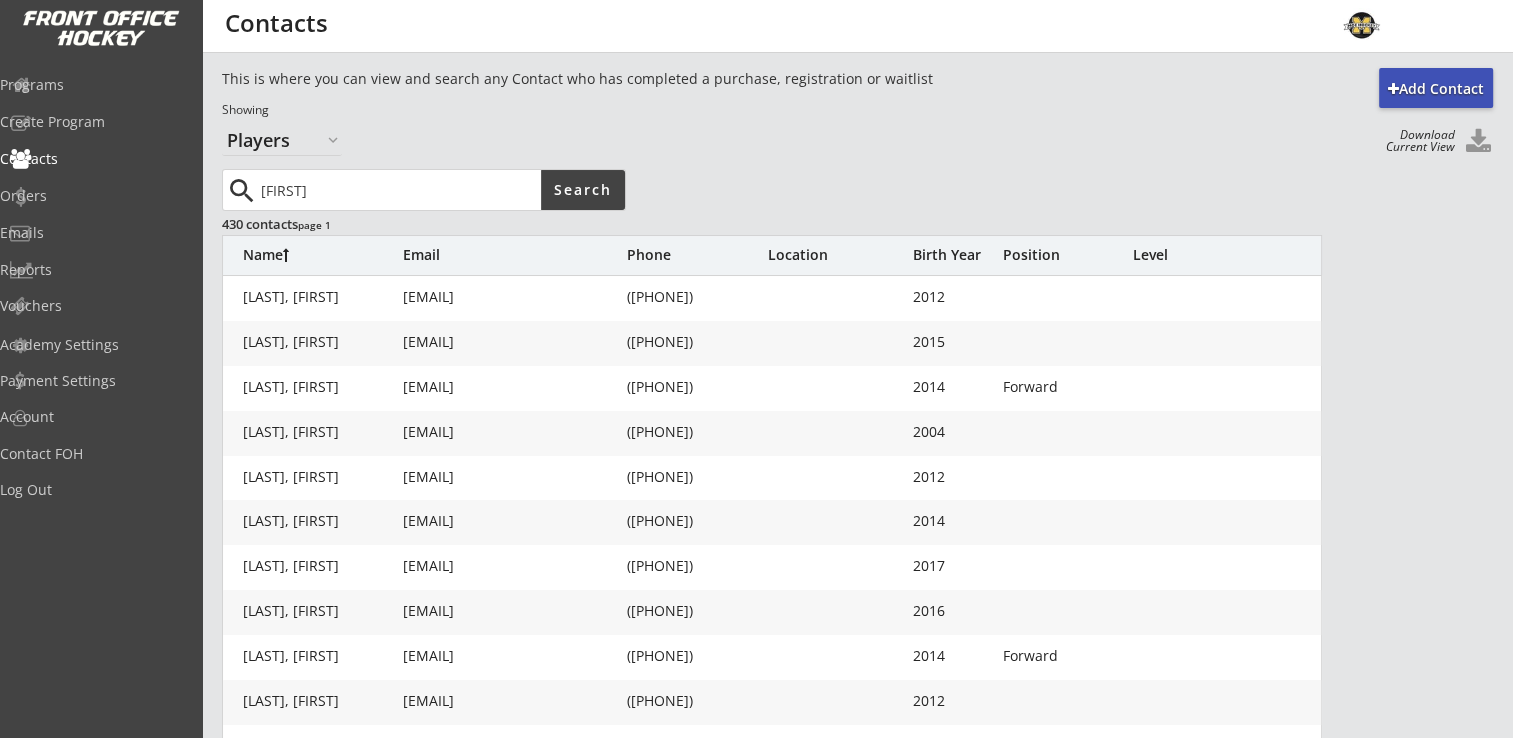 type on "[FIRST]" 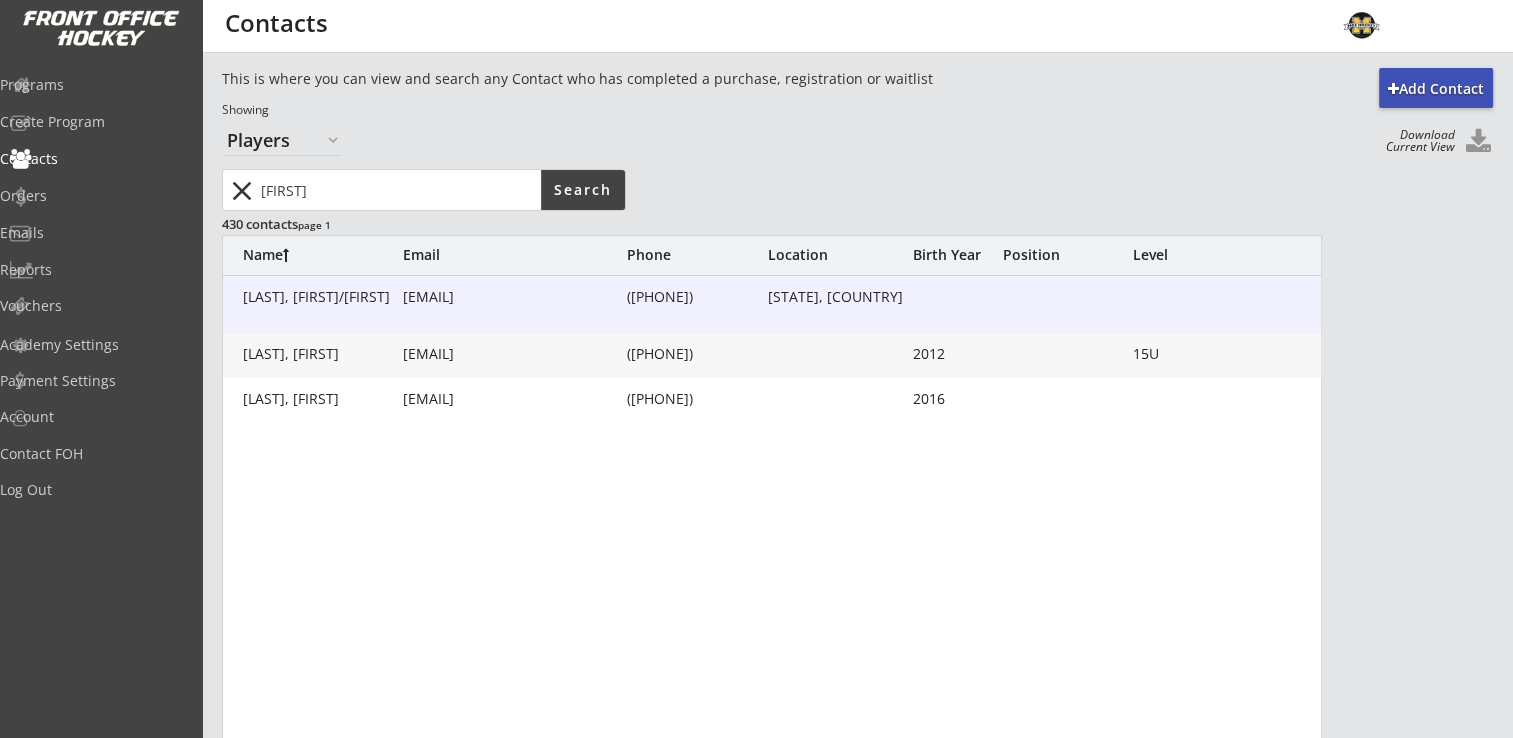 click on "[LAST], [FIRST]/[FIRST]" at bounding box center [323, 297] 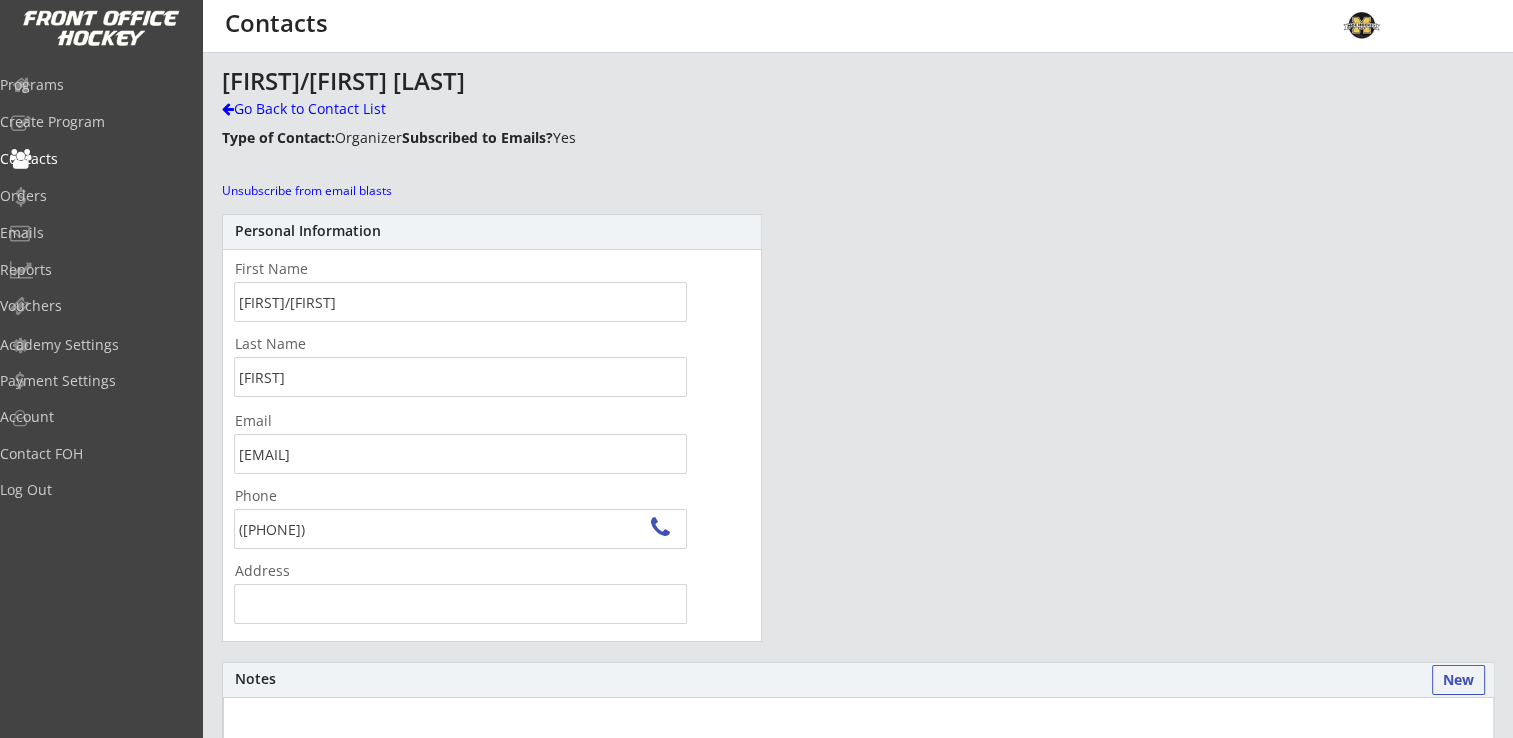 scroll, scrollTop: 471, scrollLeft: 0, axis: vertical 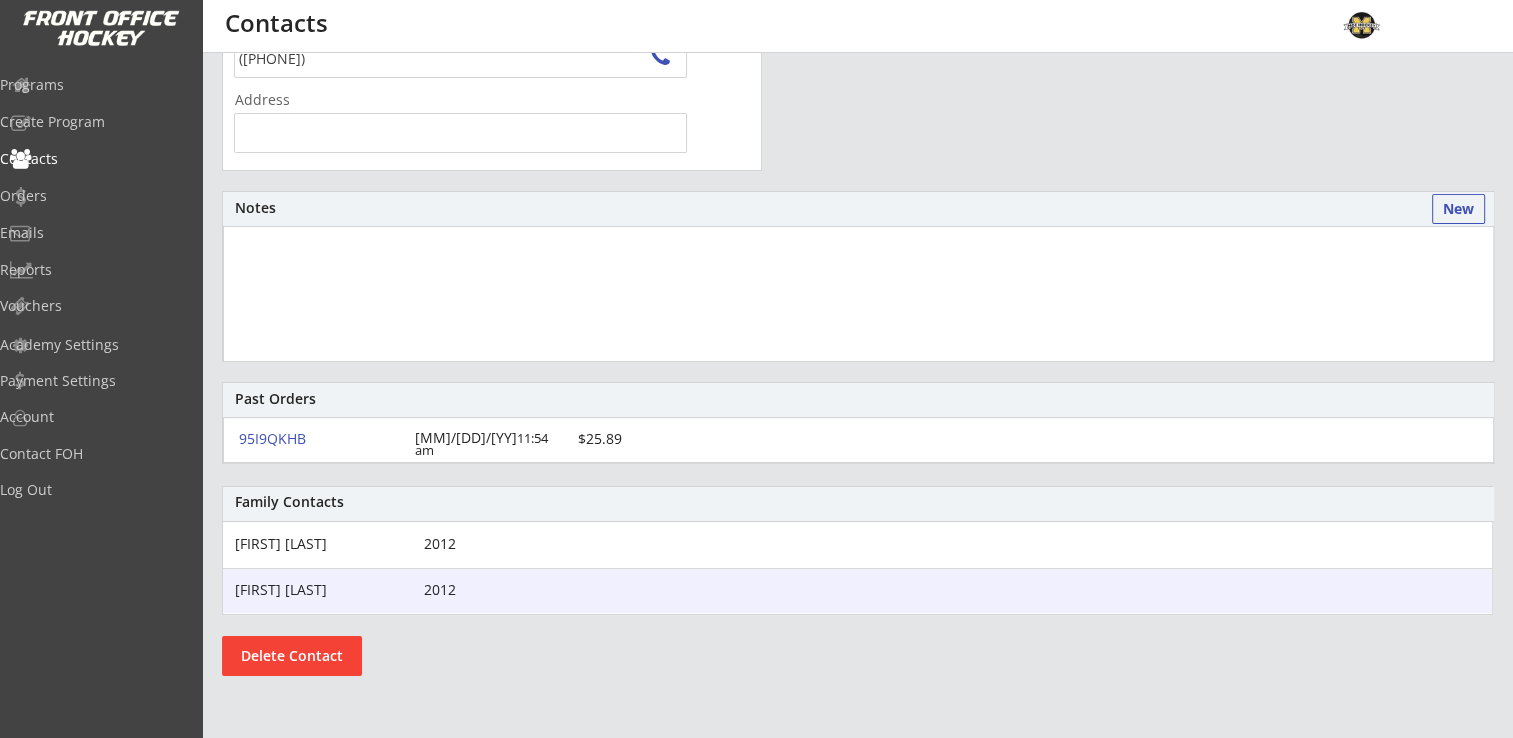 click on "[FIRST] [LAST]" at bounding box center (317, 590) 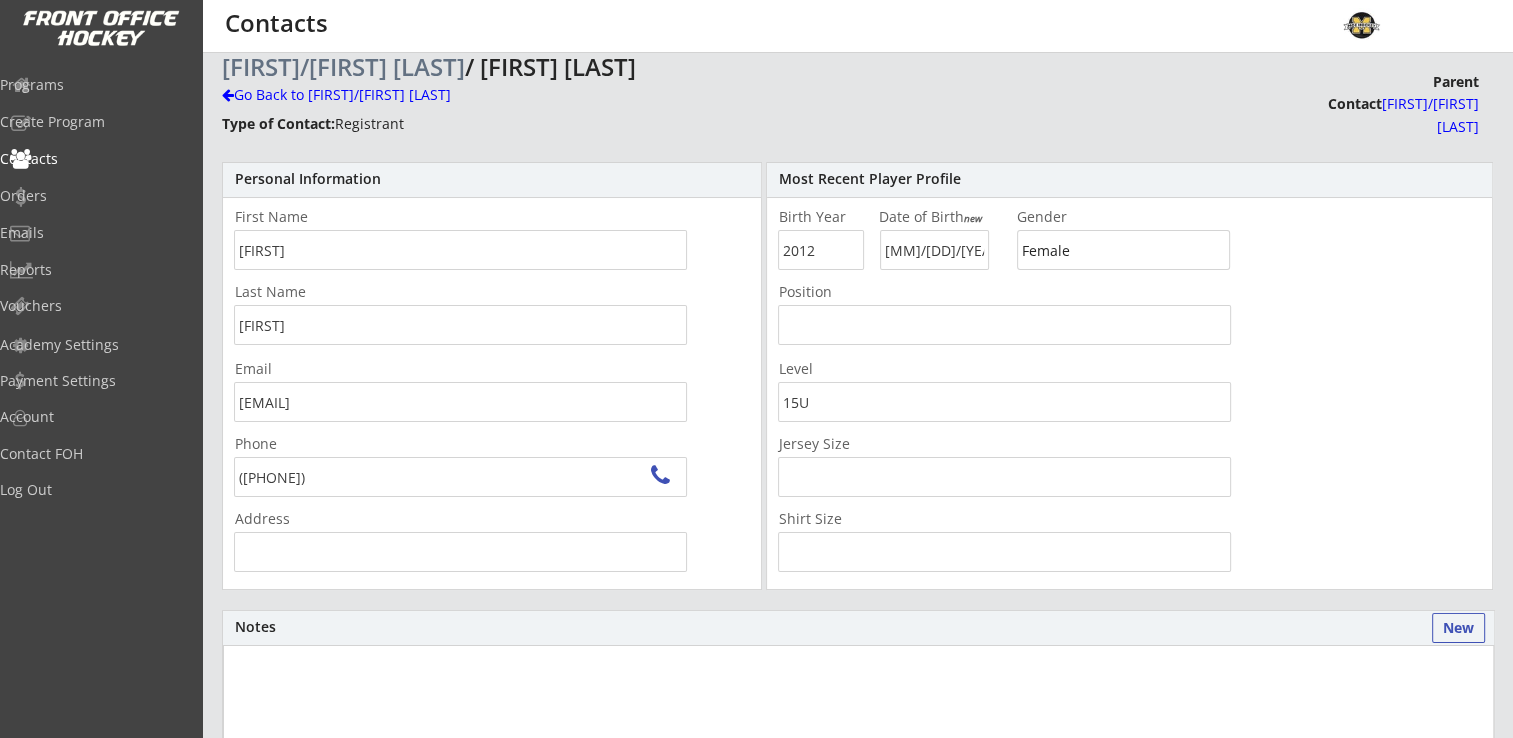 scroll, scrollTop: 0, scrollLeft: 0, axis: both 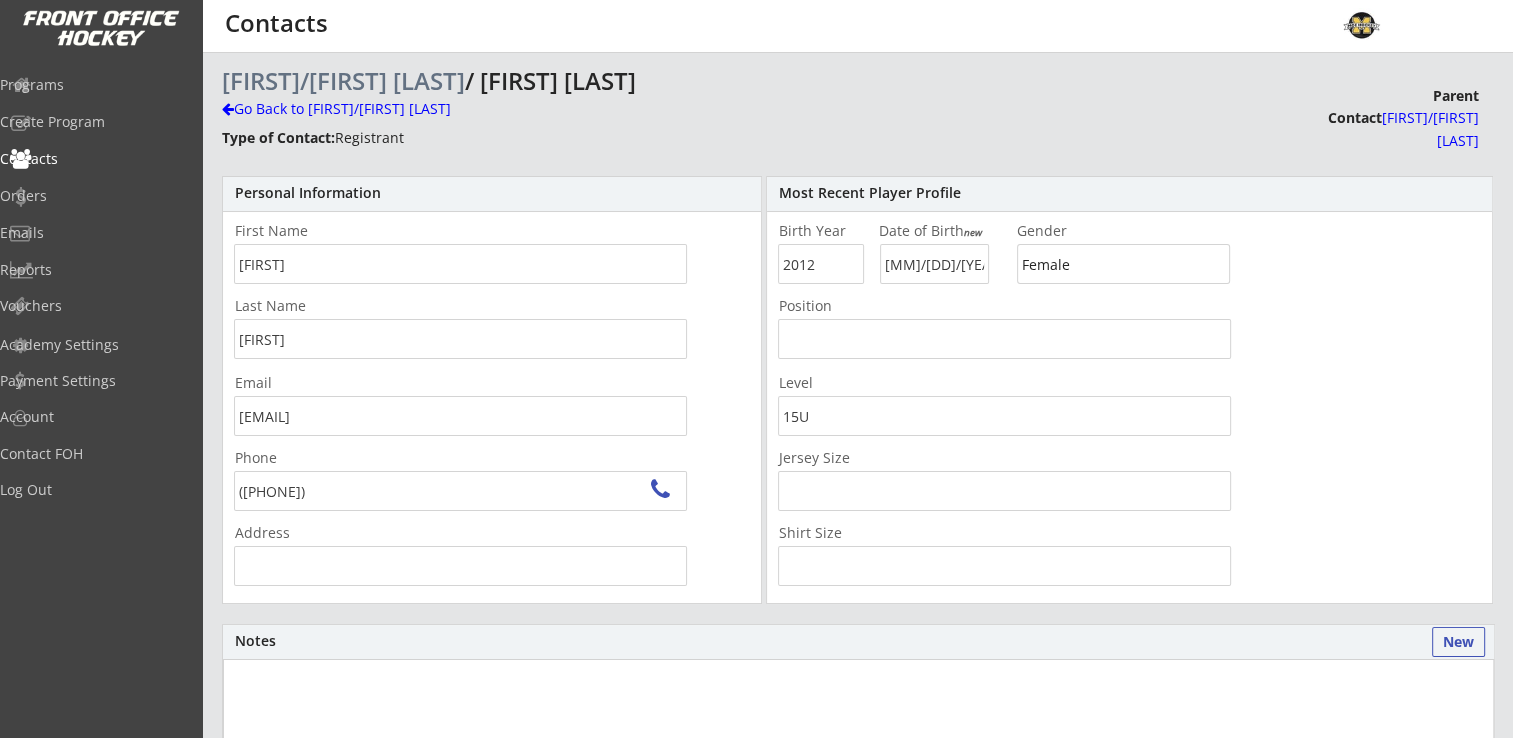 type on "[NUMBER] [STREET], [CITY], [STATE], [COUNTRY]" 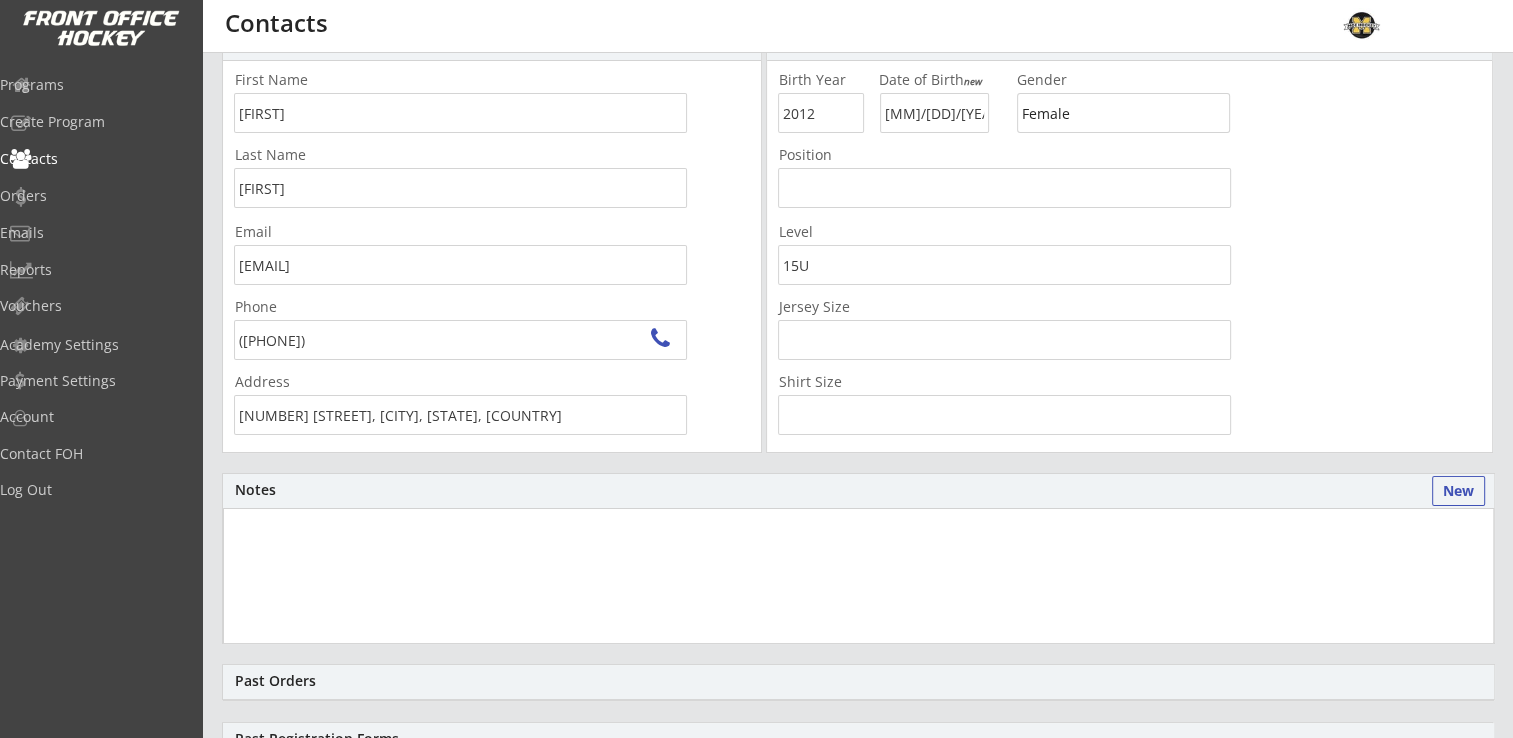 scroll, scrollTop: 0, scrollLeft: 0, axis: both 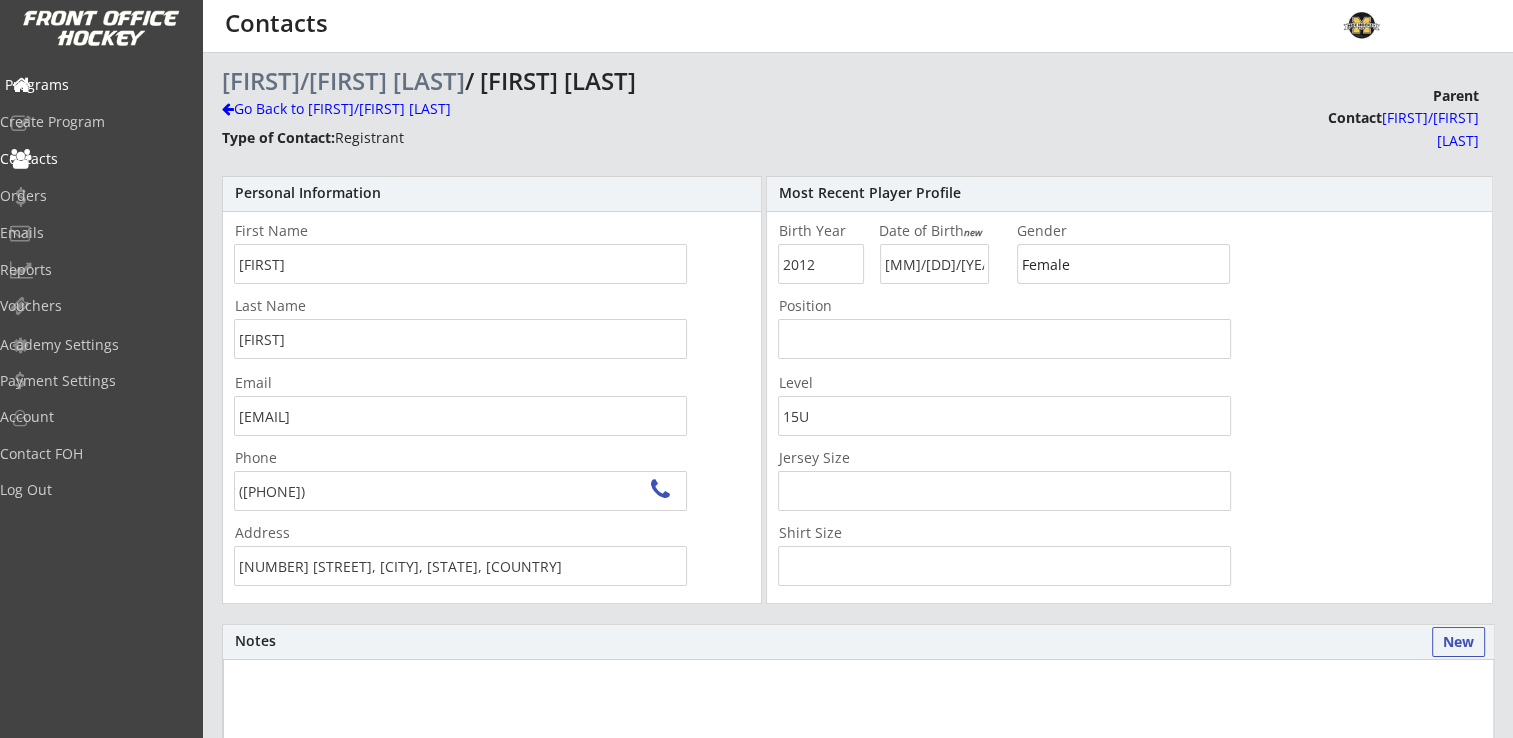 click on "Programs" at bounding box center [95, 85] 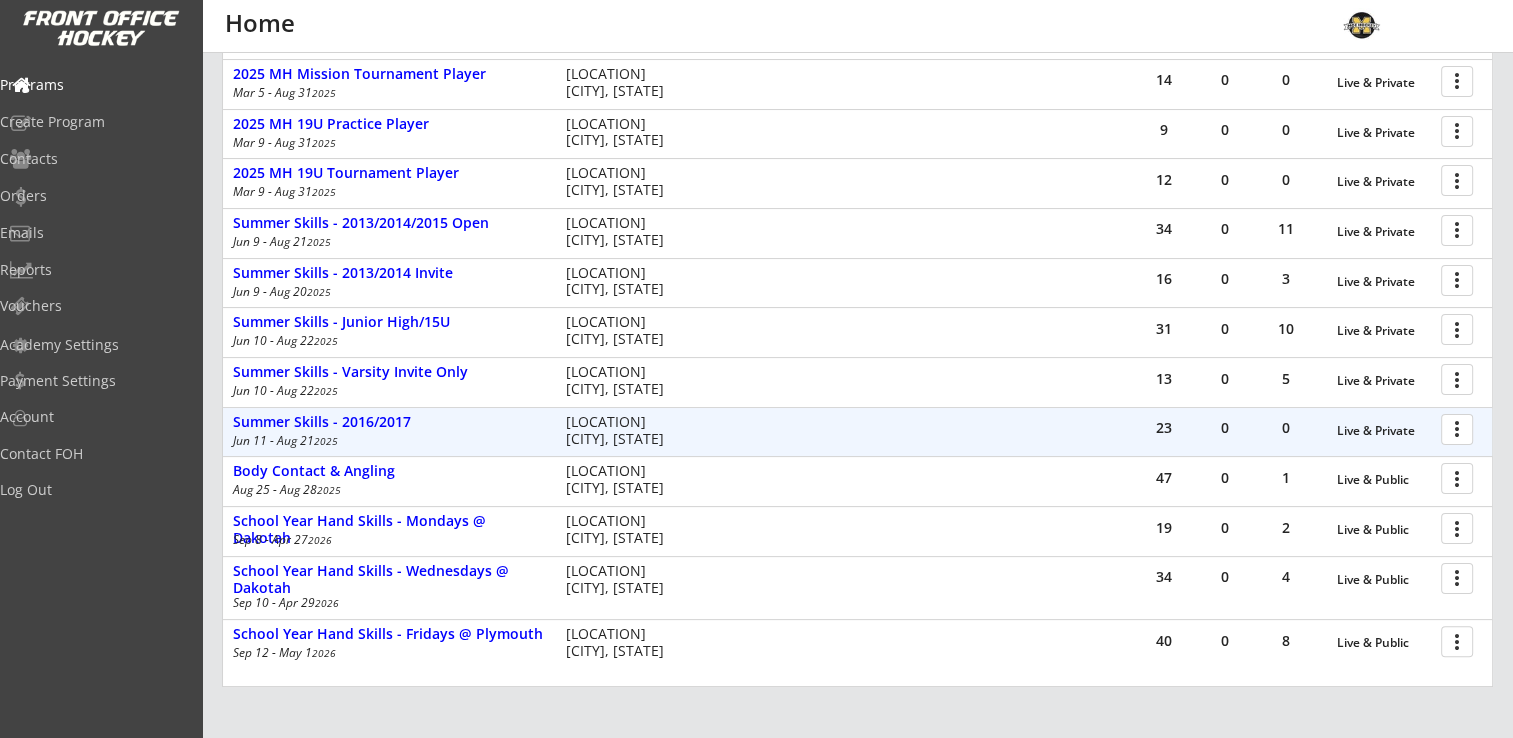 scroll, scrollTop: 528, scrollLeft: 0, axis: vertical 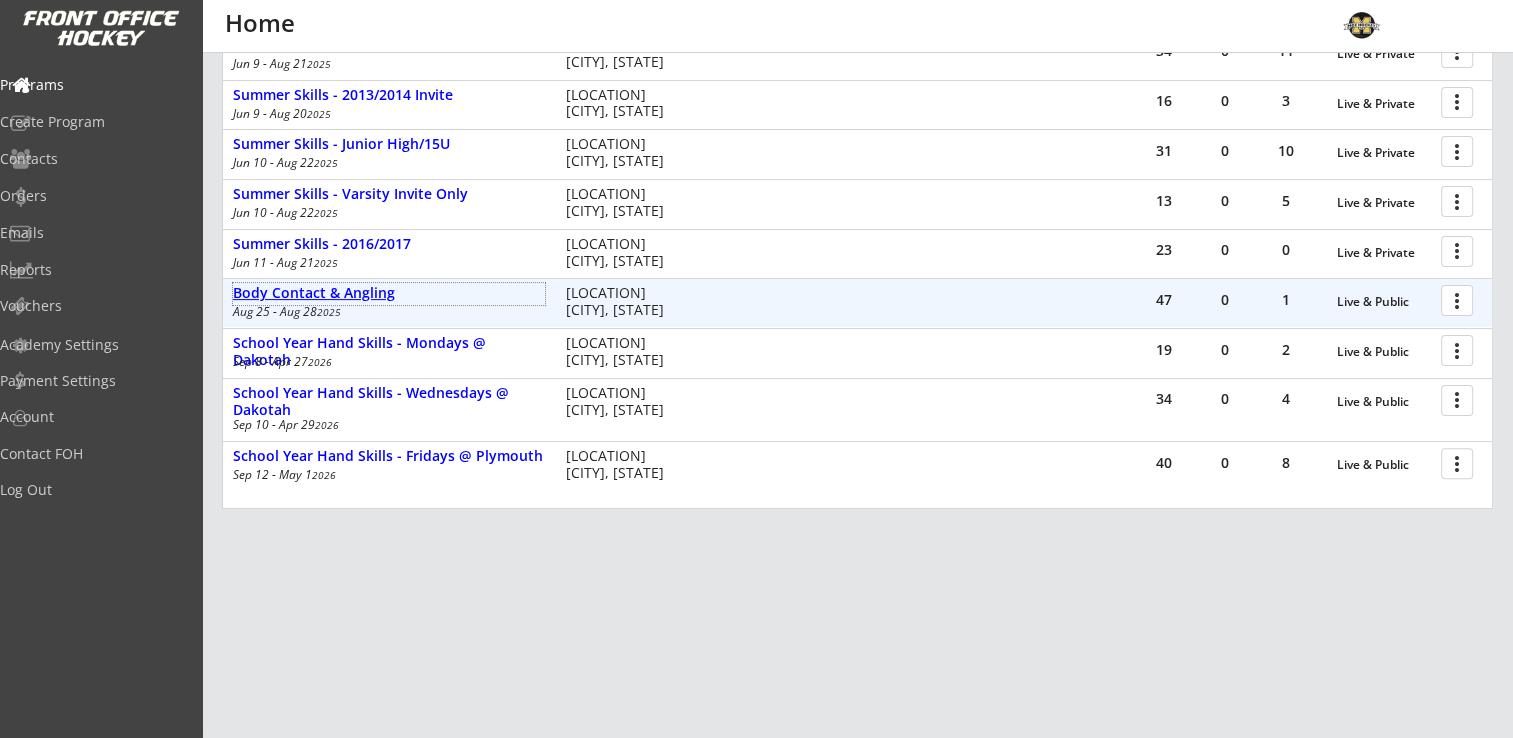 click on "Body Contact & Angling" at bounding box center (389, 293) 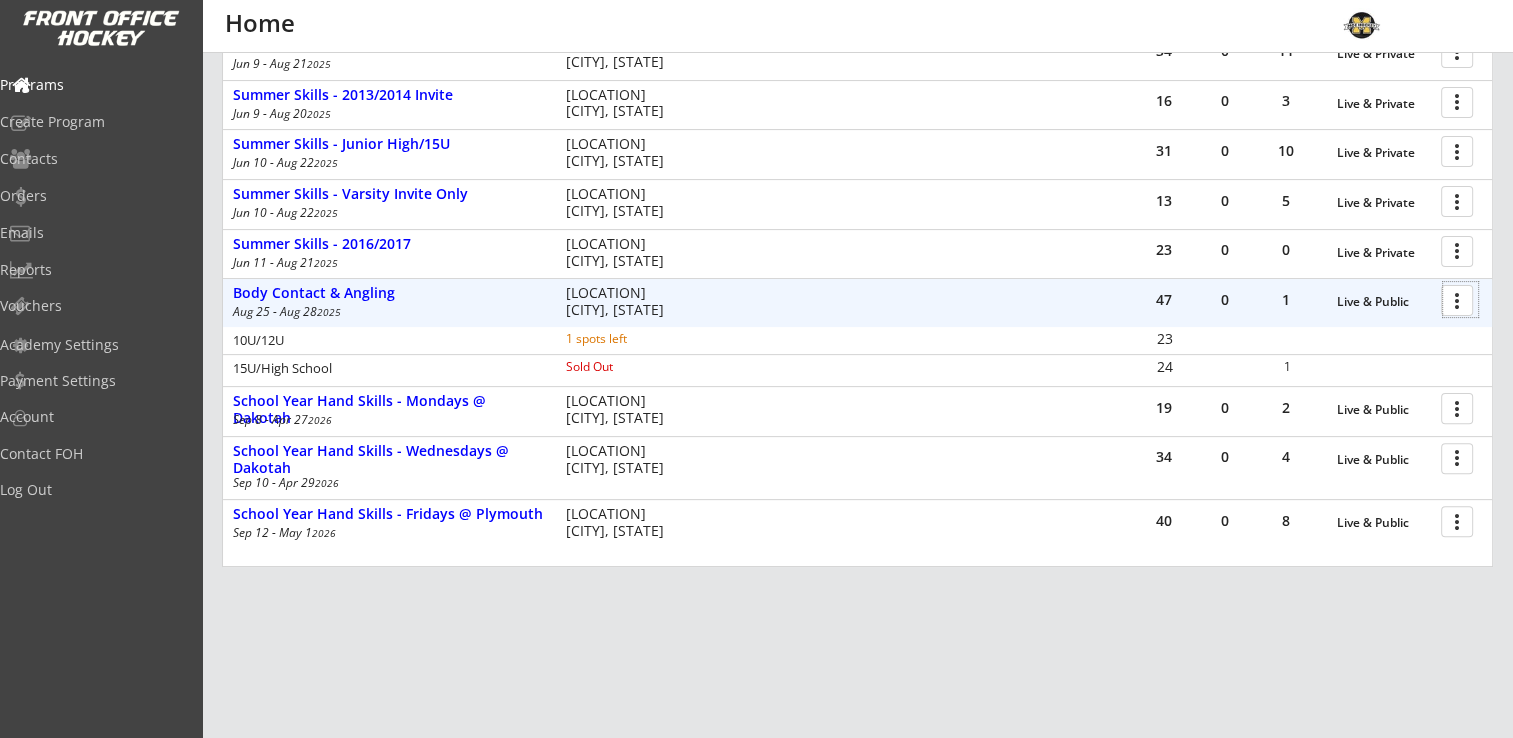 click at bounding box center (1460, 299) 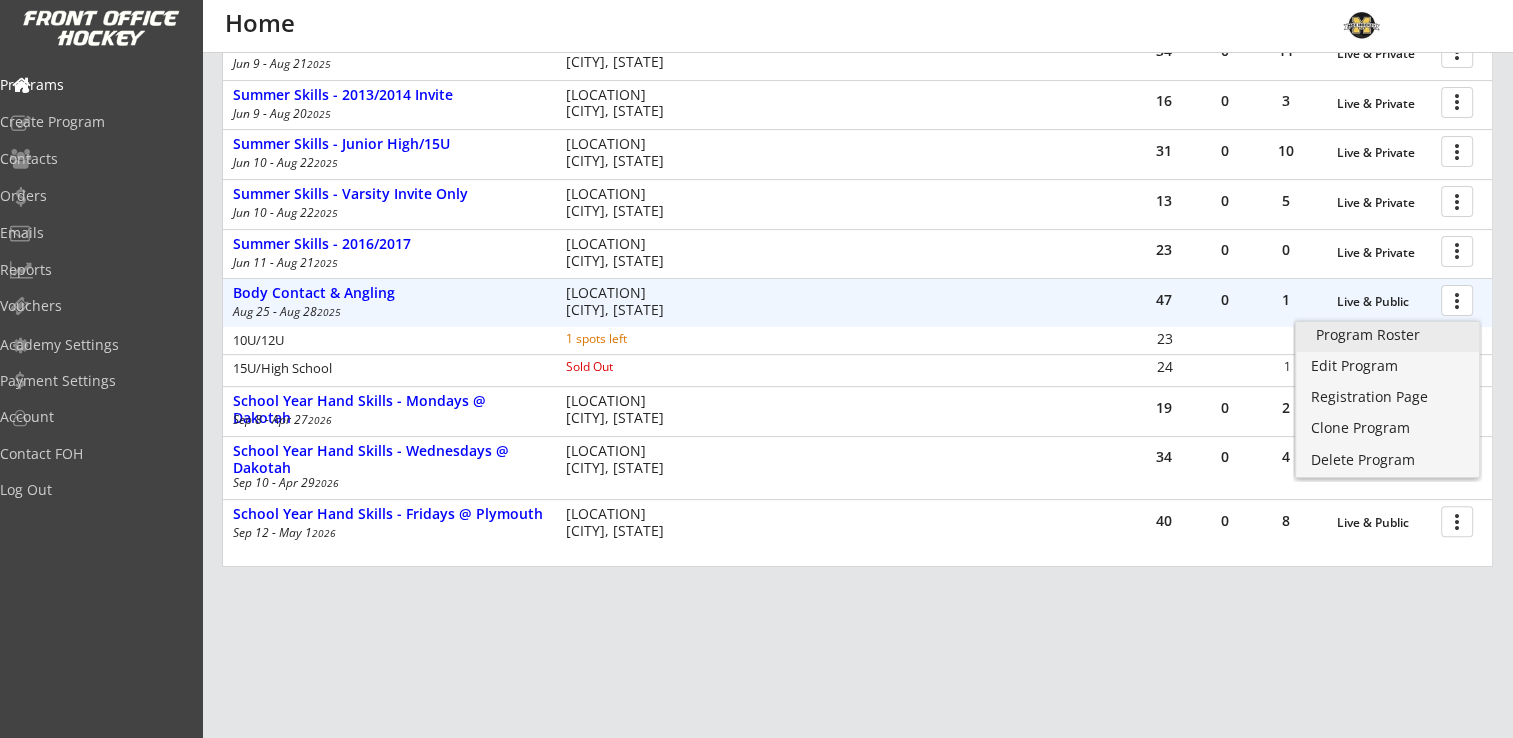 click on "Program Roster" at bounding box center (1387, 335) 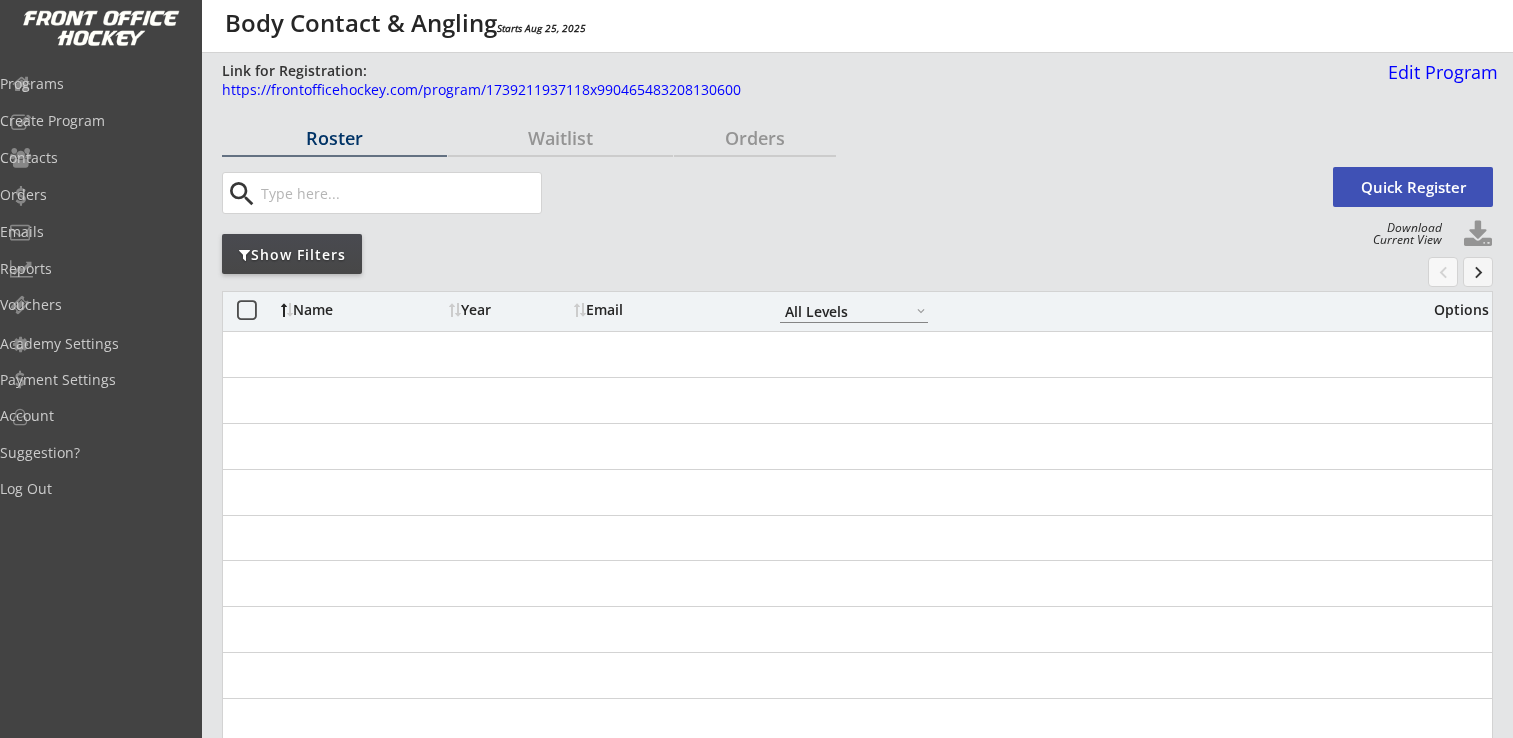 select on ""All Levels"" 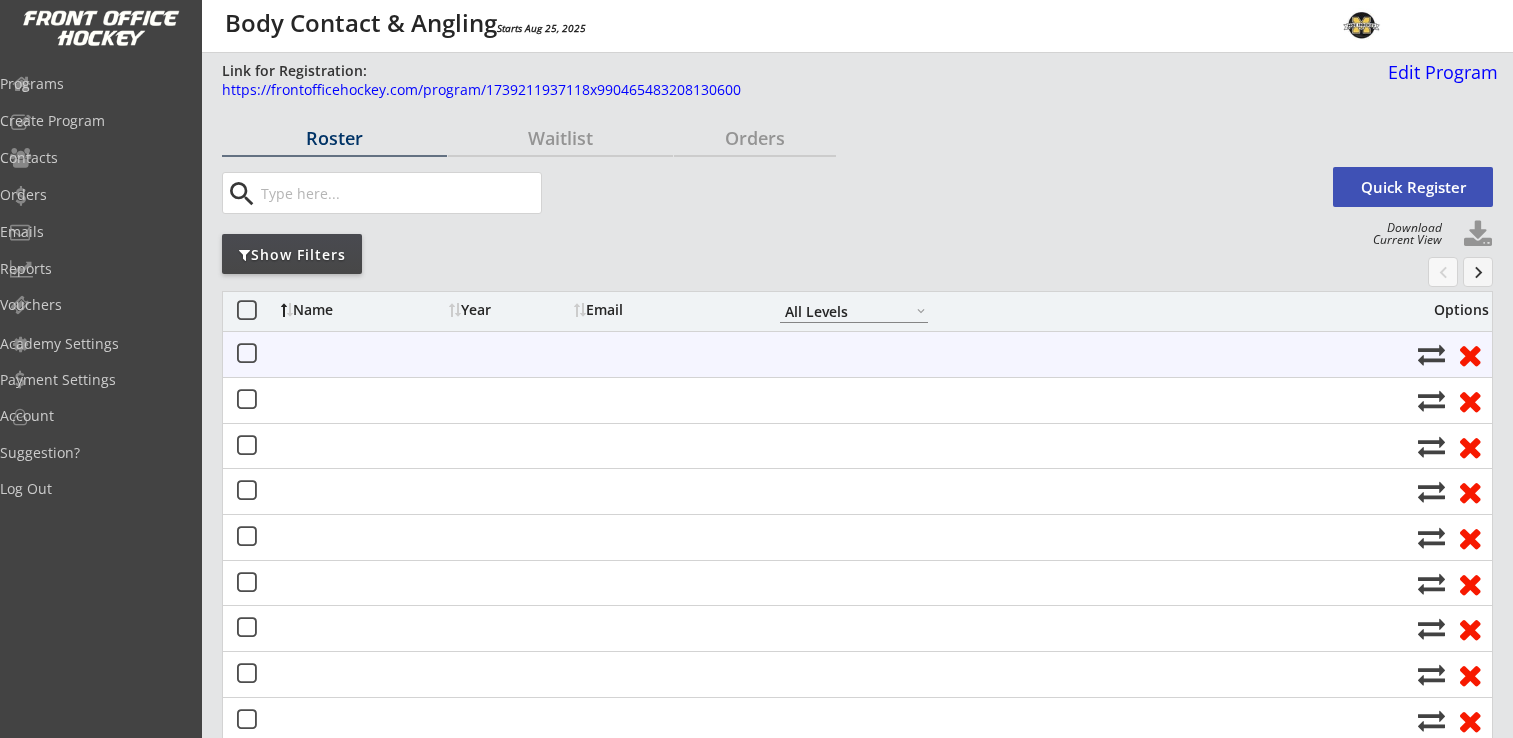 scroll, scrollTop: 0, scrollLeft: 0, axis: both 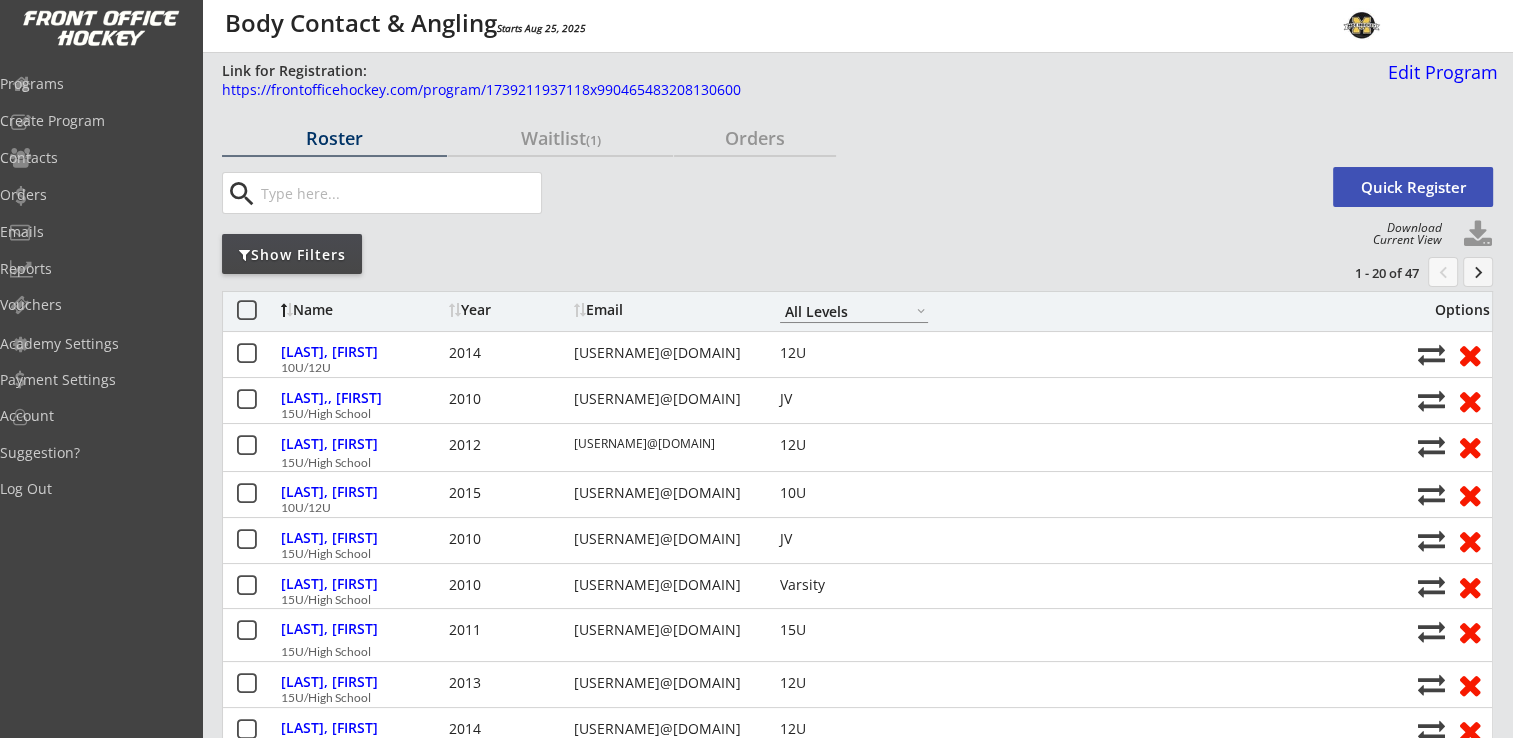 click on "keyboard_arrow_right" at bounding box center [1478, 272] 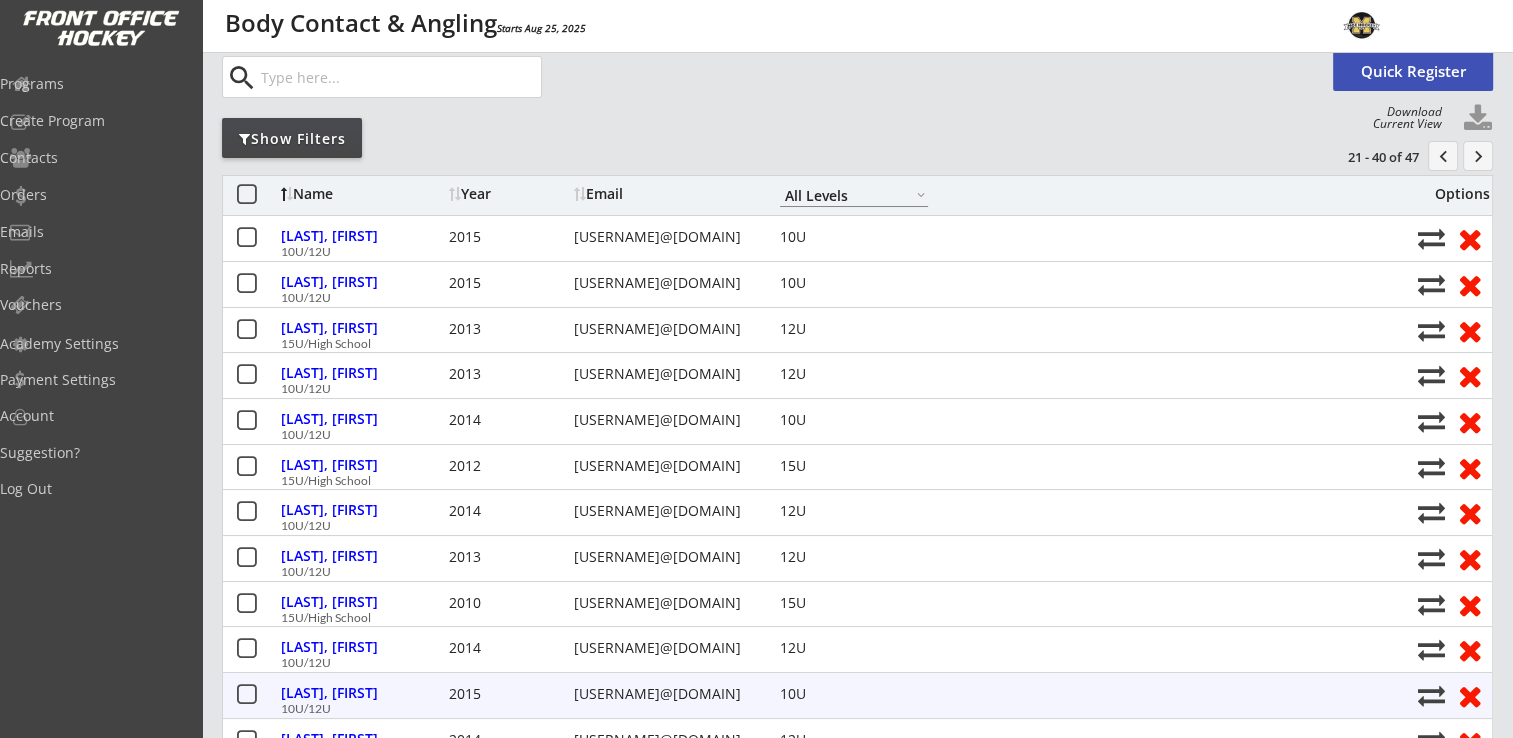 scroll, scrollTop: 0, scrollLeft: 0, axis: both 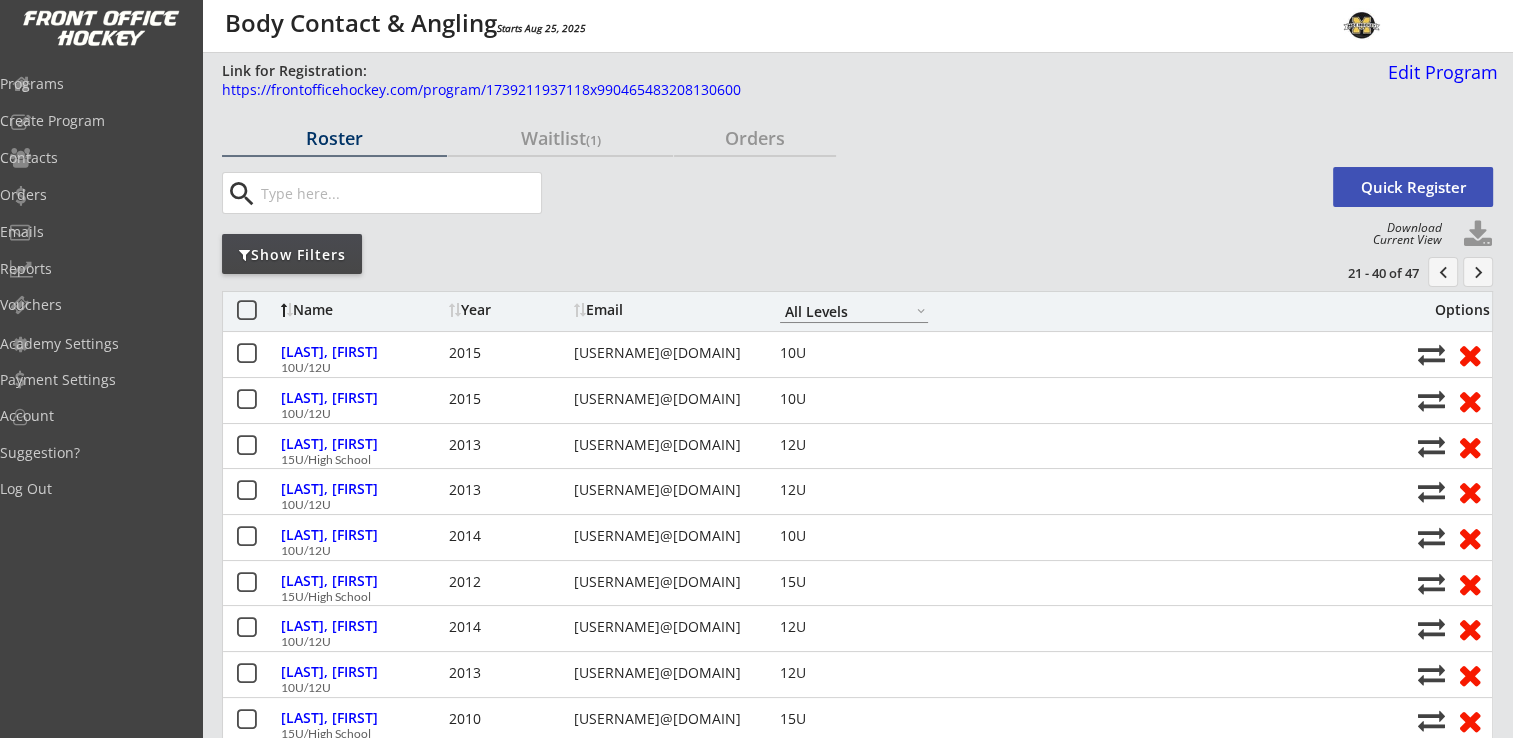 click on "keyboard_arrow_right" at bounding box center [1478, 272] 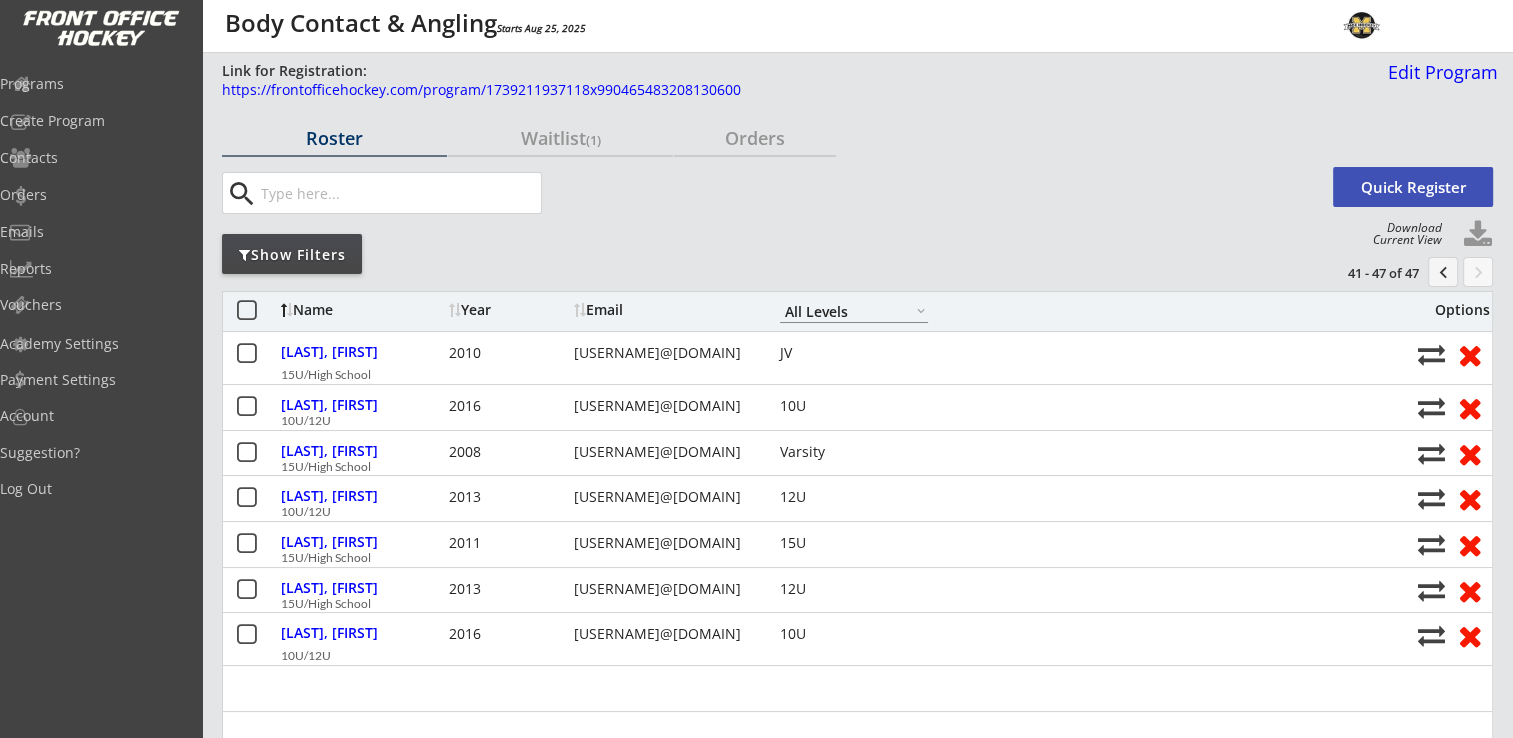 click at bounding box center [399, 193] 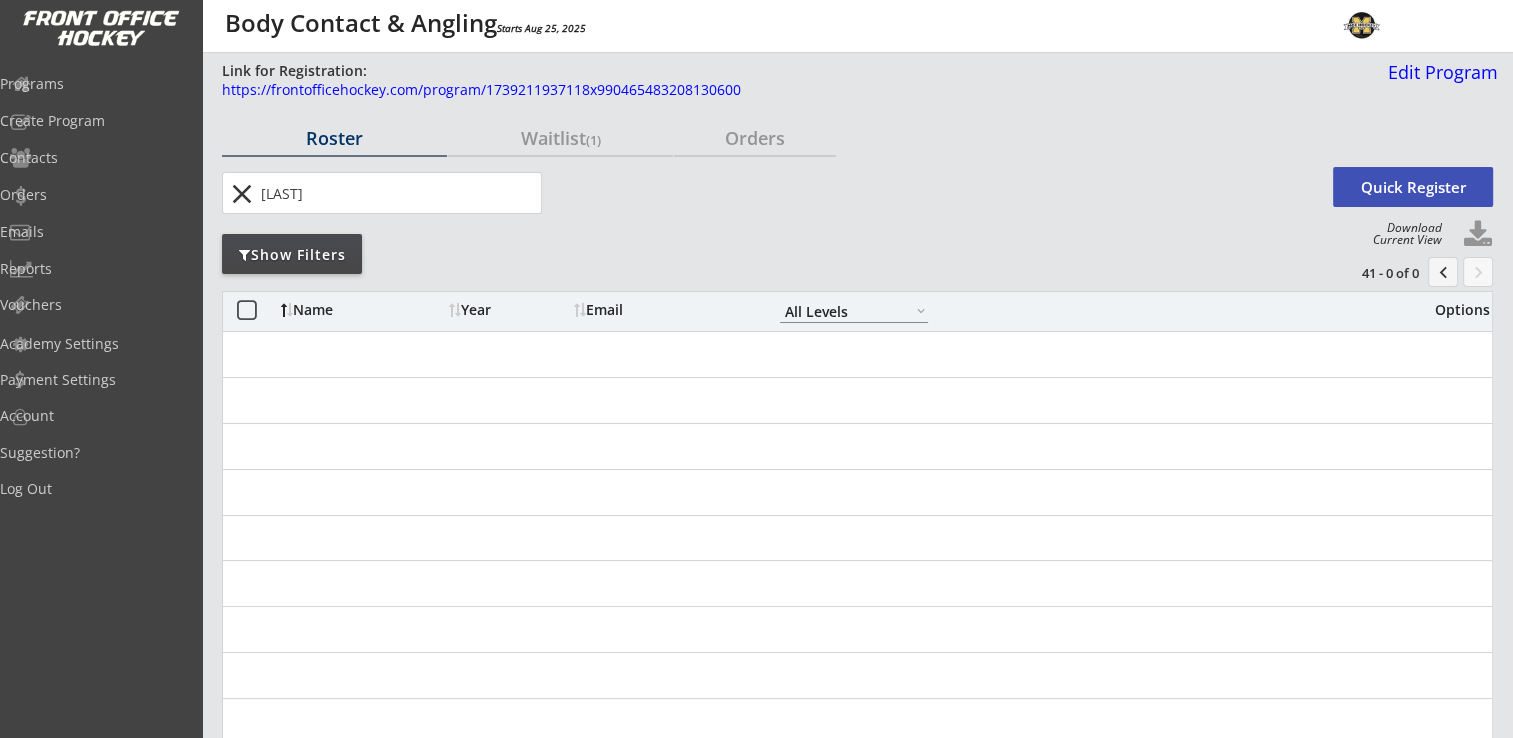 type on "kraweic" 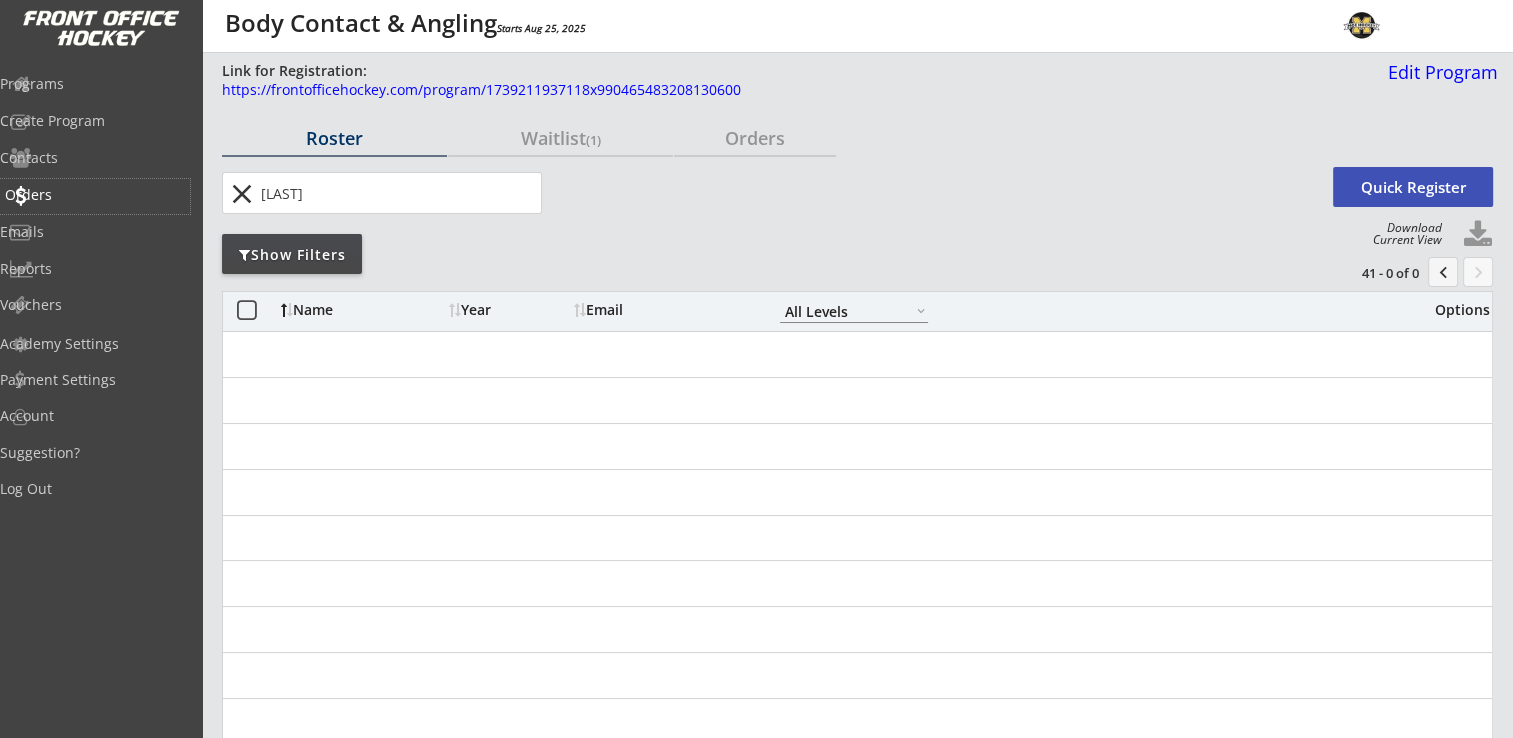 click on "Orders" at bounding box center (95, 195) 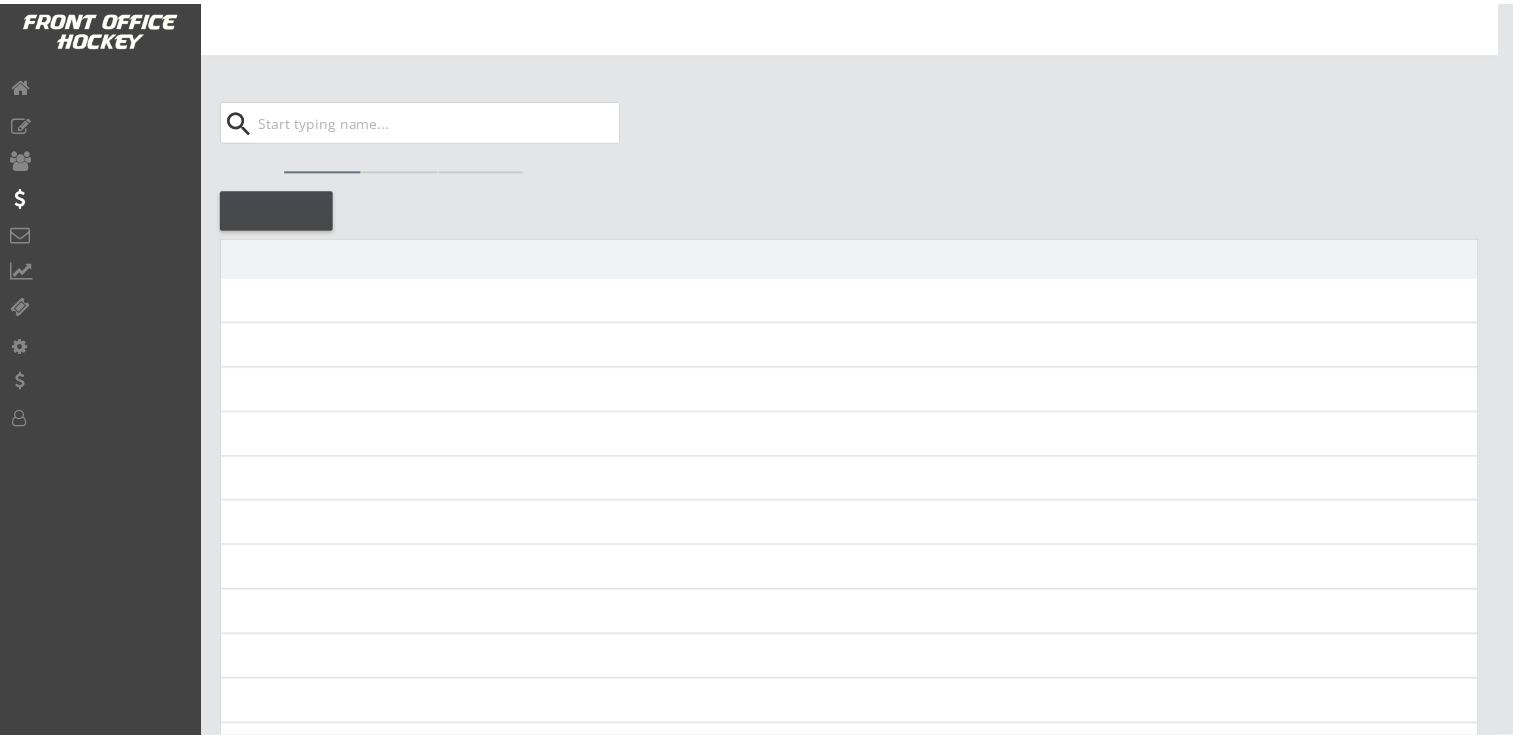 scroll, scrollTop: 0, scrollLeft: 0, axis: both 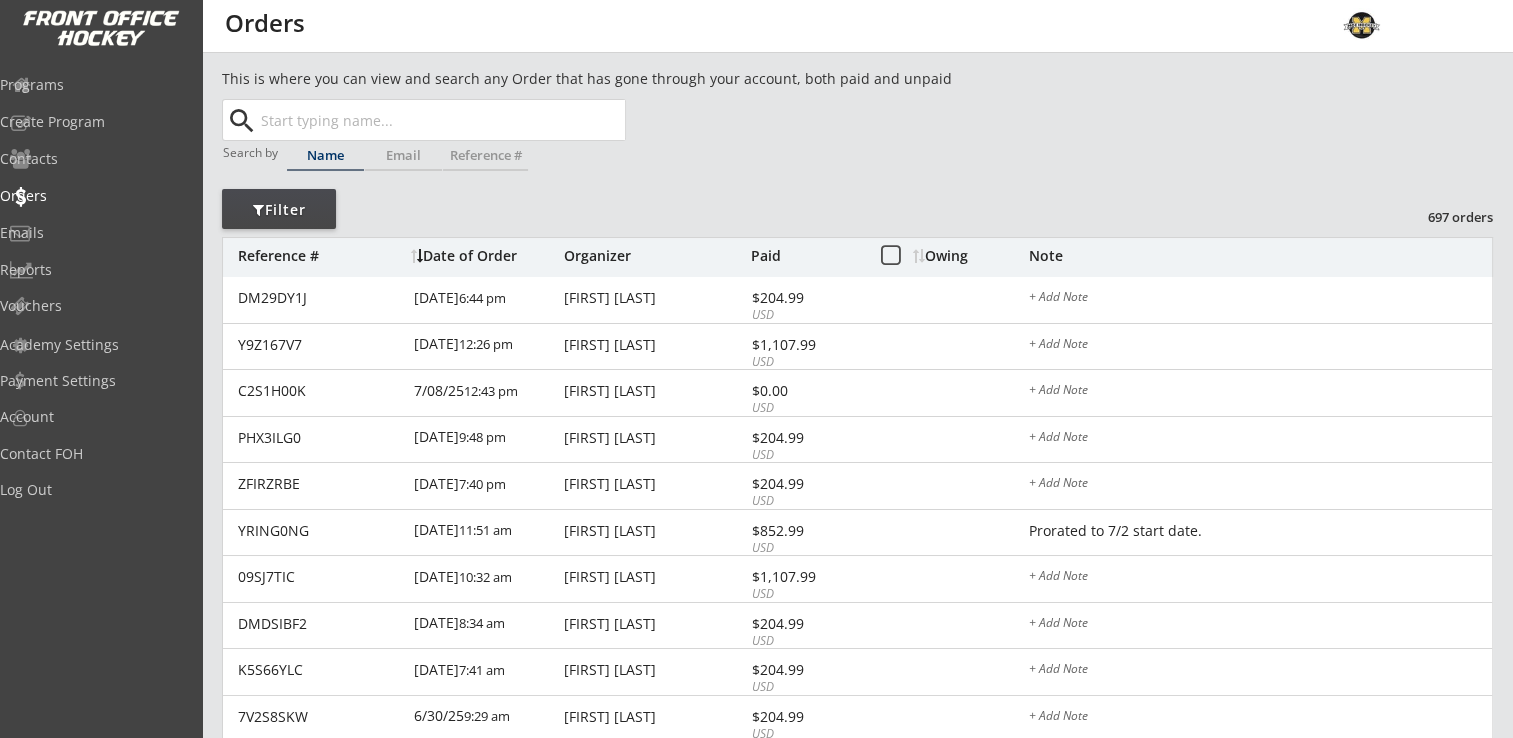 click at bounding box center (441, 120) 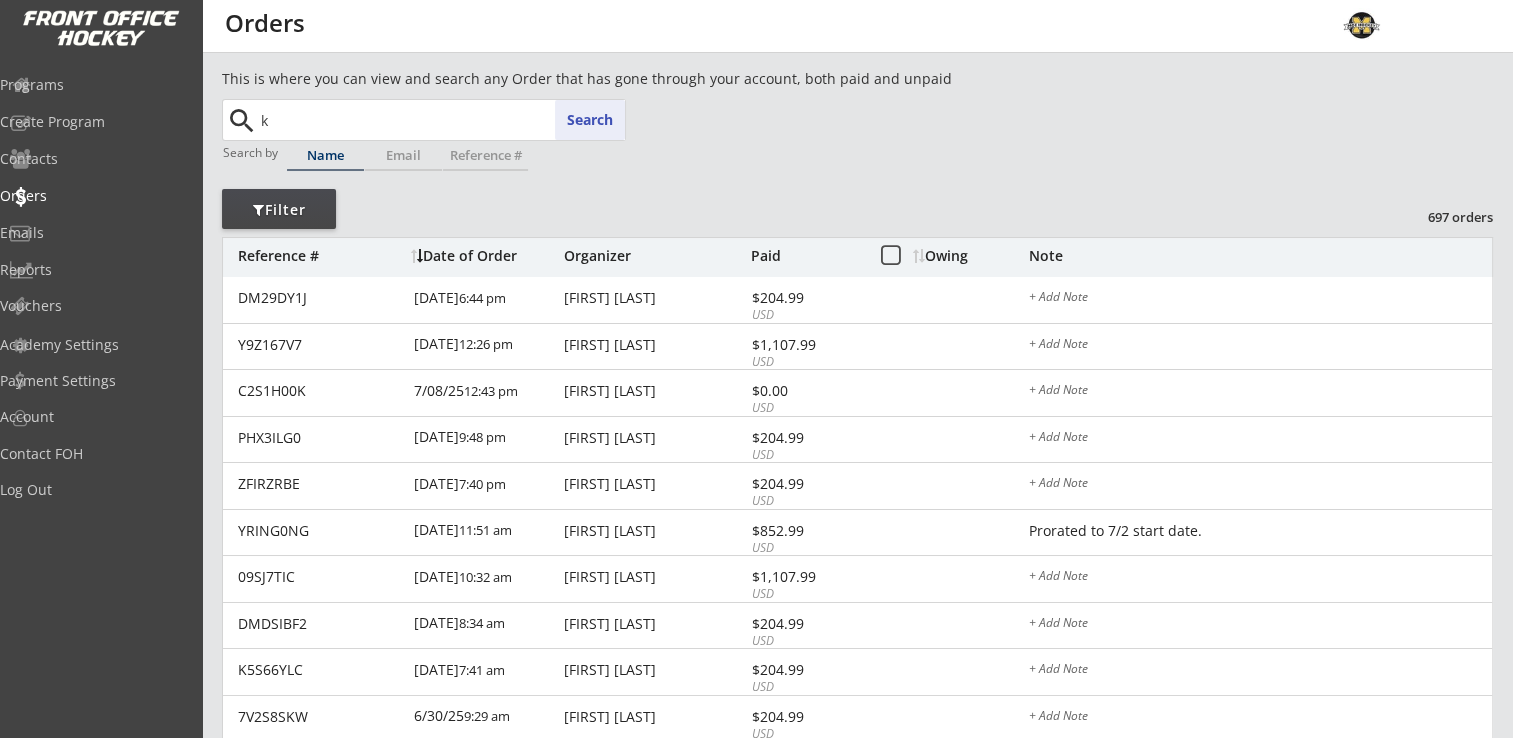 type on "kr" 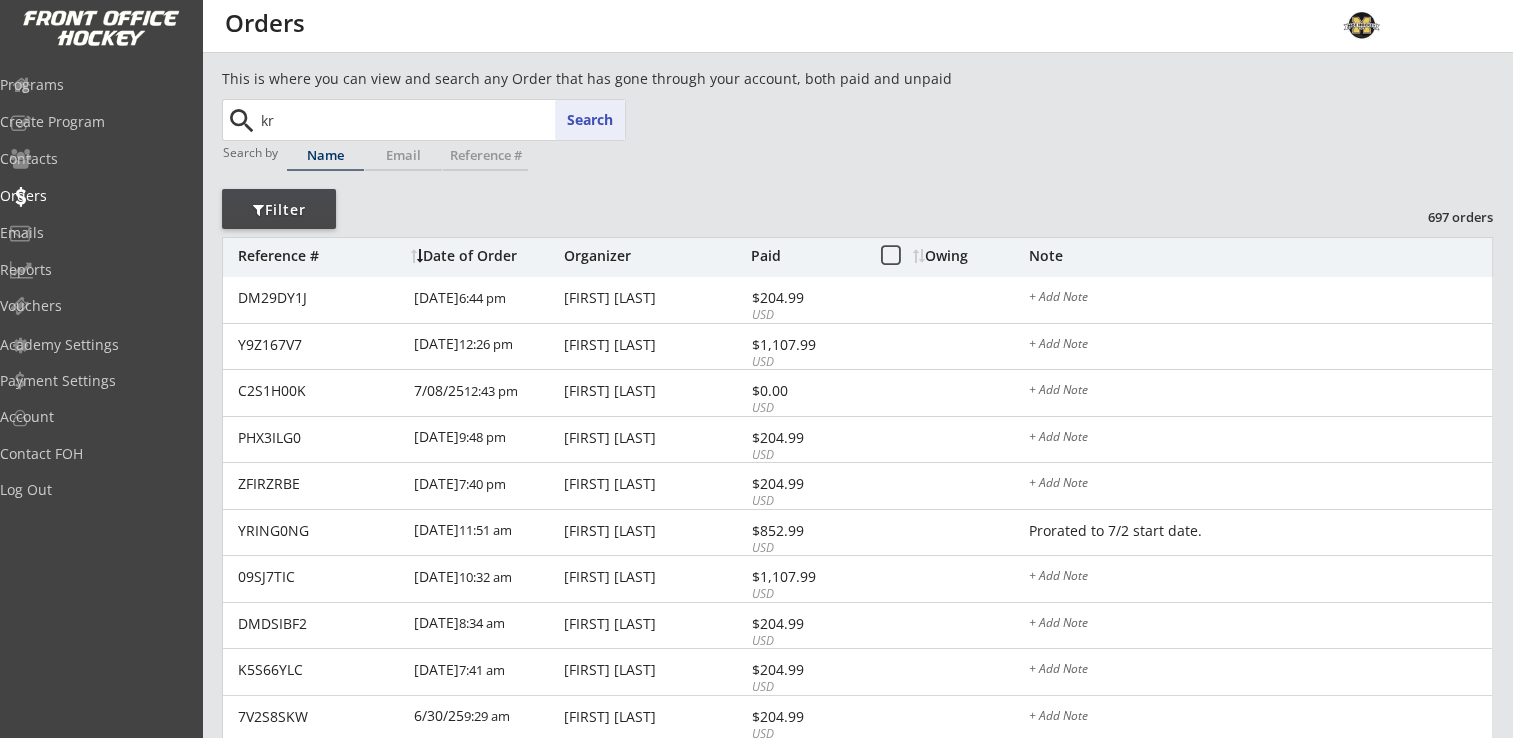 type on "[FIRST][LAST]" 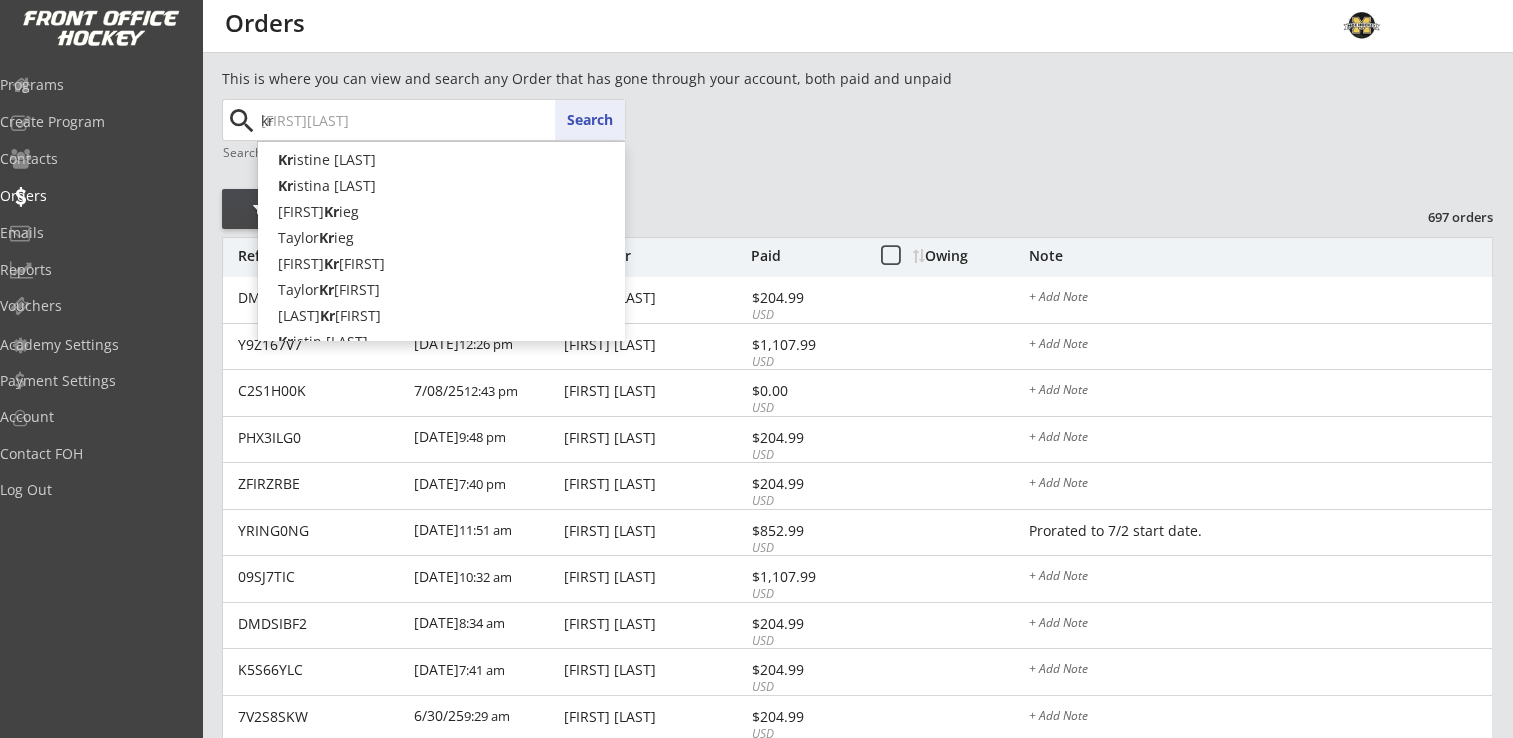 type 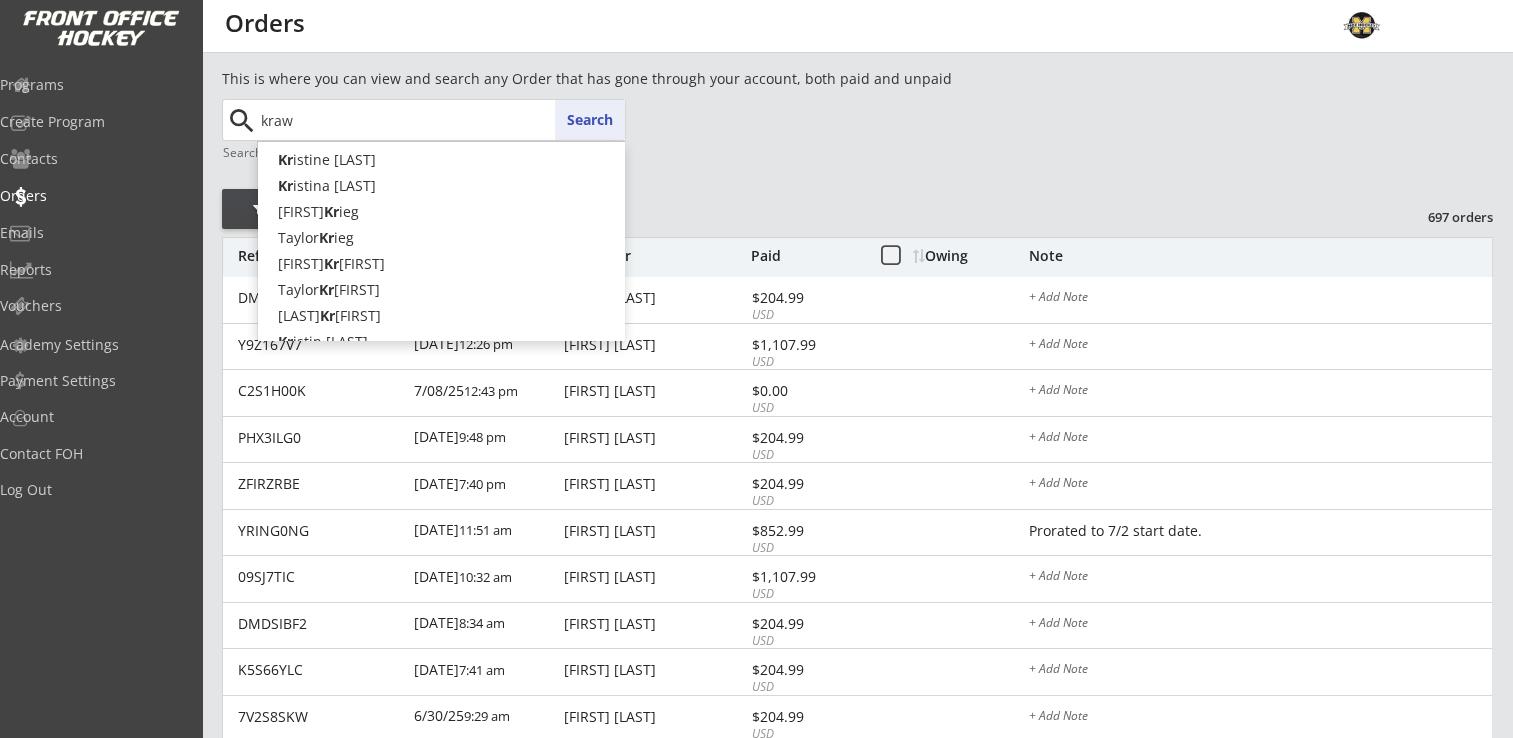 type on "kraw" 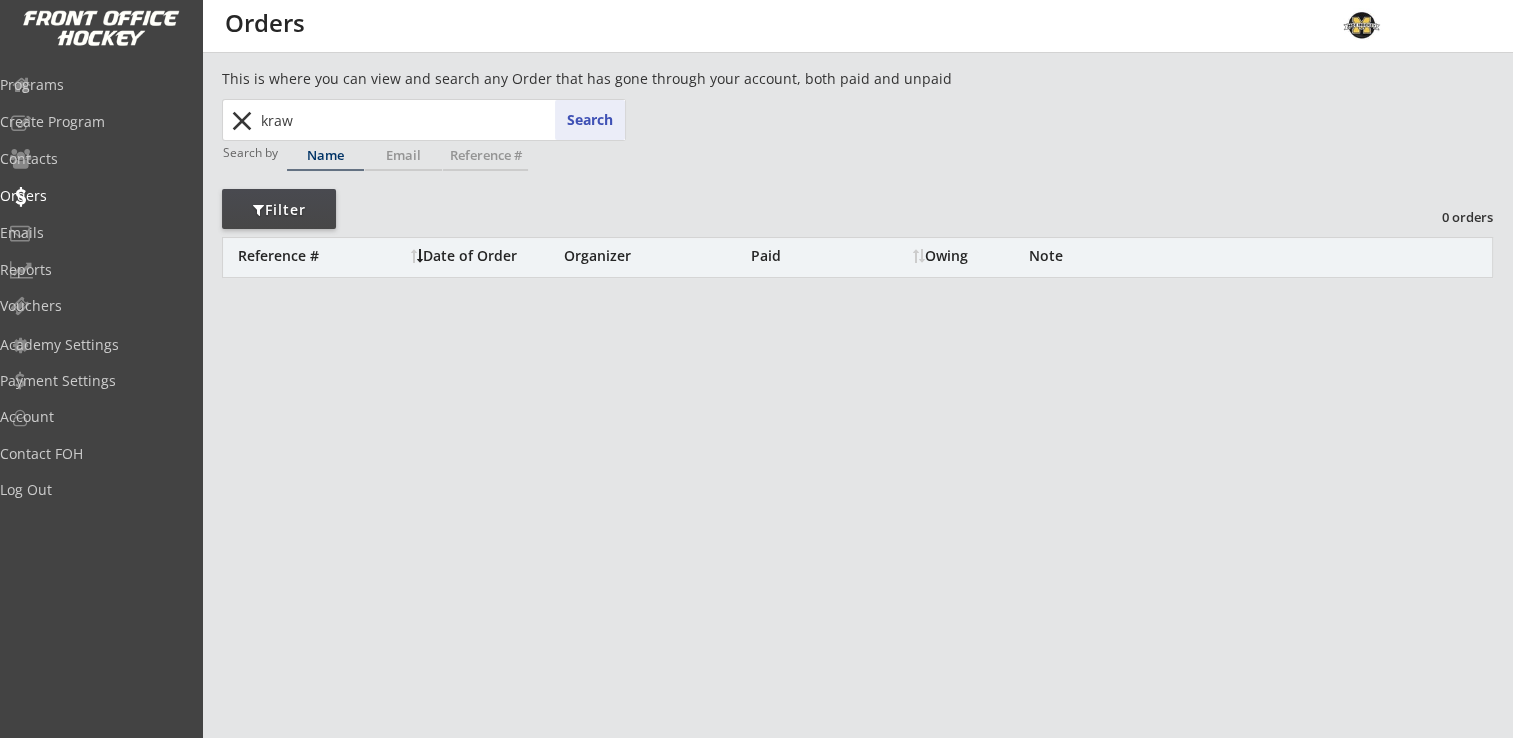 drag, startPoint x: 364, startPoint y: 125, endPoint x: 232, endPoint y: 129, distance: 132.0606 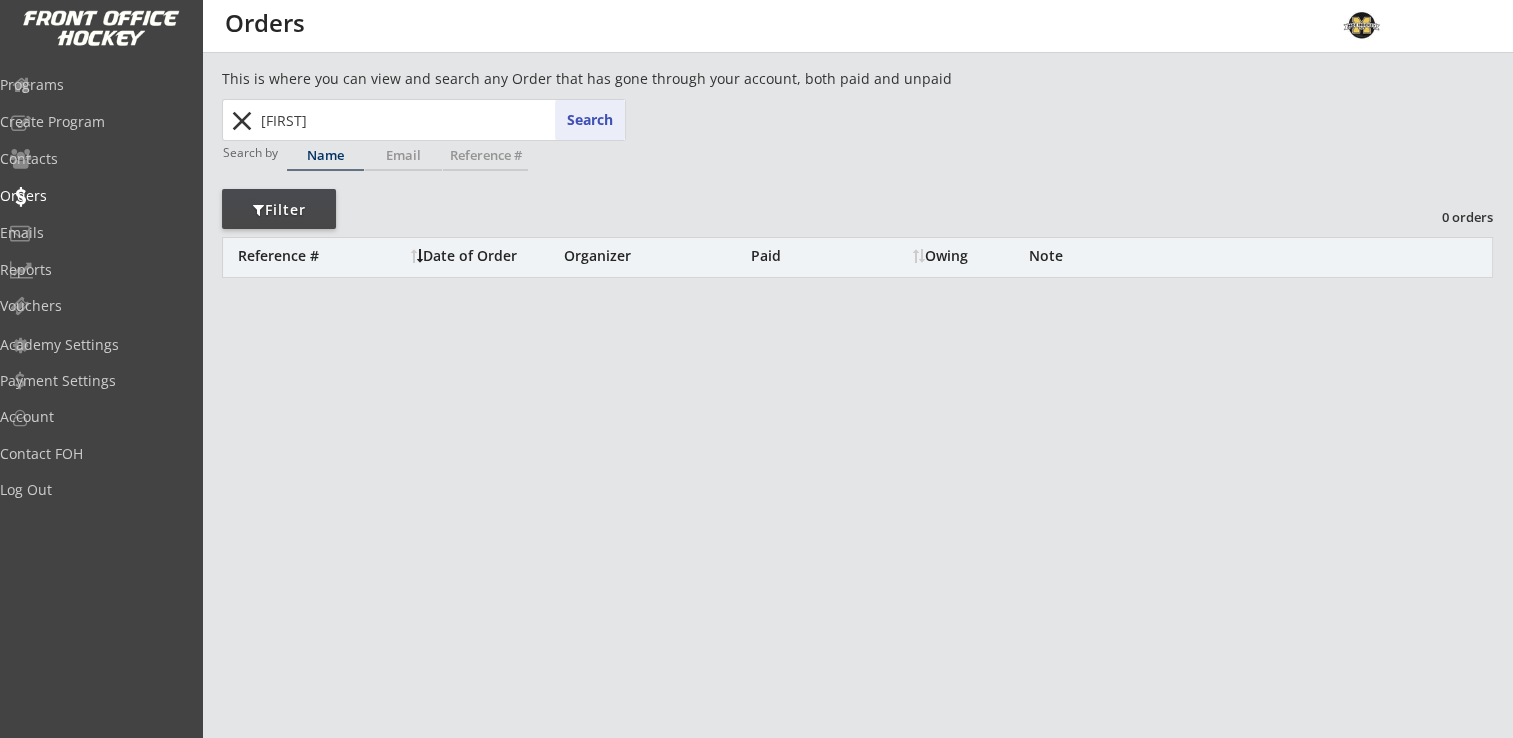 type on "[FIRST]" 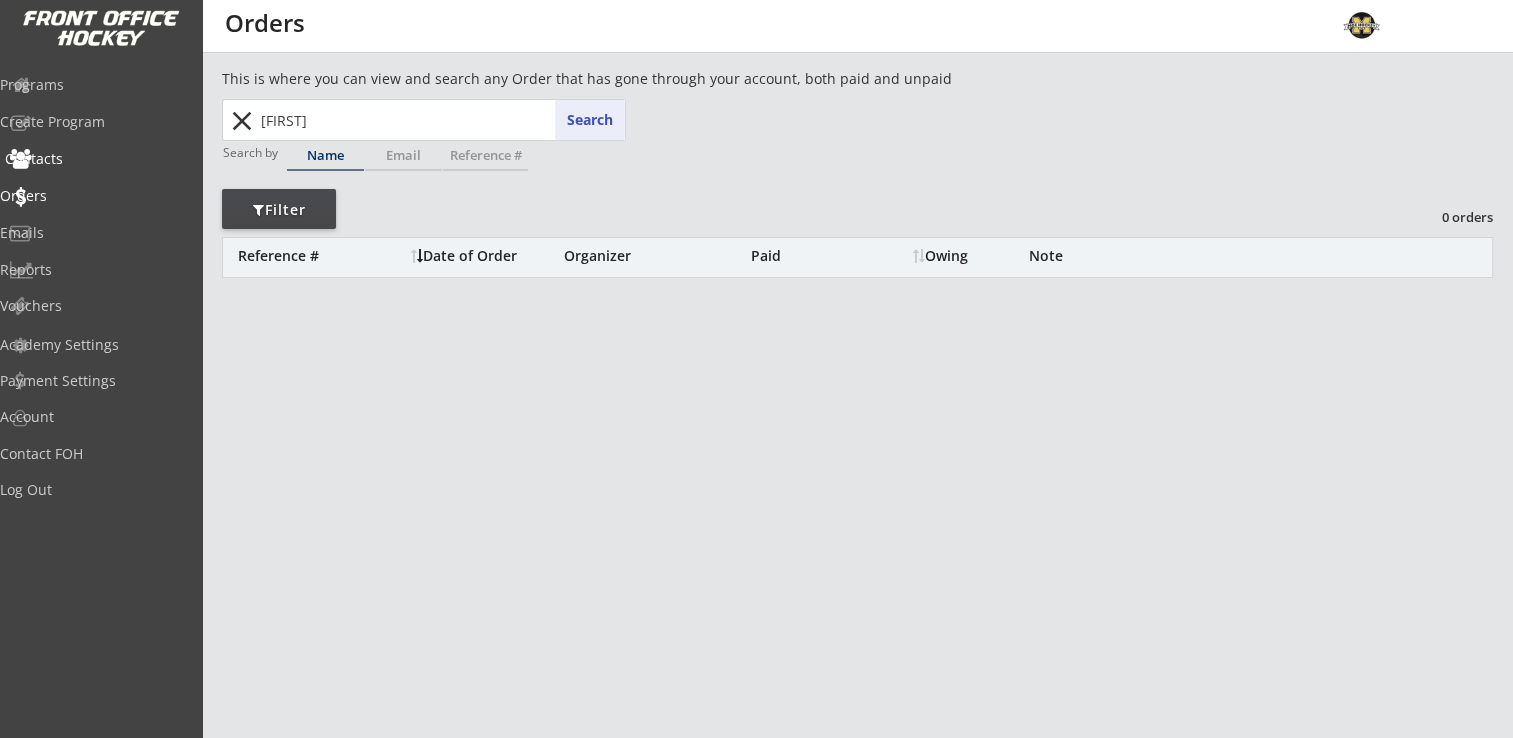click on "Contacts" at bounding box center [95, 159] 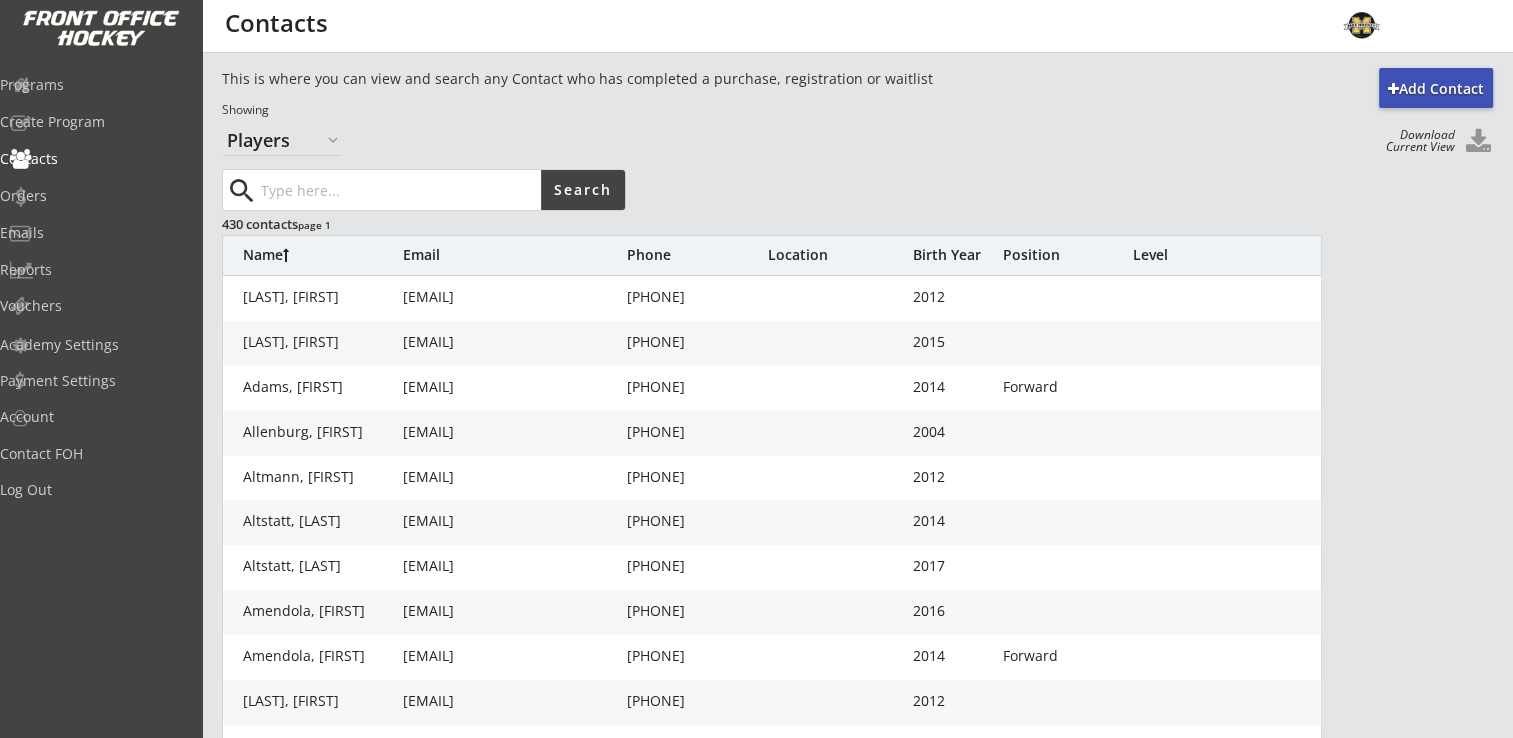 click at bounding box center [399, 190] 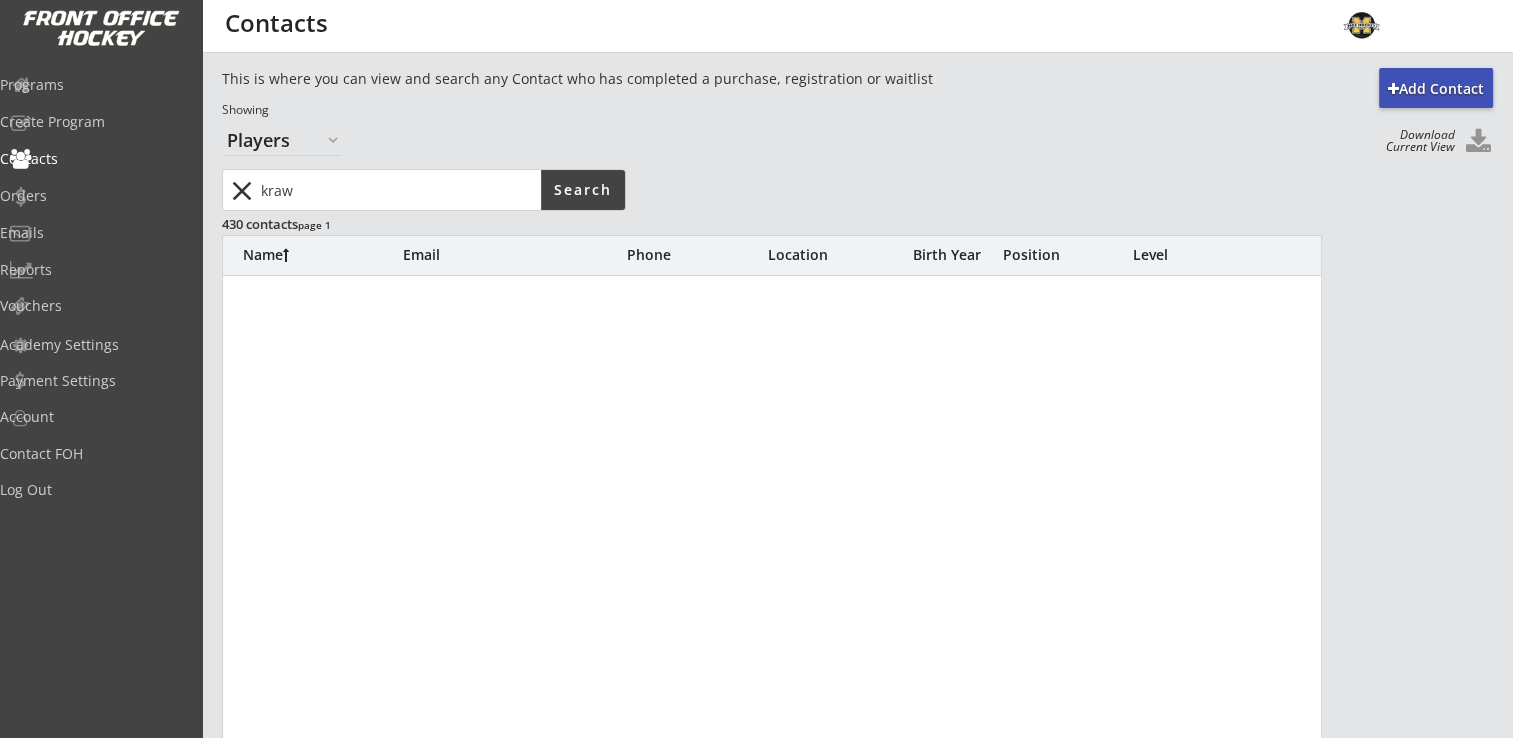 drag, startPoint x: 324, startPoint y: 182, endPoint x: 257, endPoint y: 190, distance: 67.47592 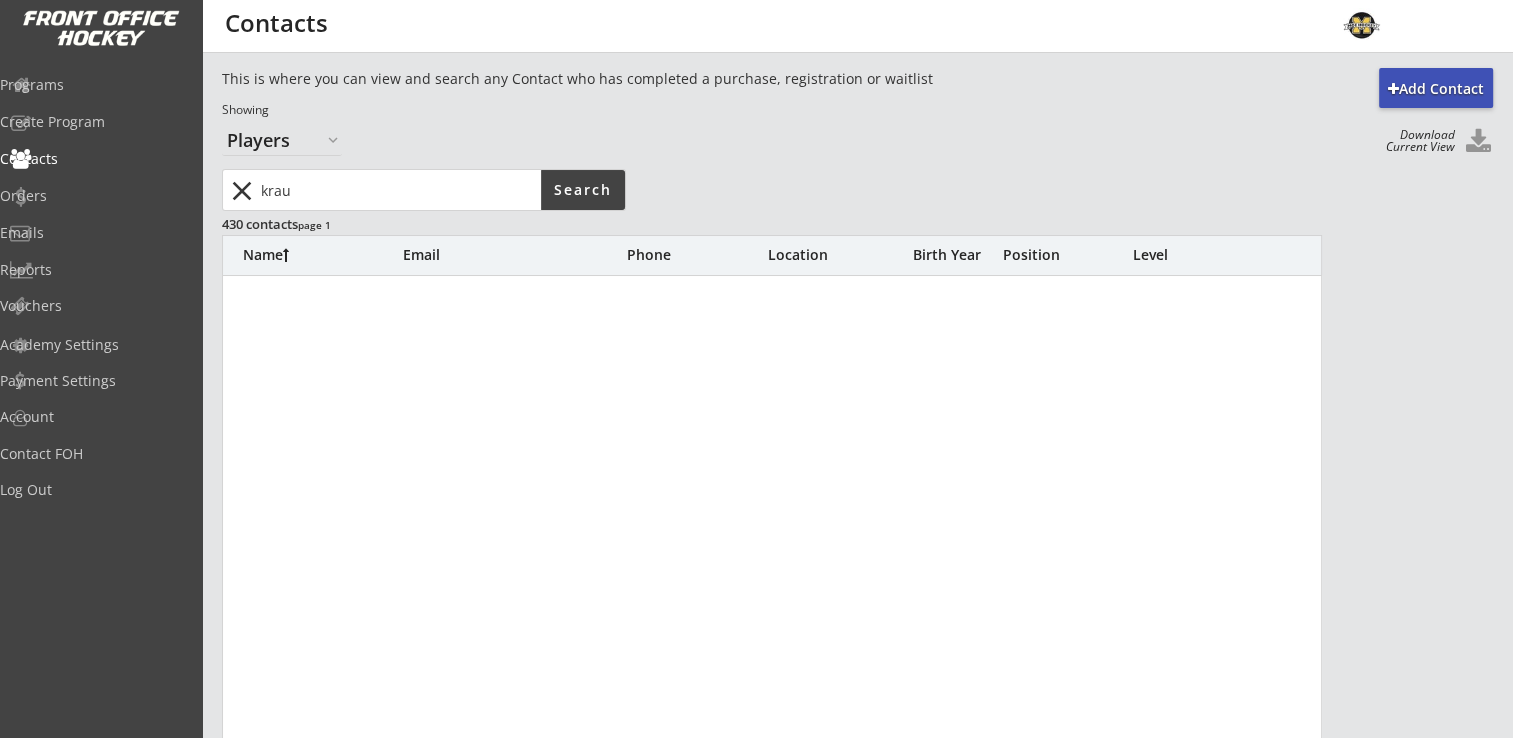 type on "krau" 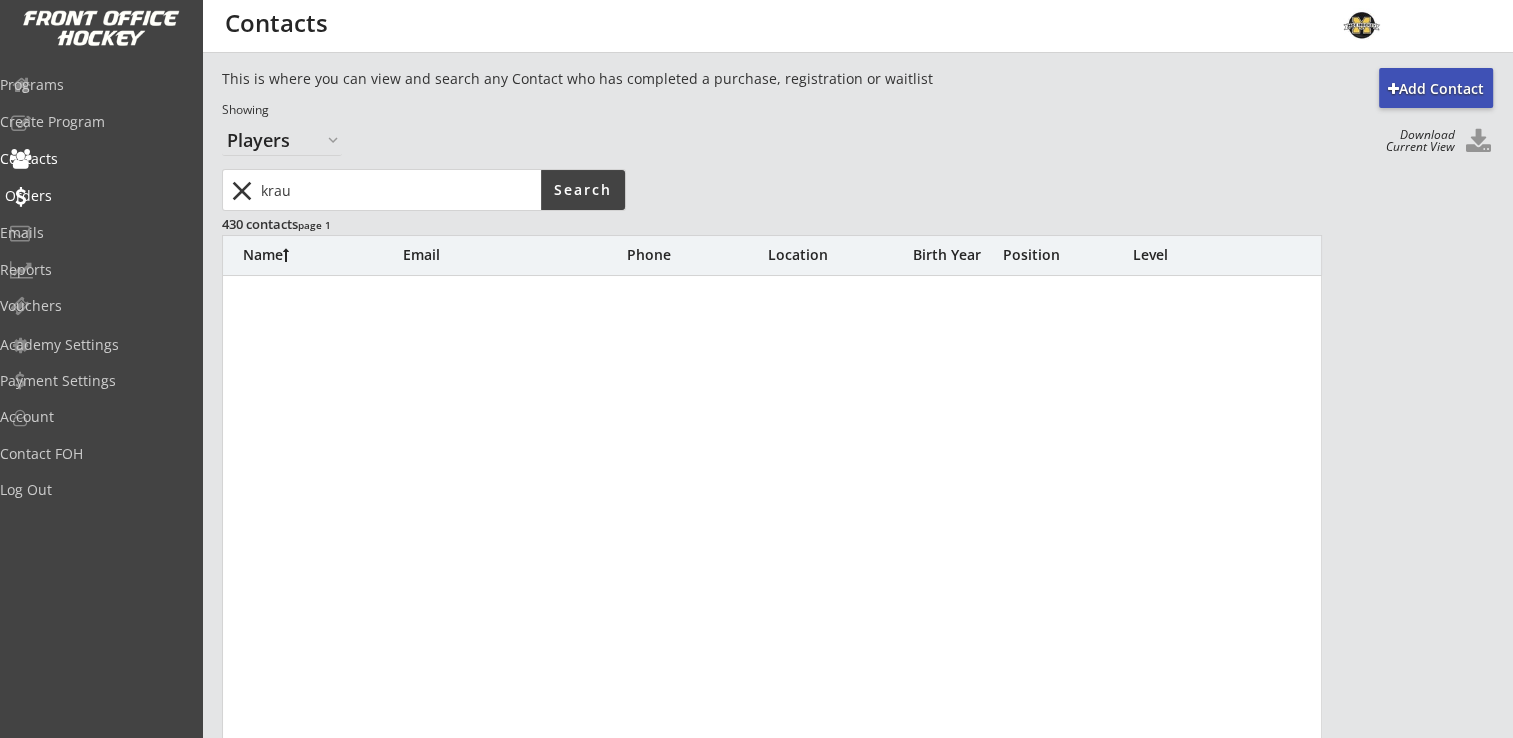 click on "Orders" at bounding box center (95, 196) 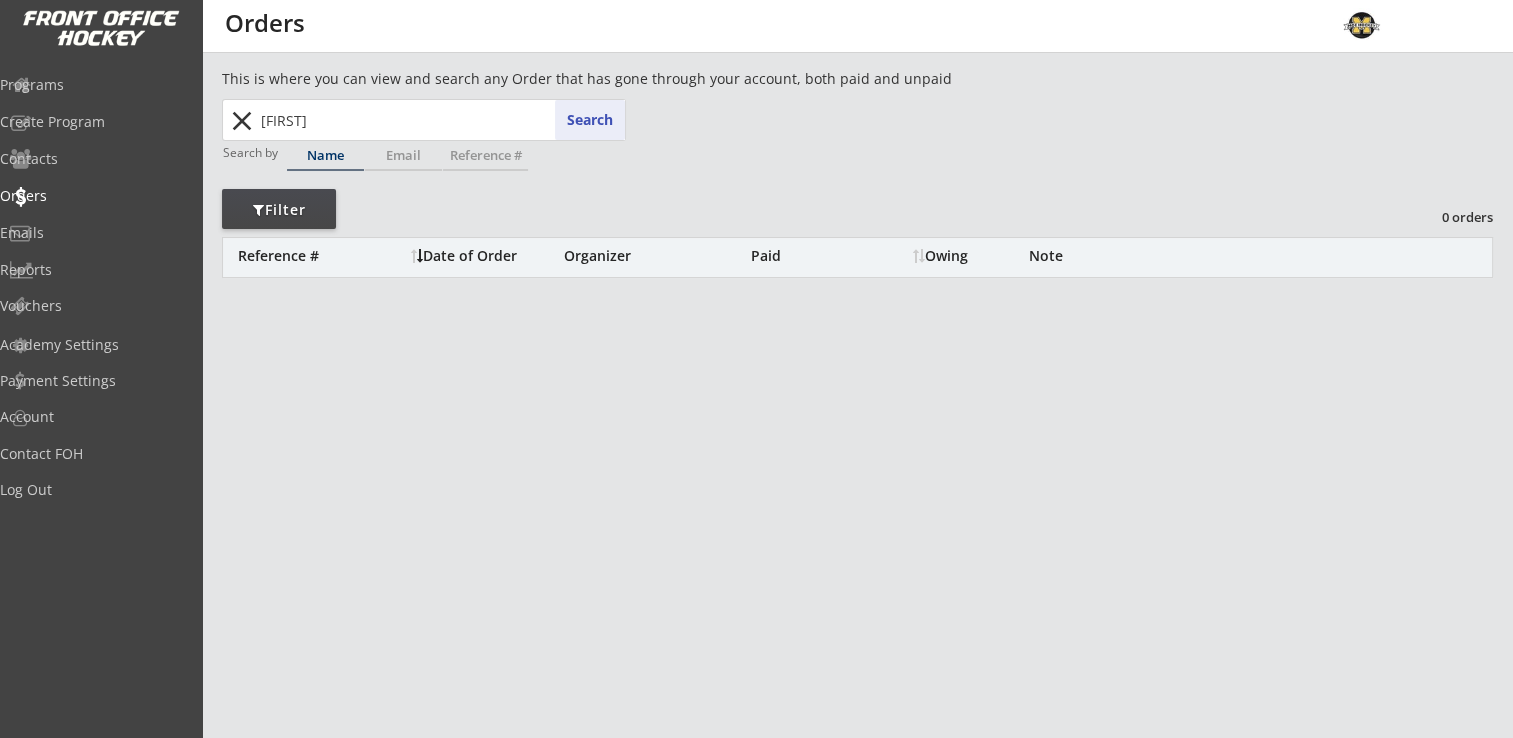 drag, startPoint x: 324, startPoint y: 117, endPoint x: 256, endPoint y: 115, distance: 68.0294 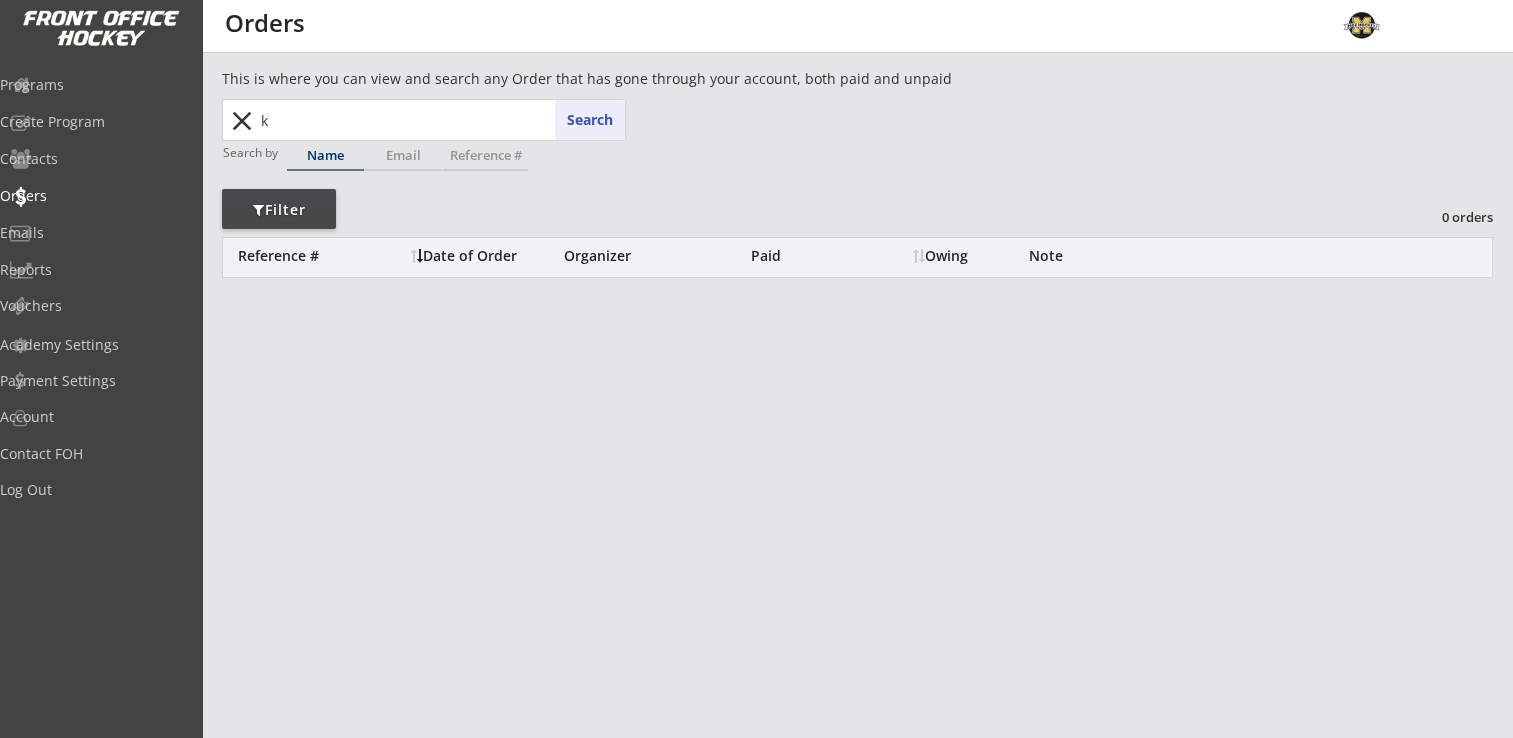 type on "ke" 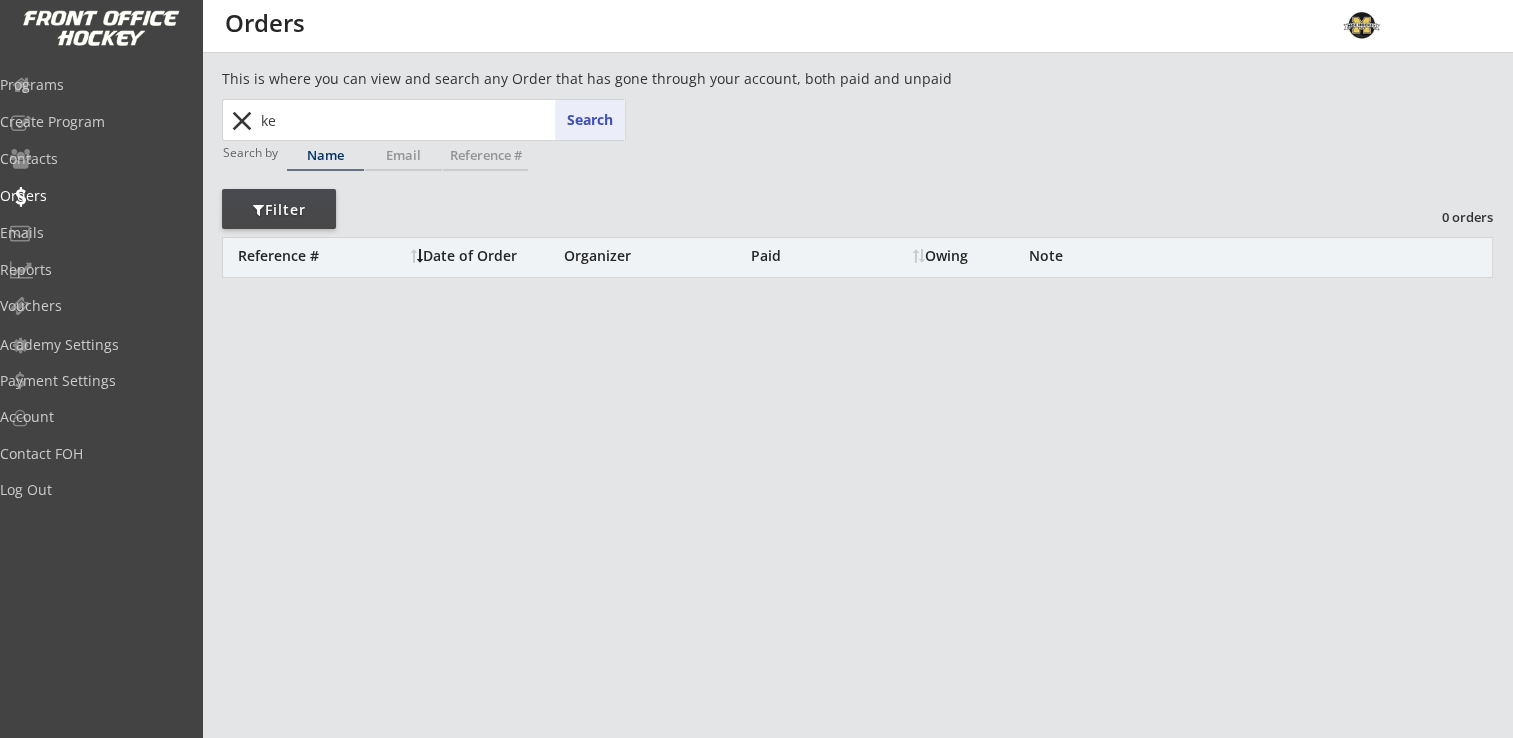 type on "[FIRST] [LAST]" 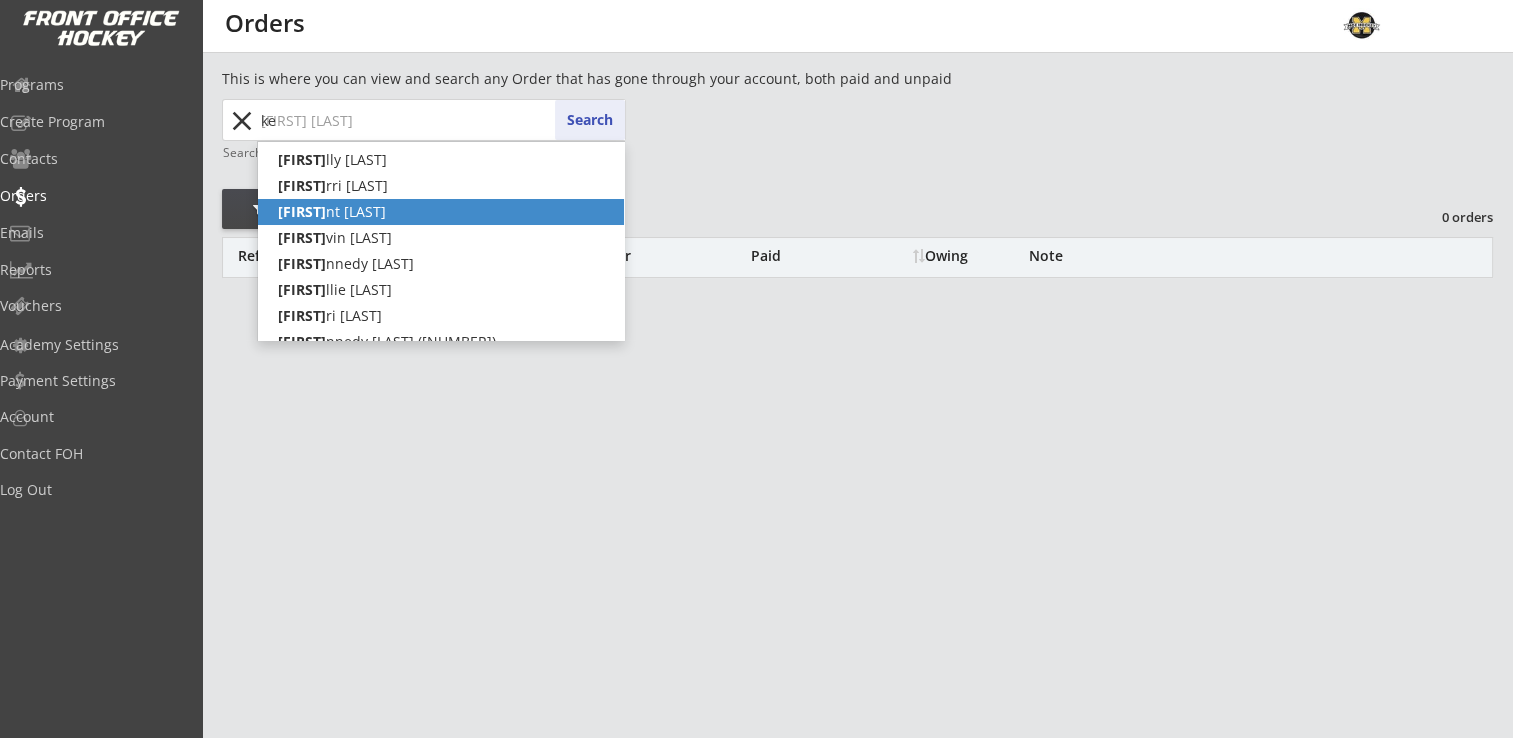 type 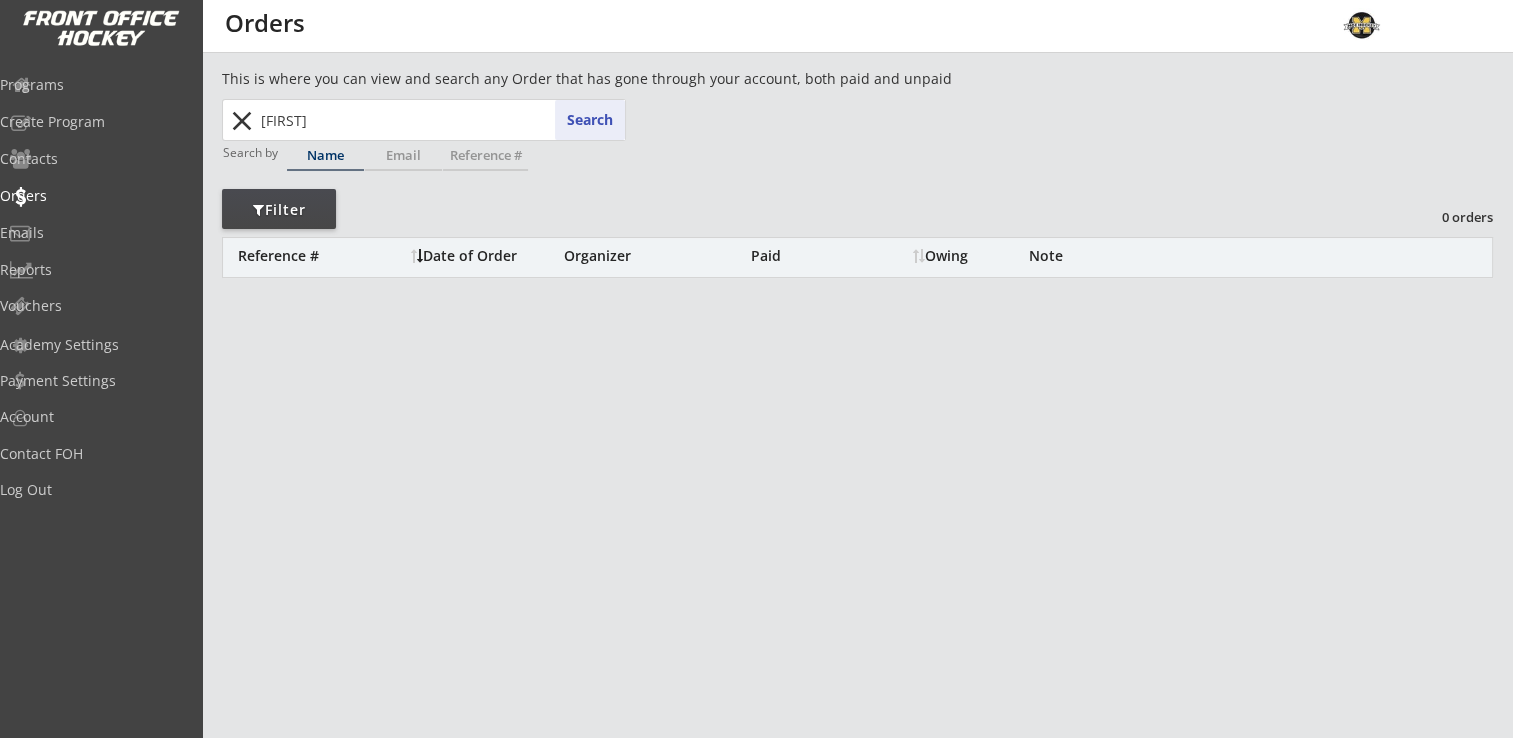 type on "ke" 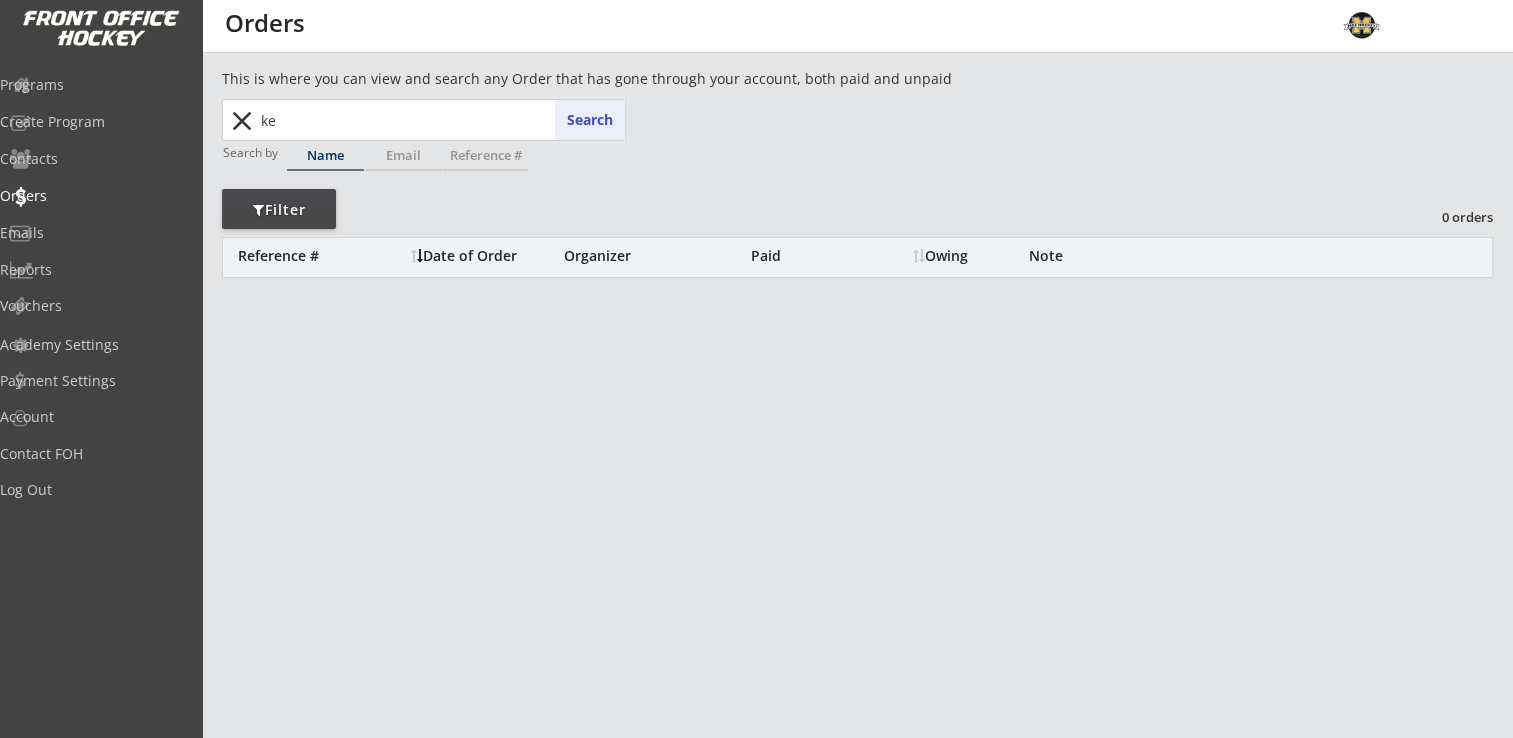 type on "[FIRST] [LAST]" 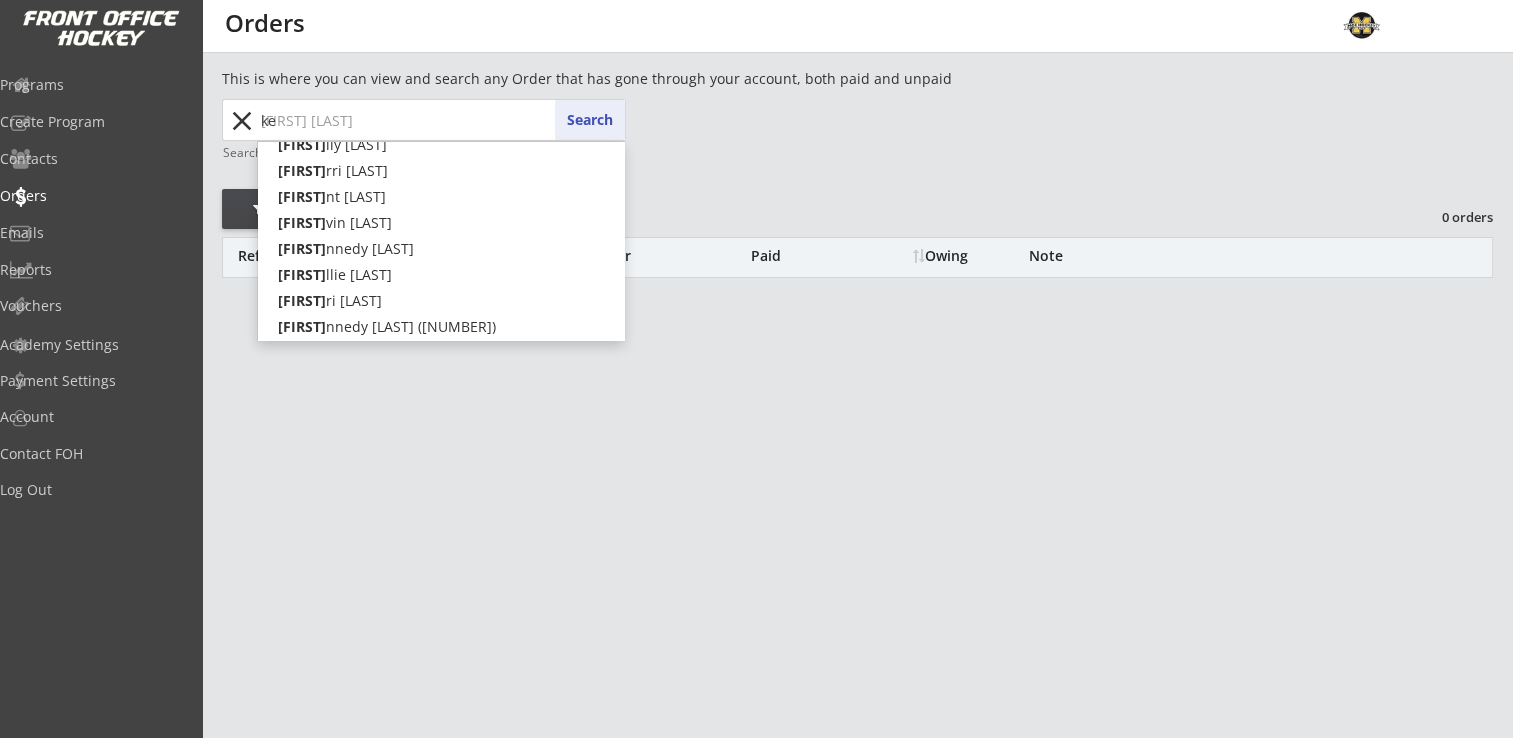scroll, scrollTop: 0, scrollLeft: 0, axis: both 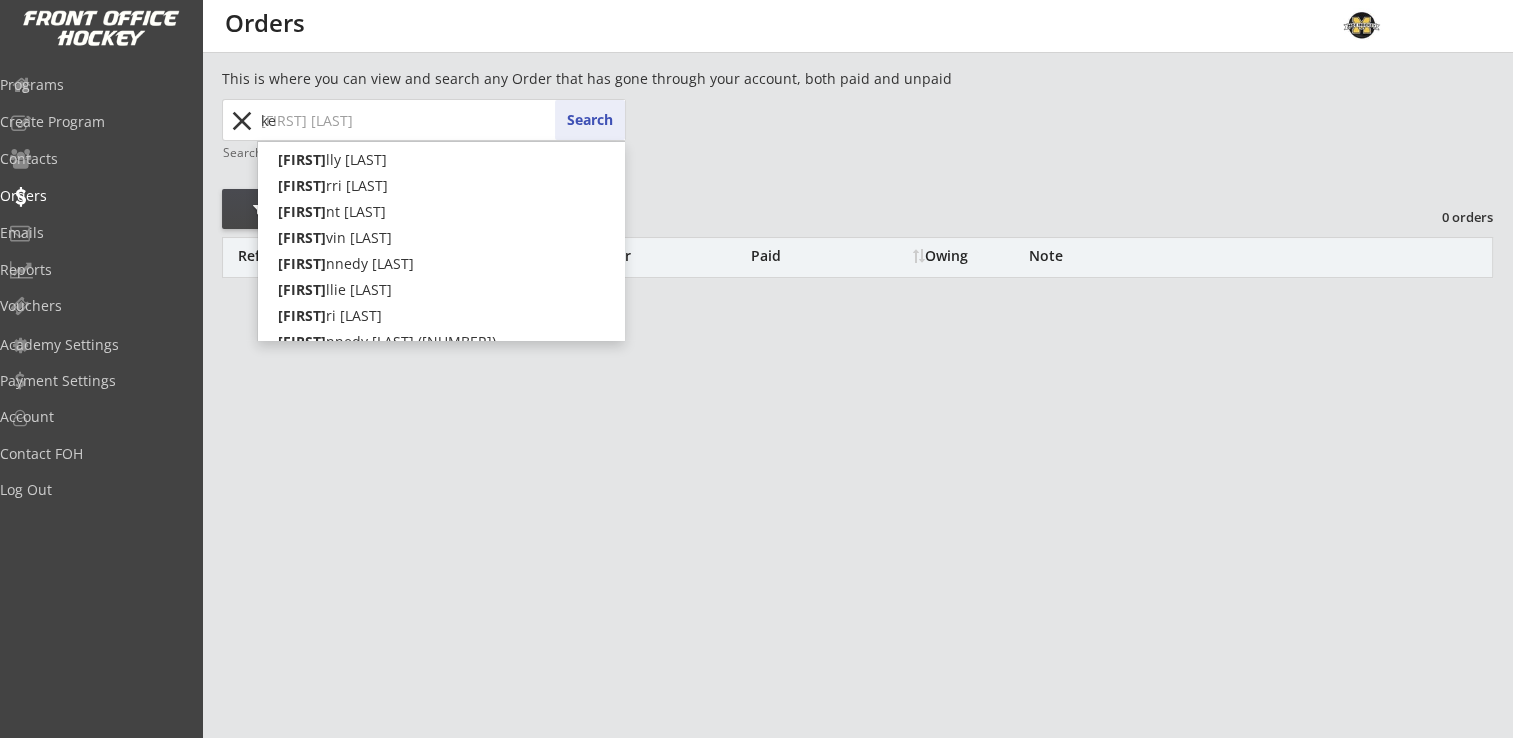 type on "k" 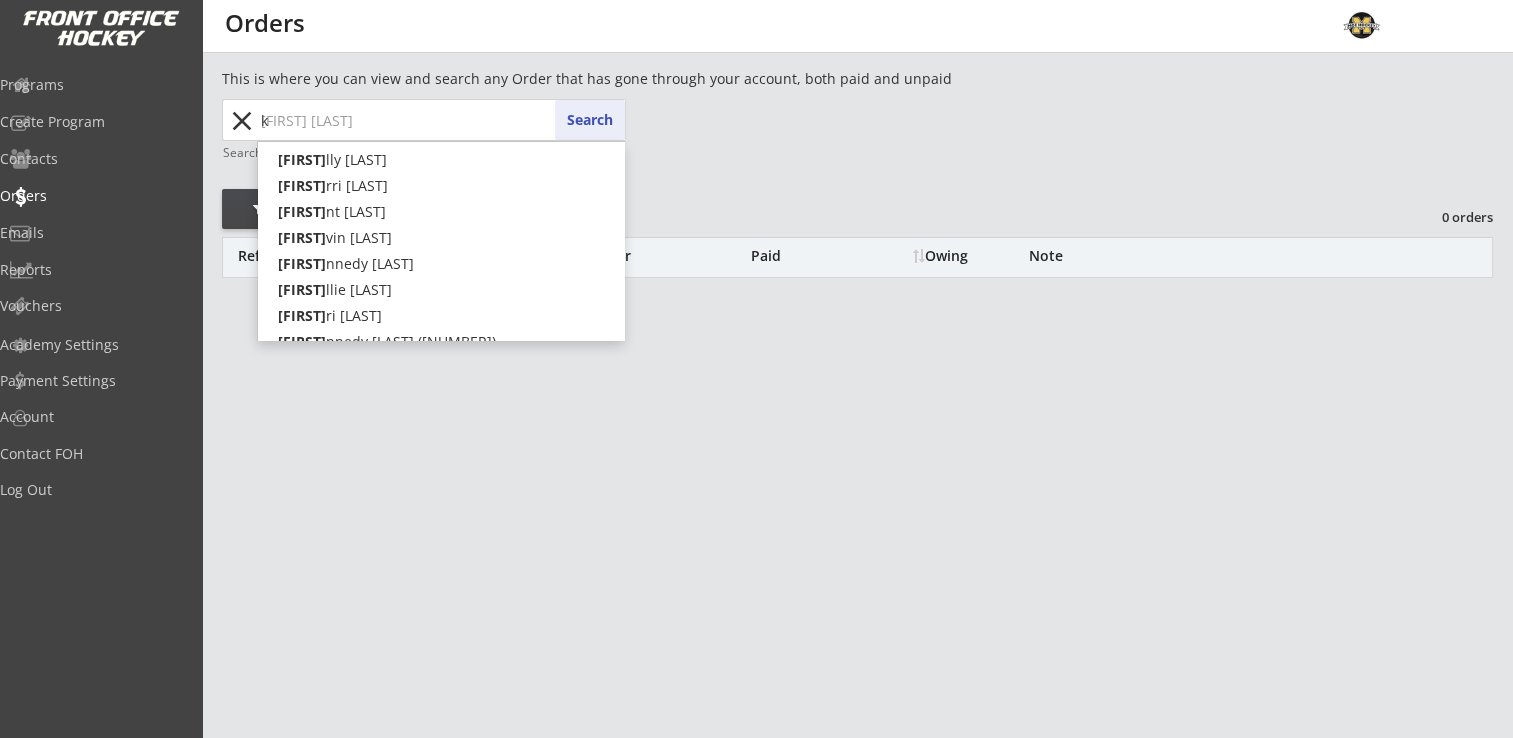 type 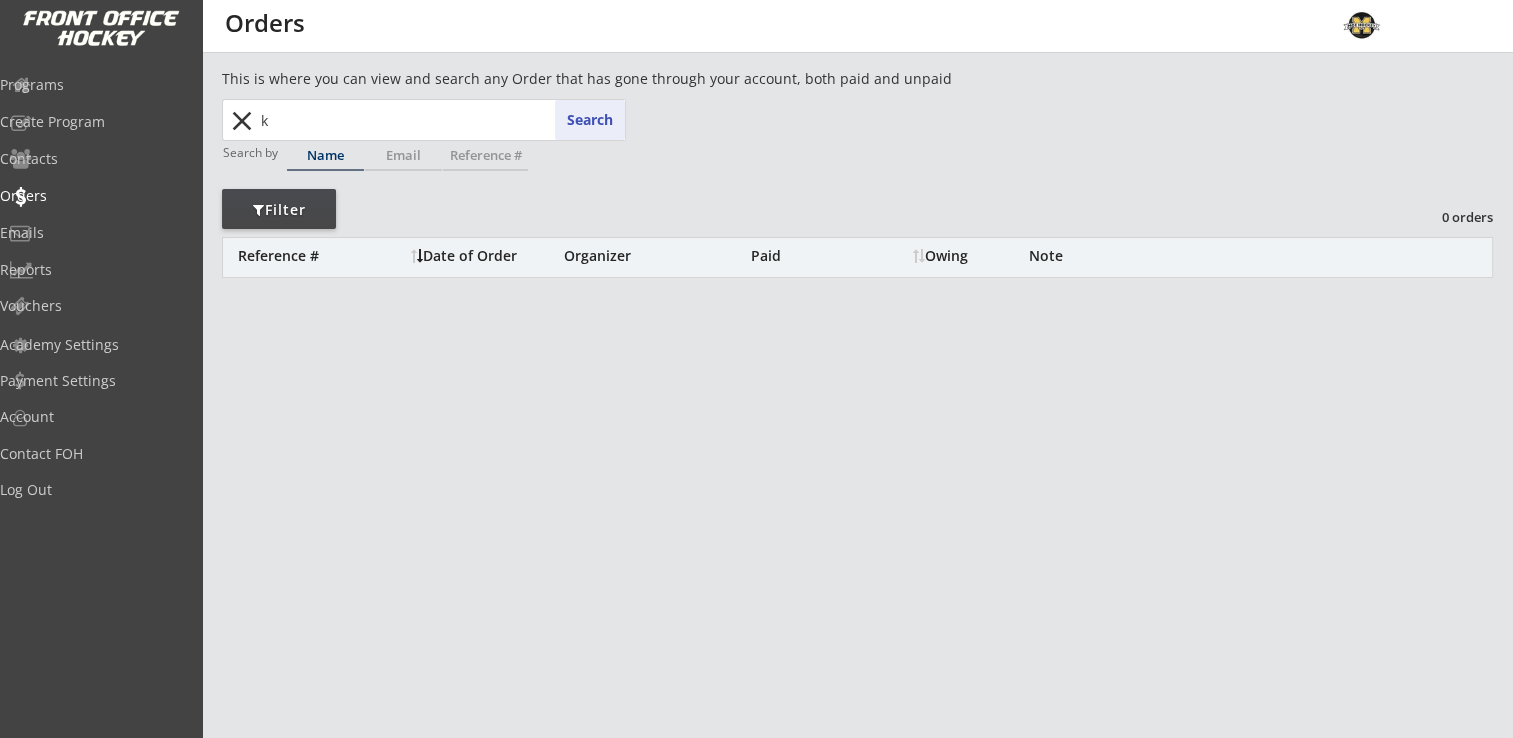 type on "ki" 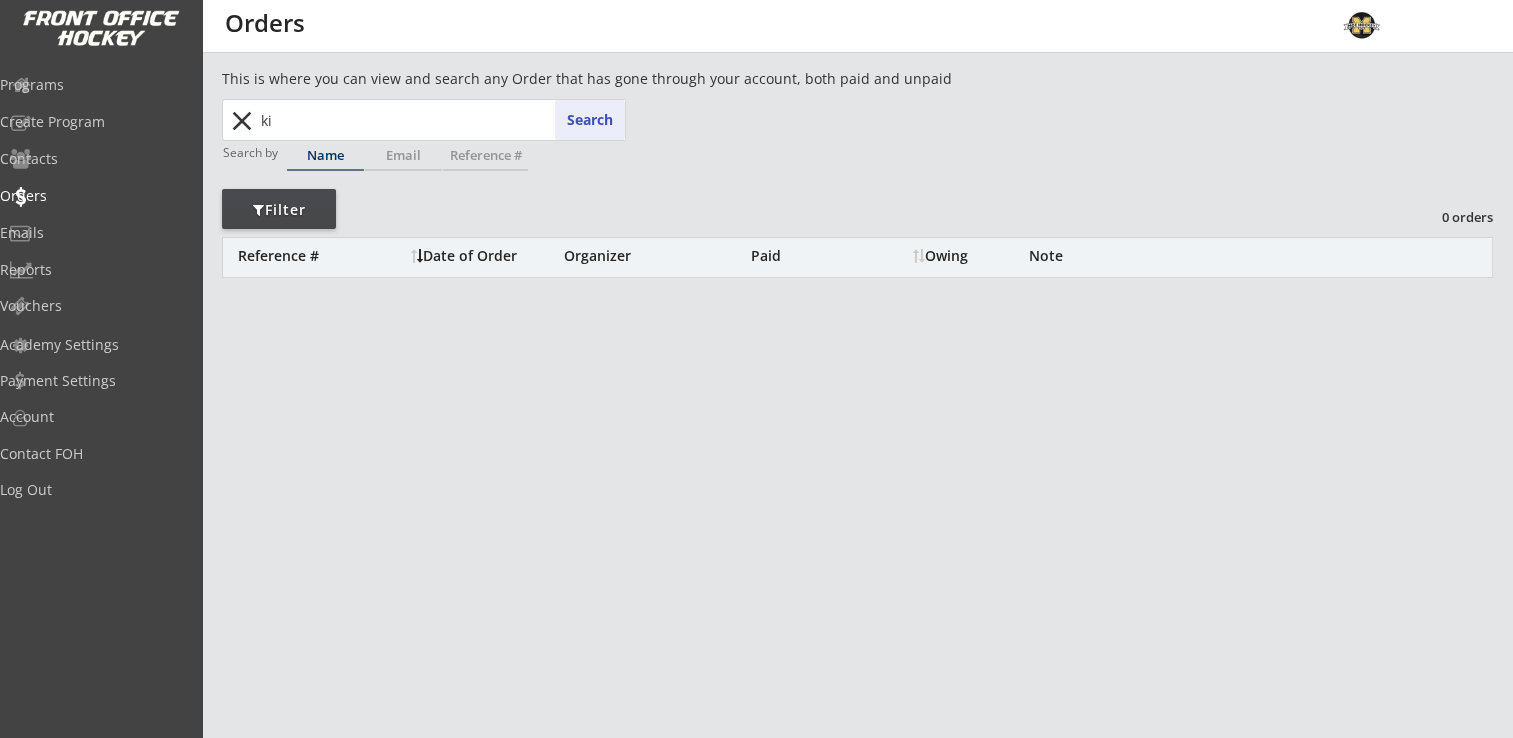 type on "[FIRST] [LAST]" 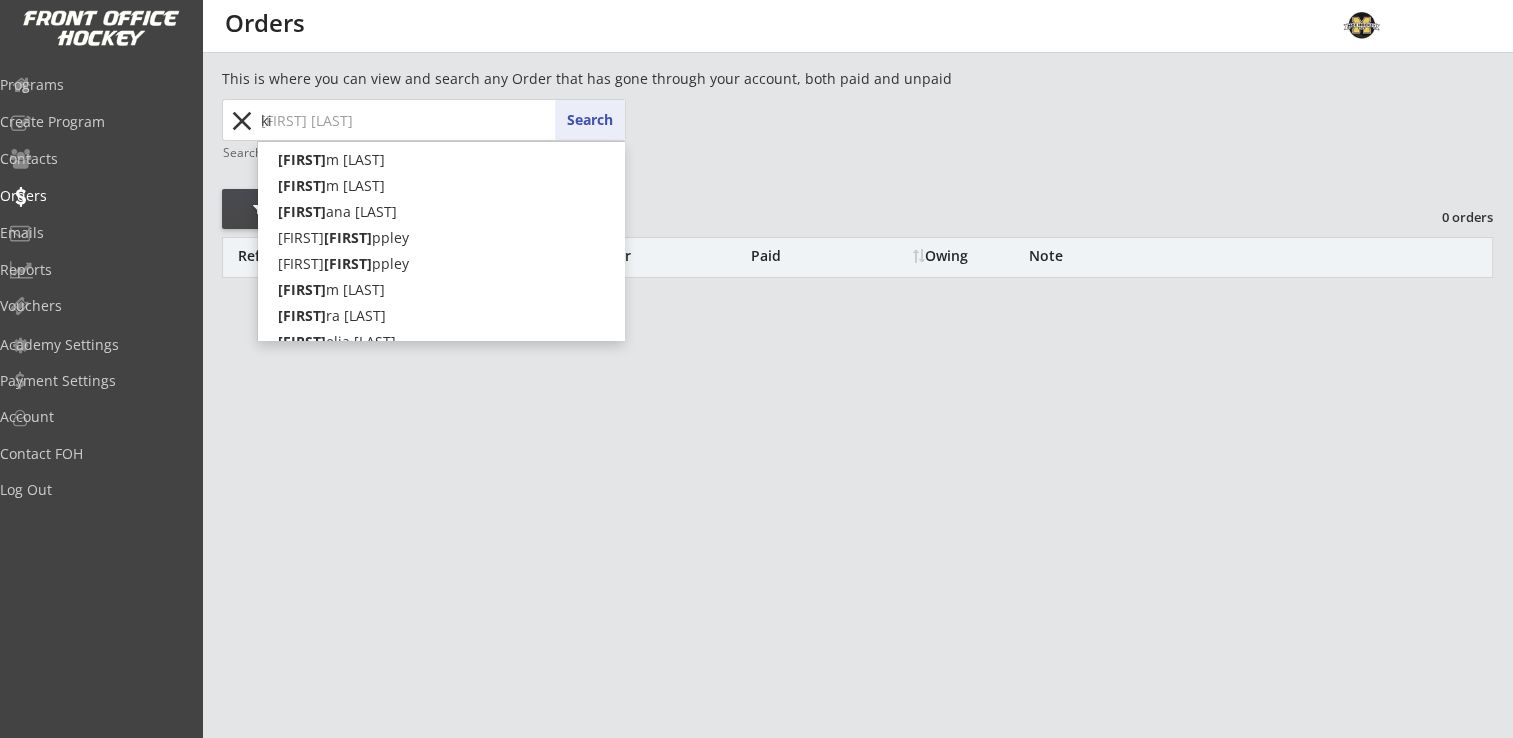 type 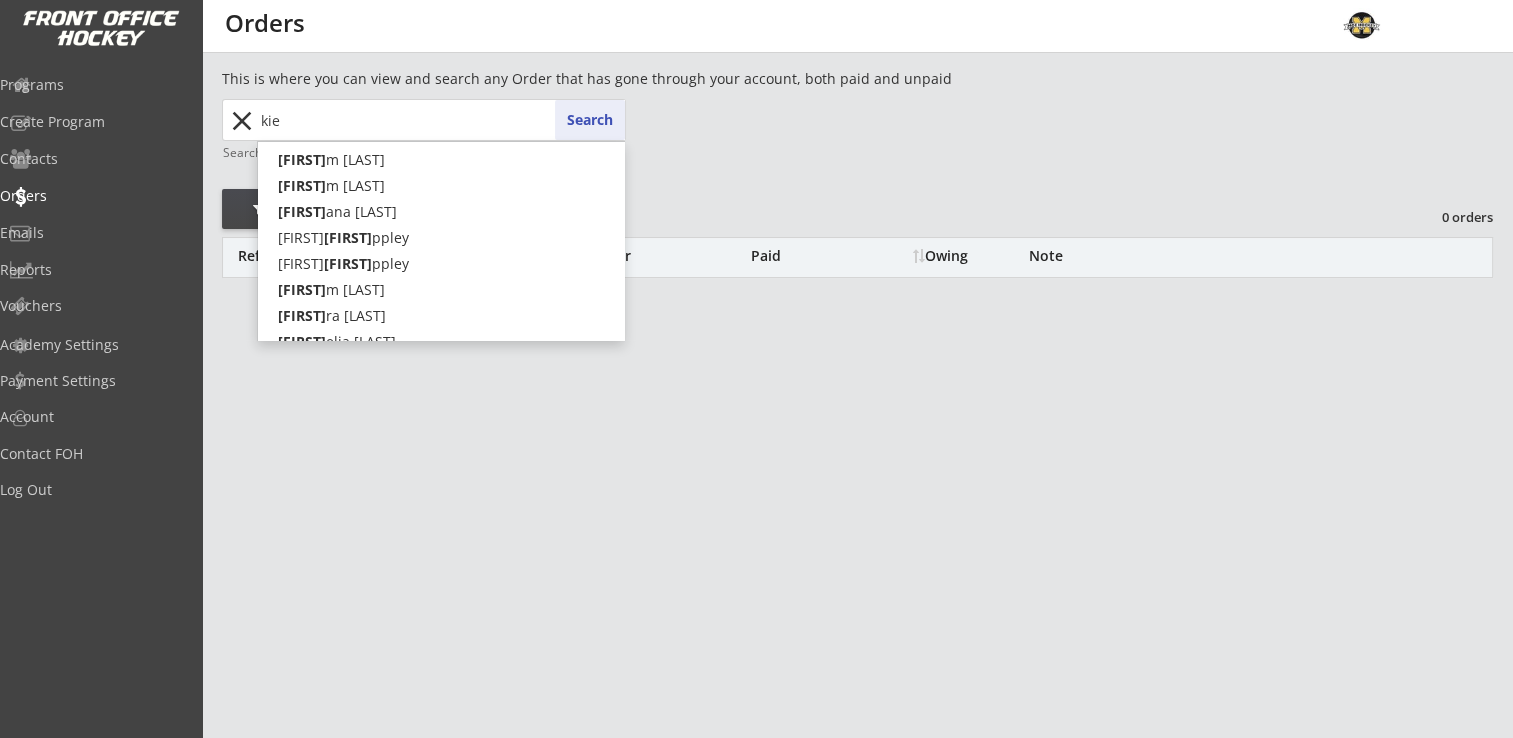 type on "[FIRST] [LAST]" 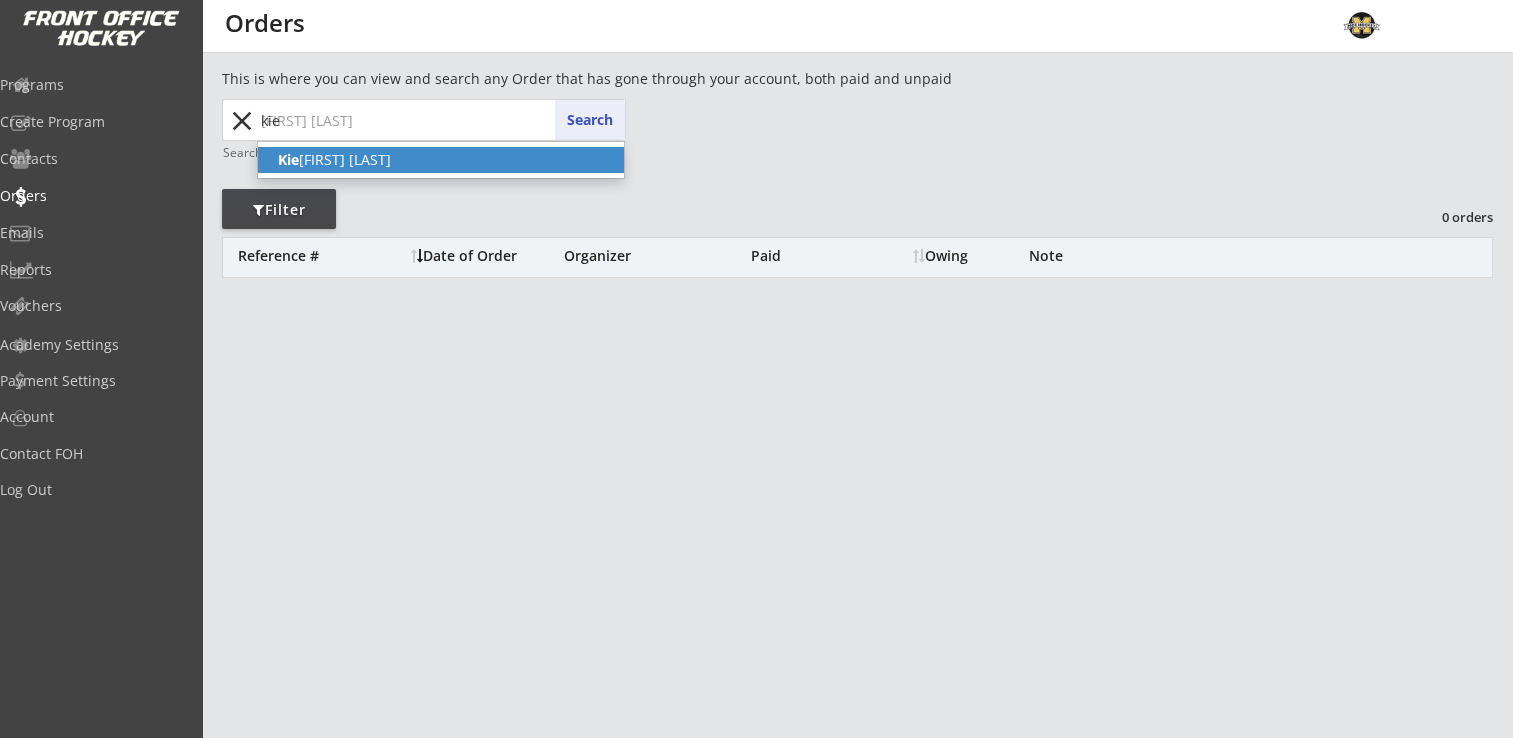 click on "[FIRST] [LAST]" at bounding box center (441, 160) 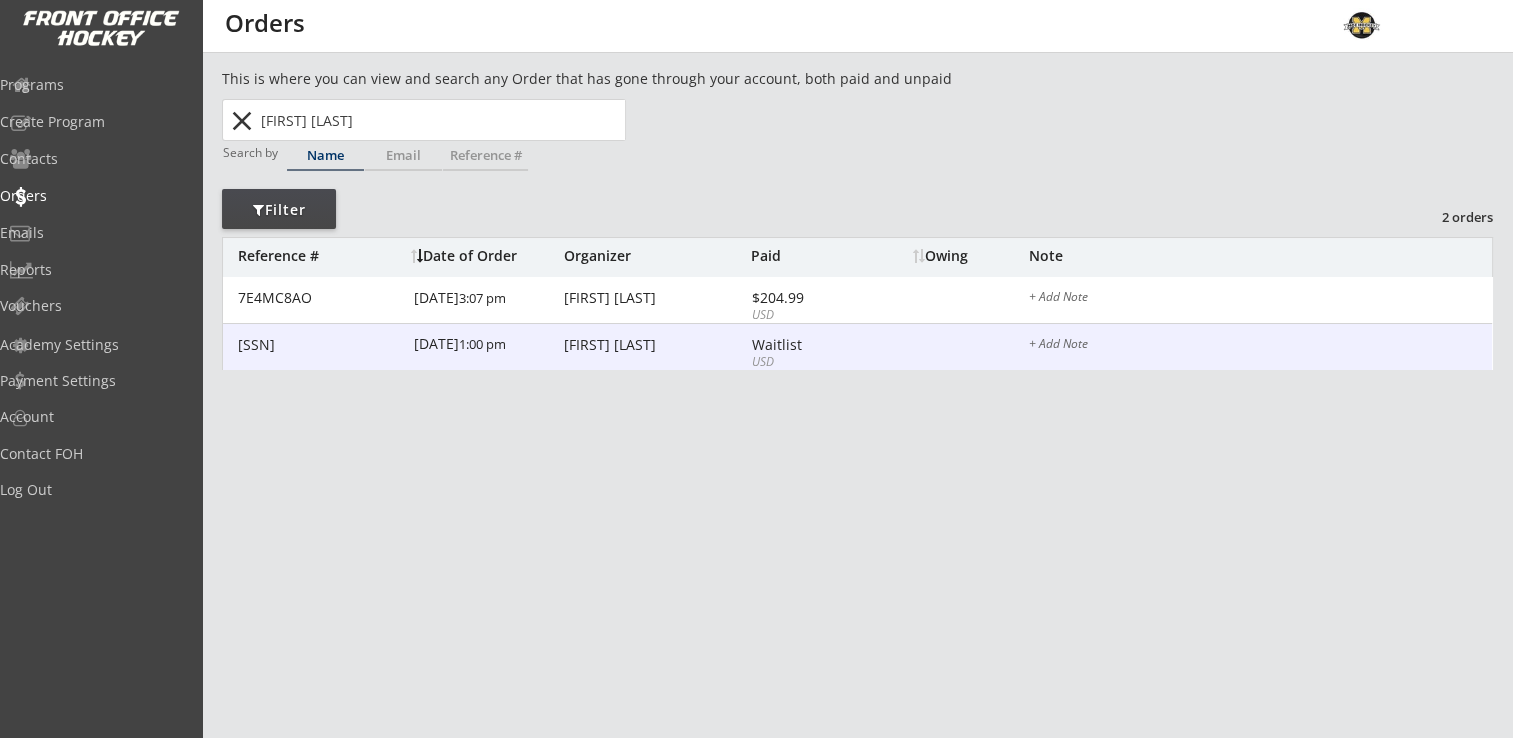 type on "[FIRST] [LAST]" 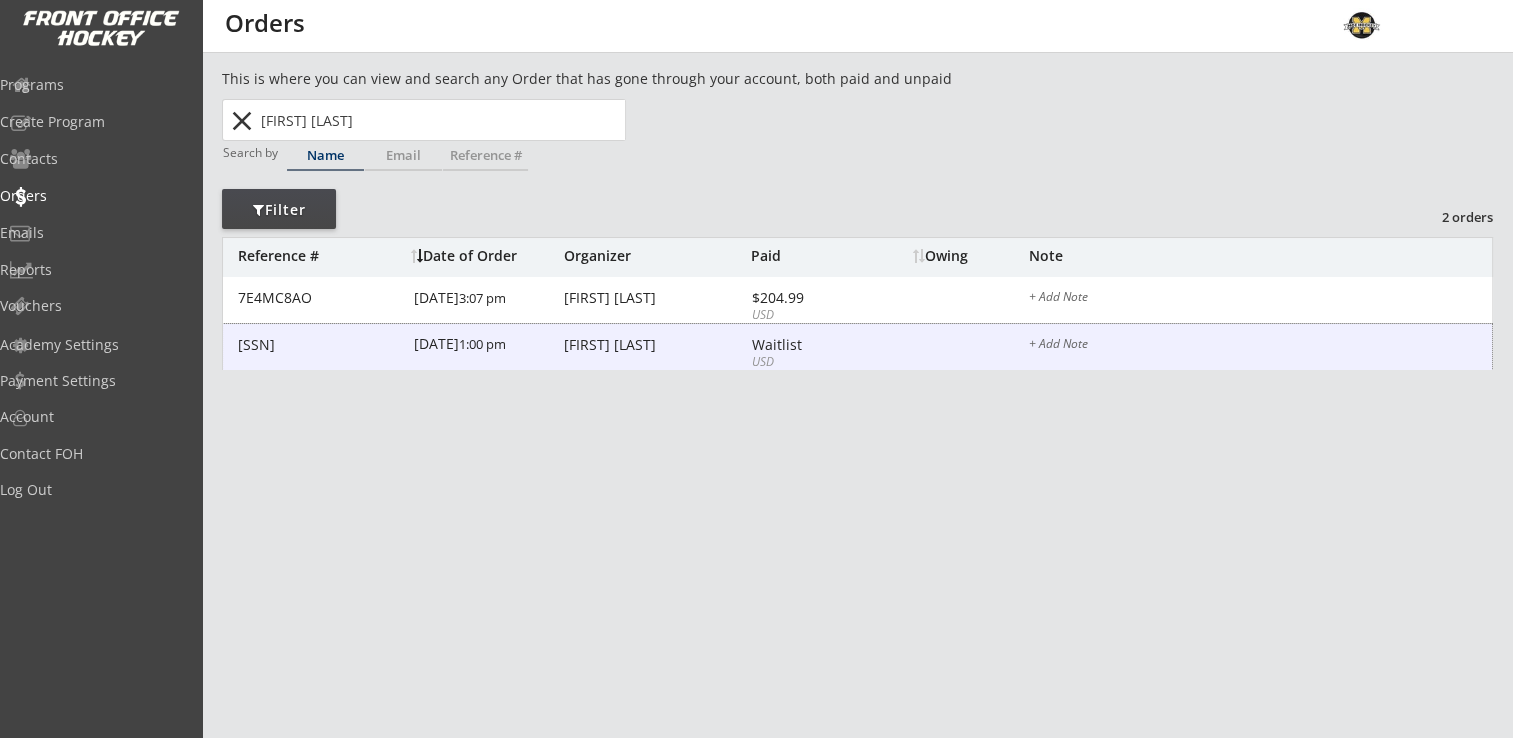 click on "[FIRST] [LAST]" at bounding box center [655, 345] 